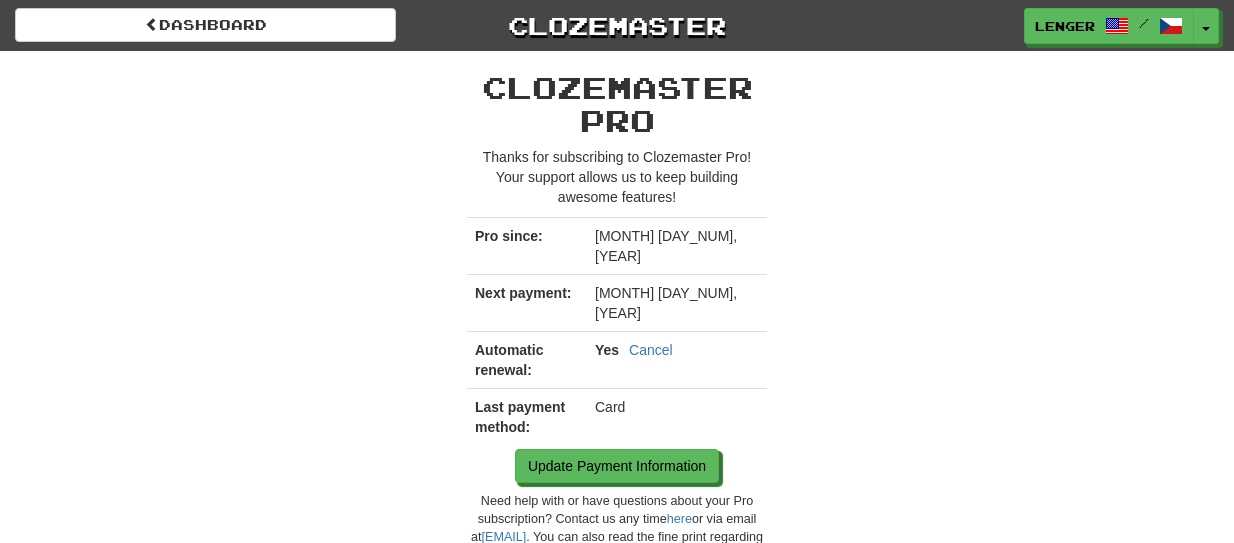 scroll, scrollTop: 0, scrollLeft: 0, axis: both 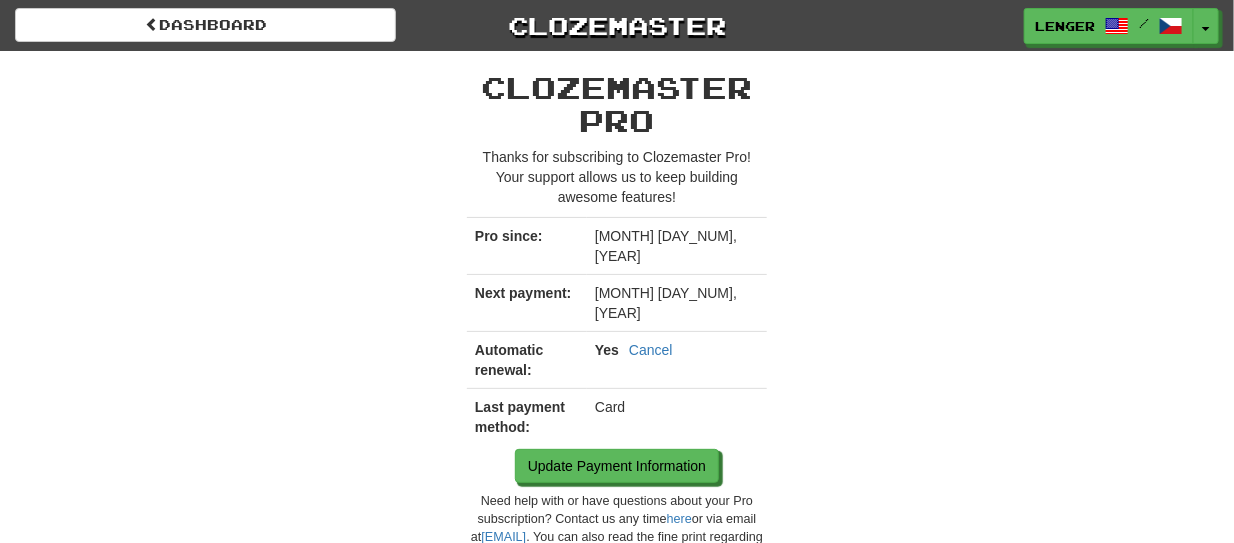 click on "Clozemaster Pro
×
Disable Auto-Renew
Didn't find what you were looking for? Let us help!
Talk to our support team - we're always working to improve Clozemaster Pro and add new features. Help us help you learn a language faster and more efficiently.
Contact Us
Not only does your Pro subscription give you access to even more features, it also helps us fund the entire Clozemaster platform.
Have you tried all the latest Clozemaster Pro features?
Cloze listening  - unlimited listening practice for 16 languages.
Sentence search  - search and manage every sentence on Clozemaster.
Grammar Challenges  - master difficult grammar topics in 35 language pairings.
Cloze-Reading  - level up your reading skills with Wikipedia articles in 25 languages.
Custom sentence collections  - create your own sentences groupings using Clozemaster sentences or sentences you provide.
Contact us  with questions or feedback and we will work to make things right.
Keep Pro!" at bounding box center [617, 1421] 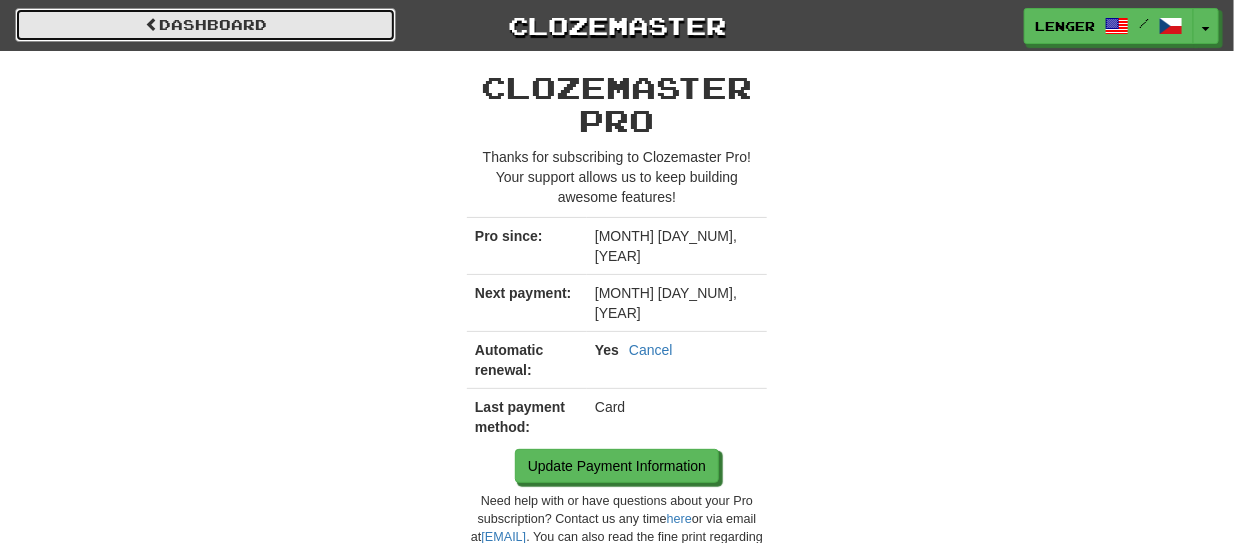 click on "Dashboard" at bounding box center [205, 25] 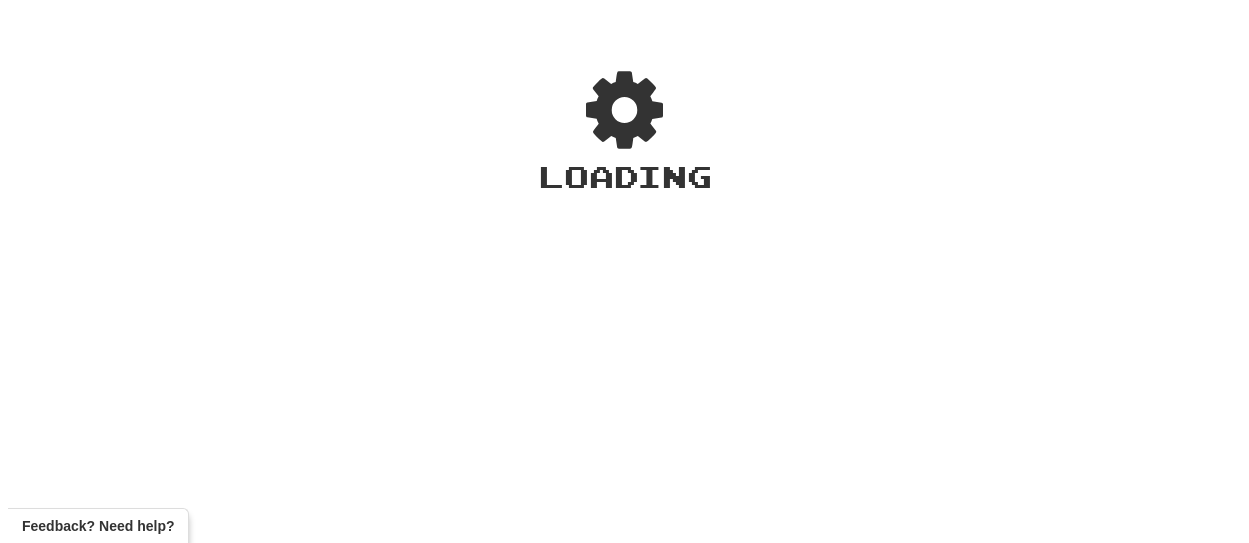 scroll, scrollTop: 0, scrollLeft: 0, axis: both 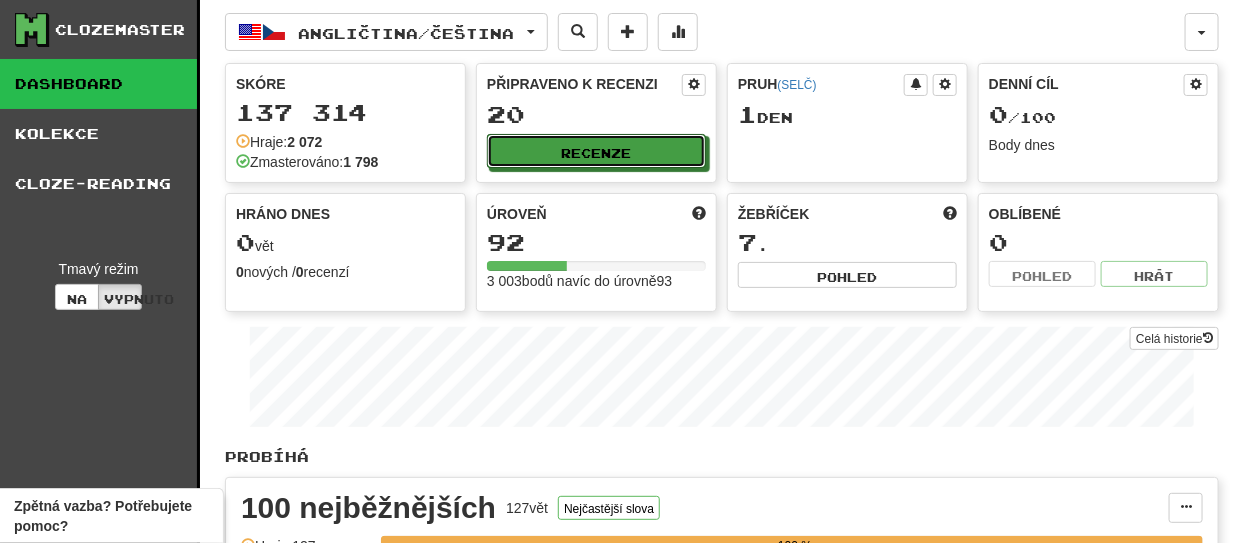 click on "Recenze" at bounding box center (597, 153) 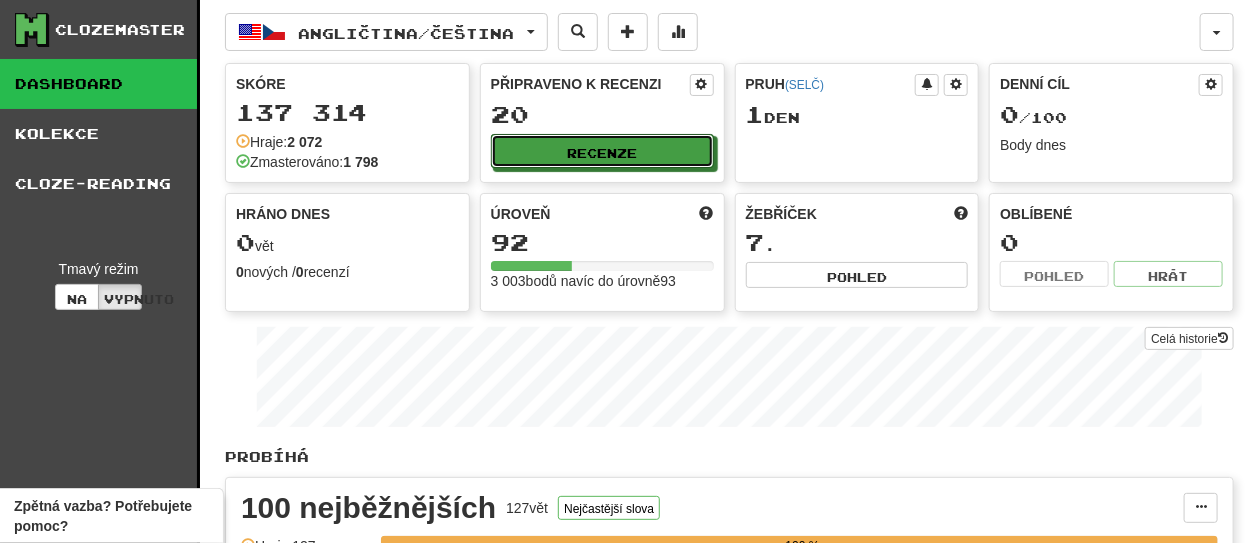 select on "**" 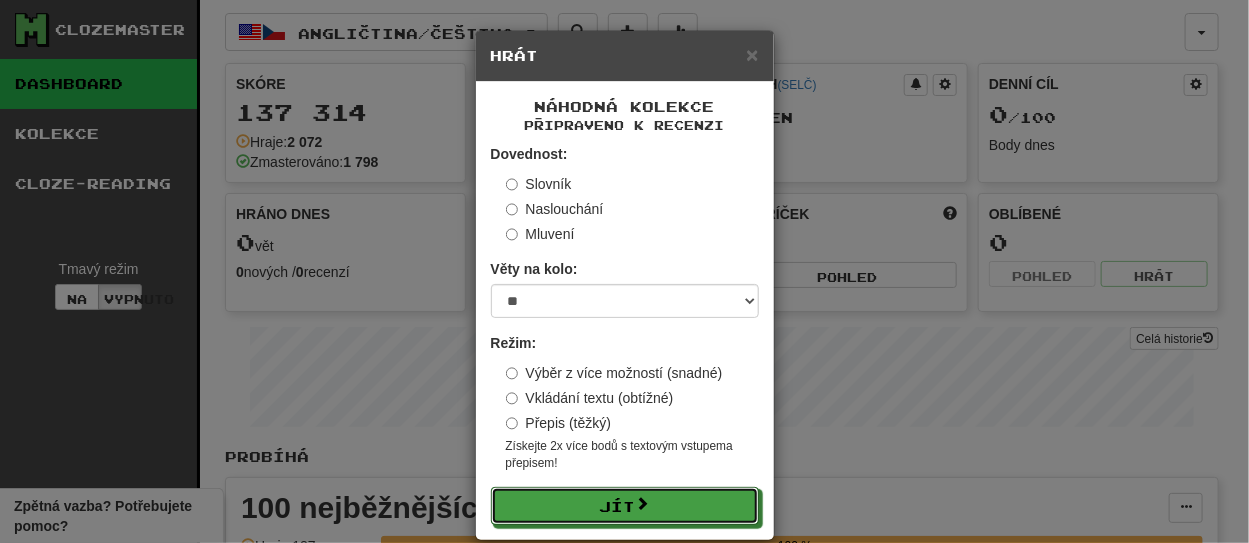 click on "Jít" at bounding box center (618, 507) 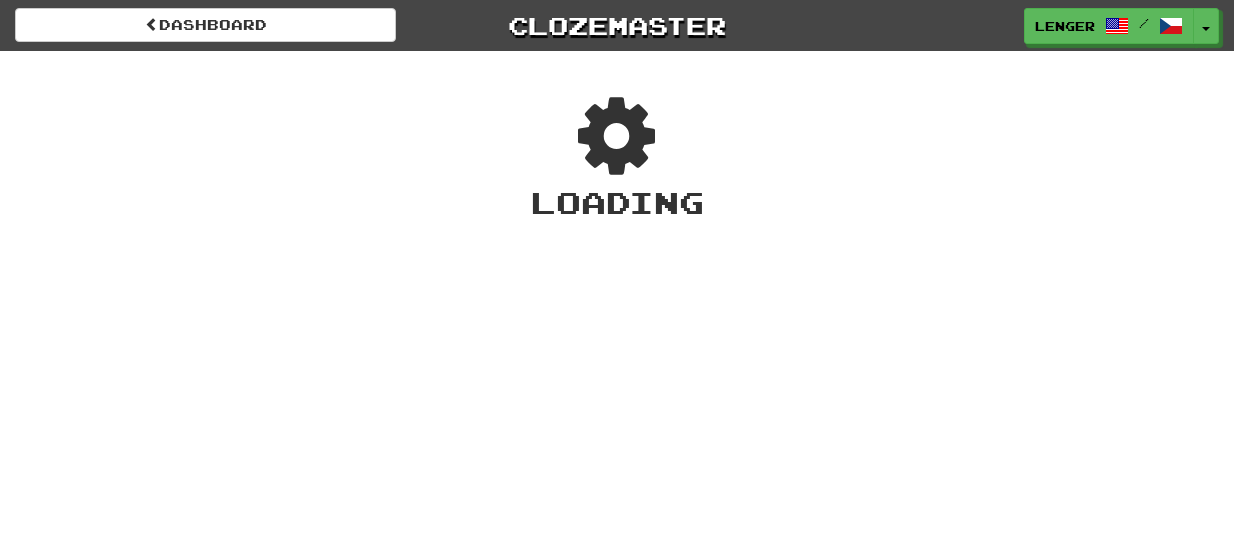 scroll, scrollTop: 0, scrollLeft: 0, axis: both 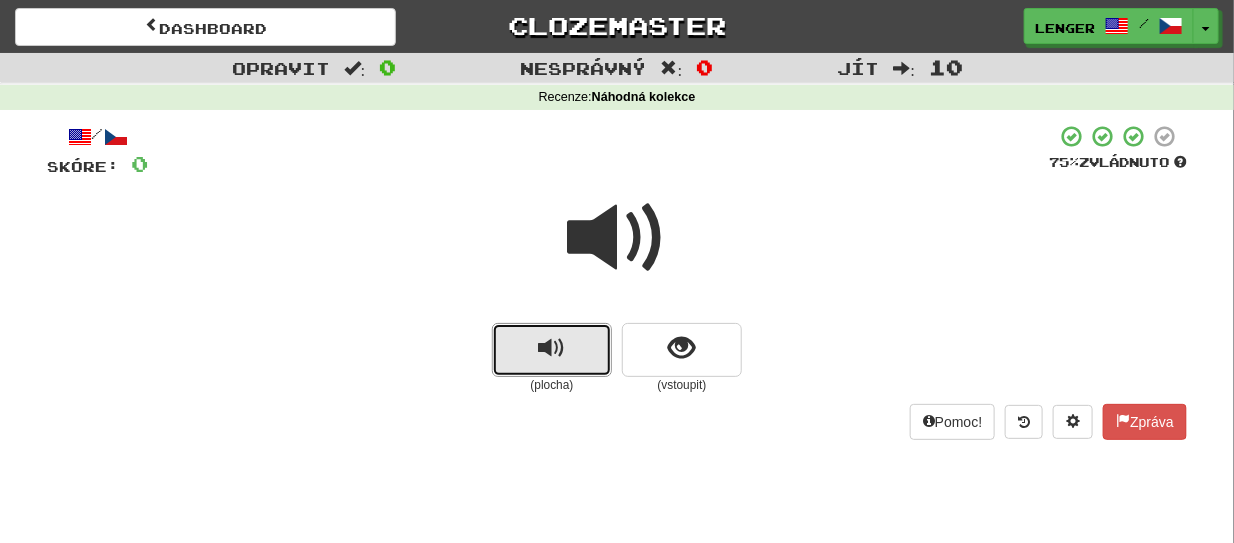 click at bounding box center [552, 350] 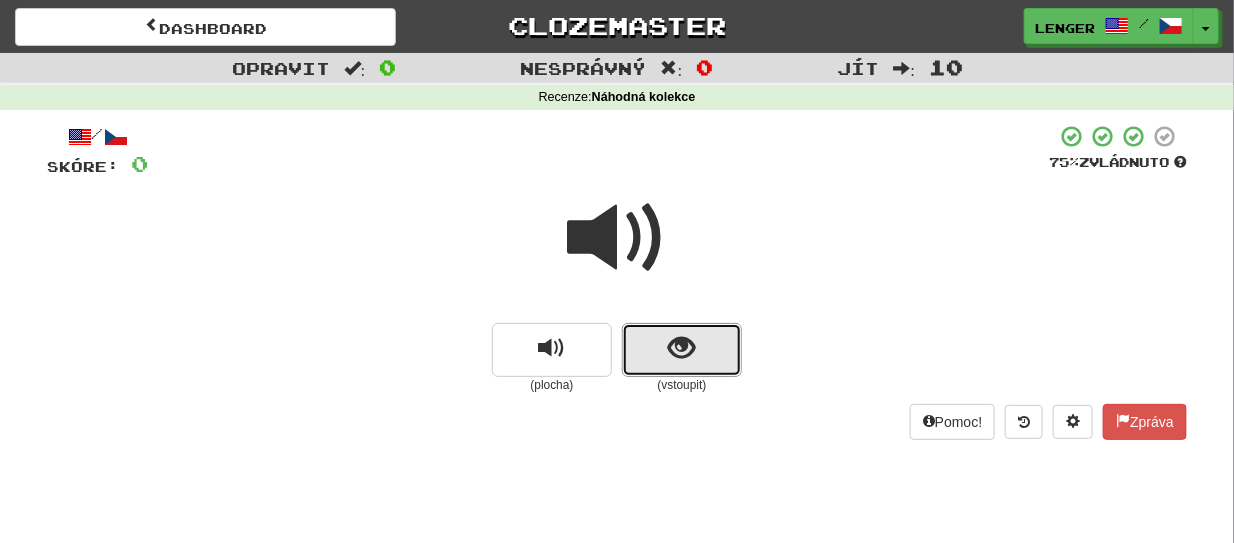 click at bounding box center (682, 350) 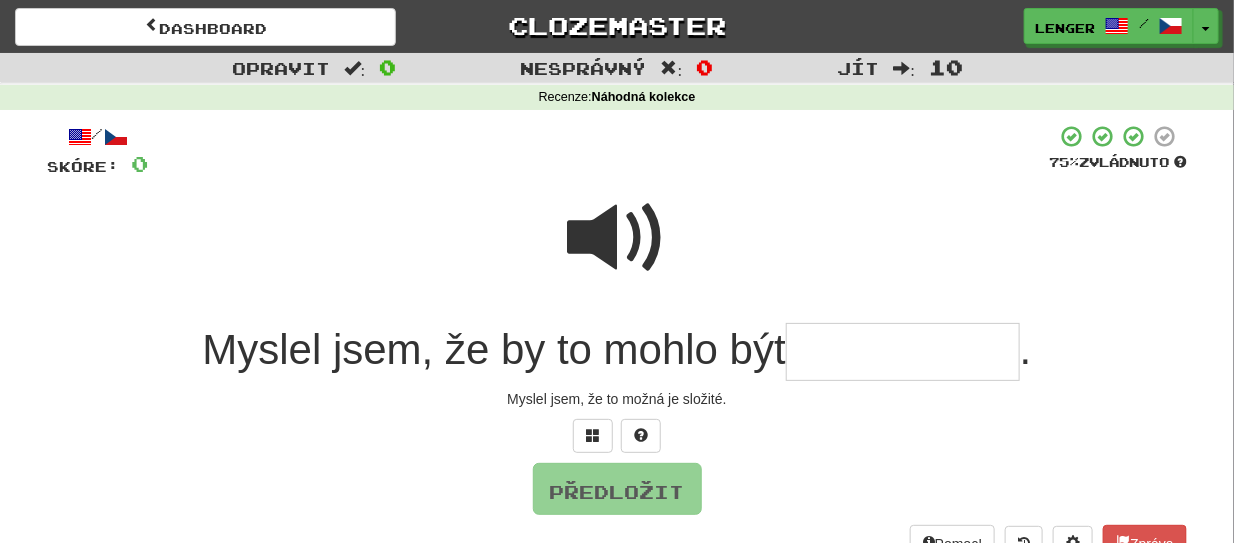 click at bounding box center [617, 251] 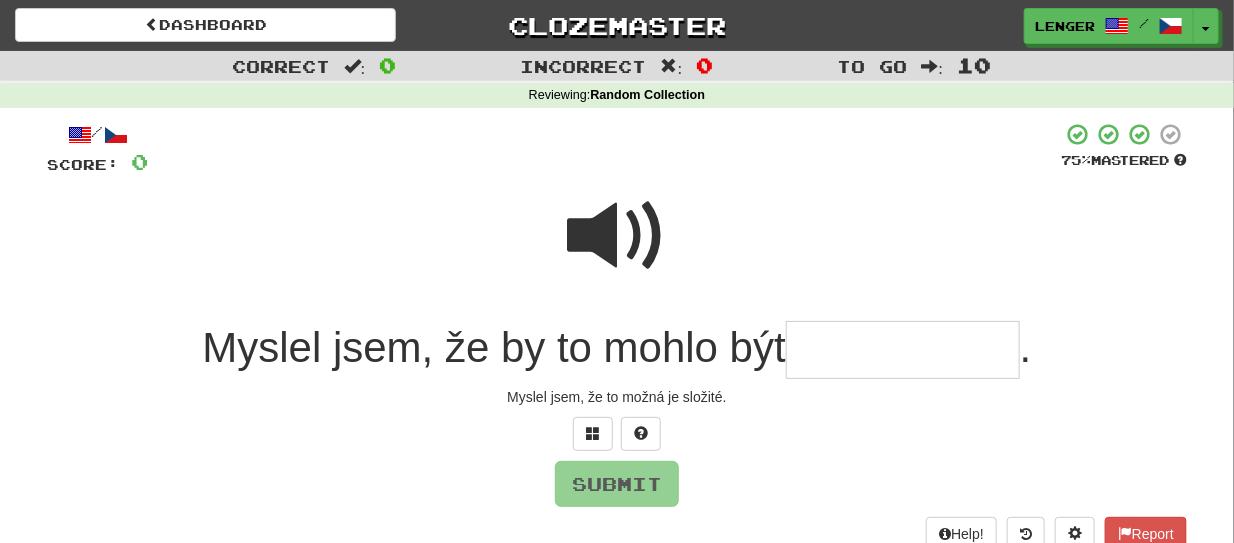click at bounding box center (903, 350) 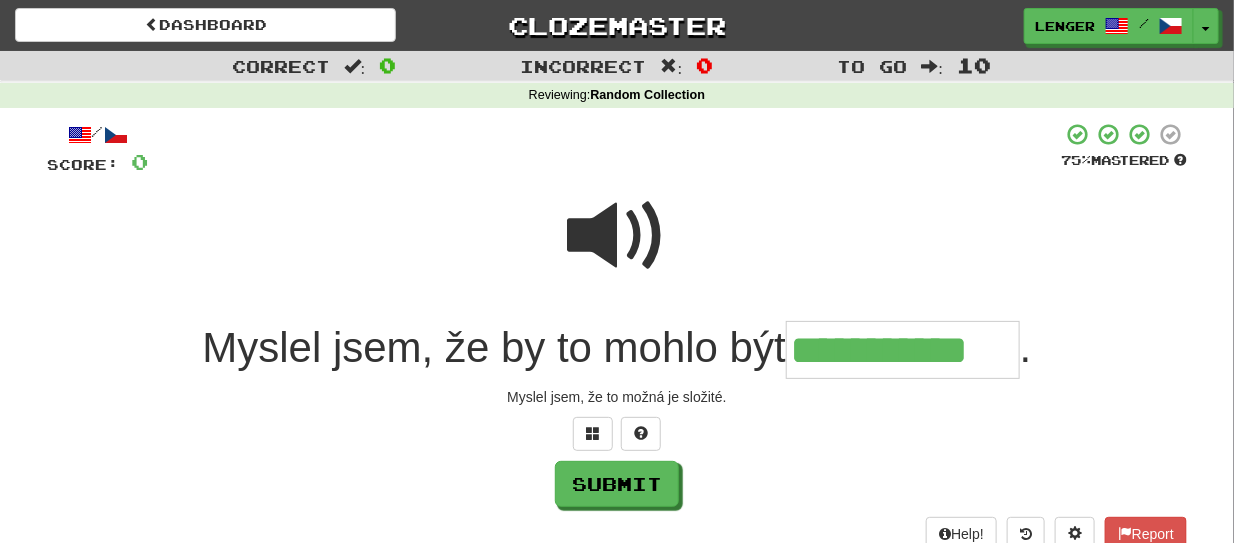 type on "**********" 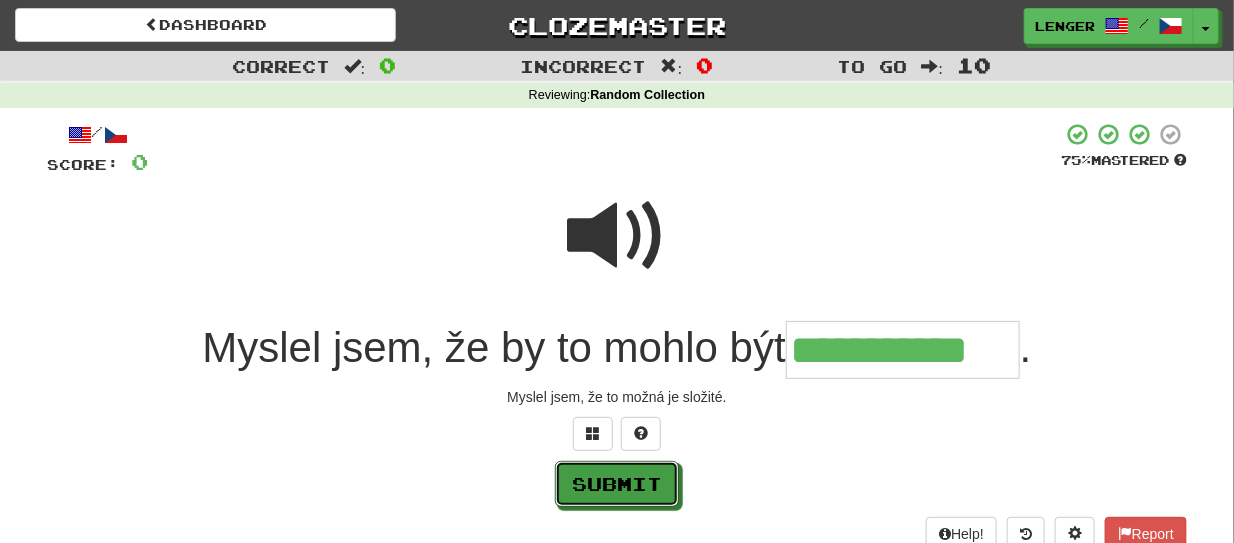 click on "Submit" at bounding box center [617, 484] 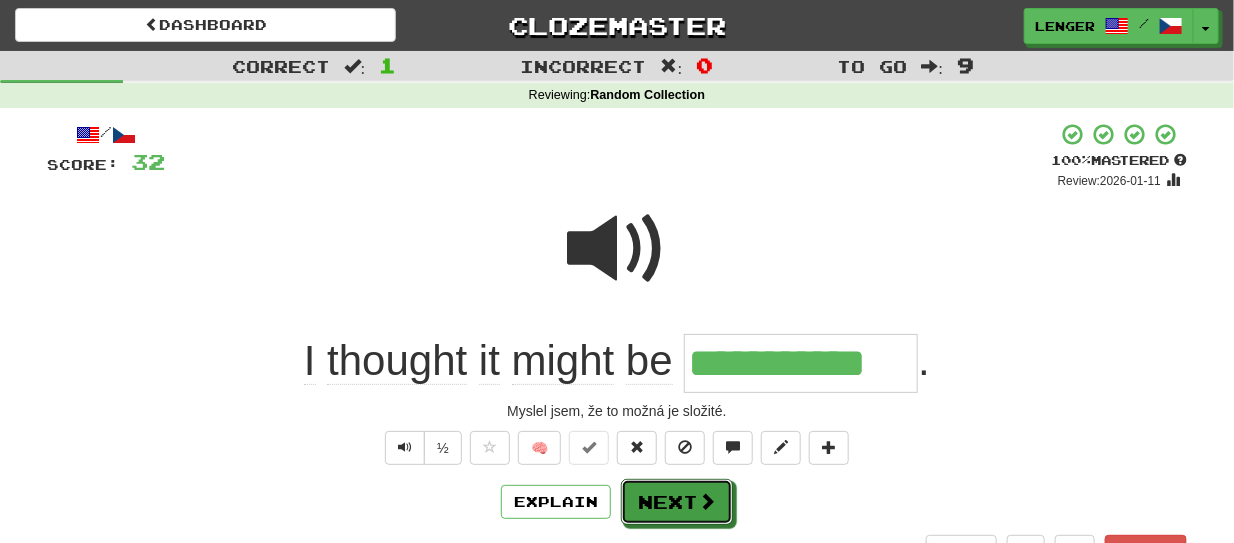 click at bounding box center (707, 501) 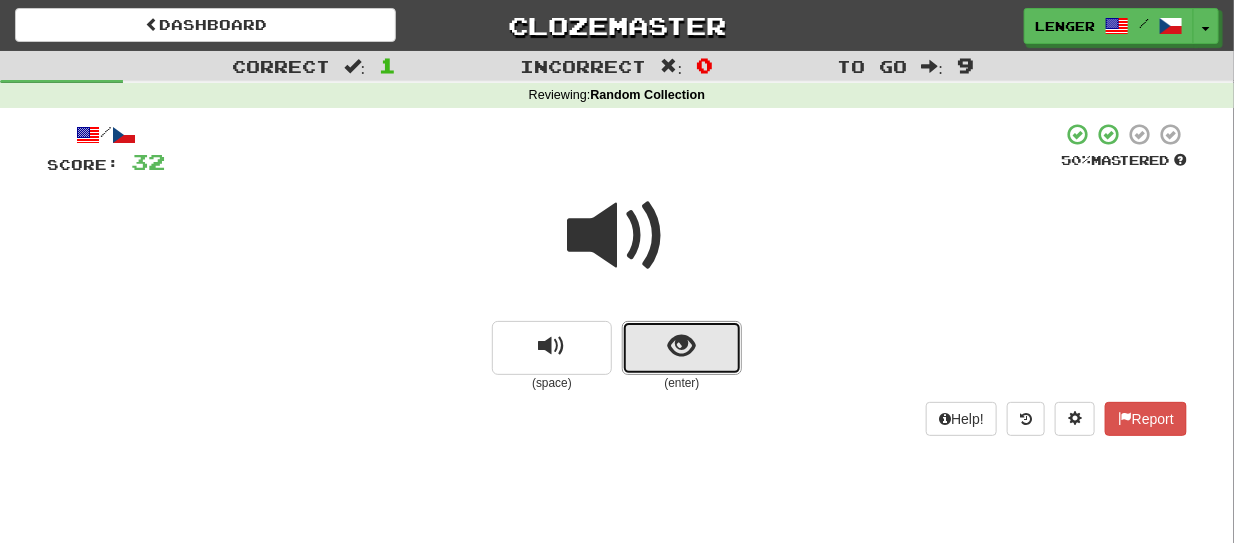 click at bounding box center [682, 348] 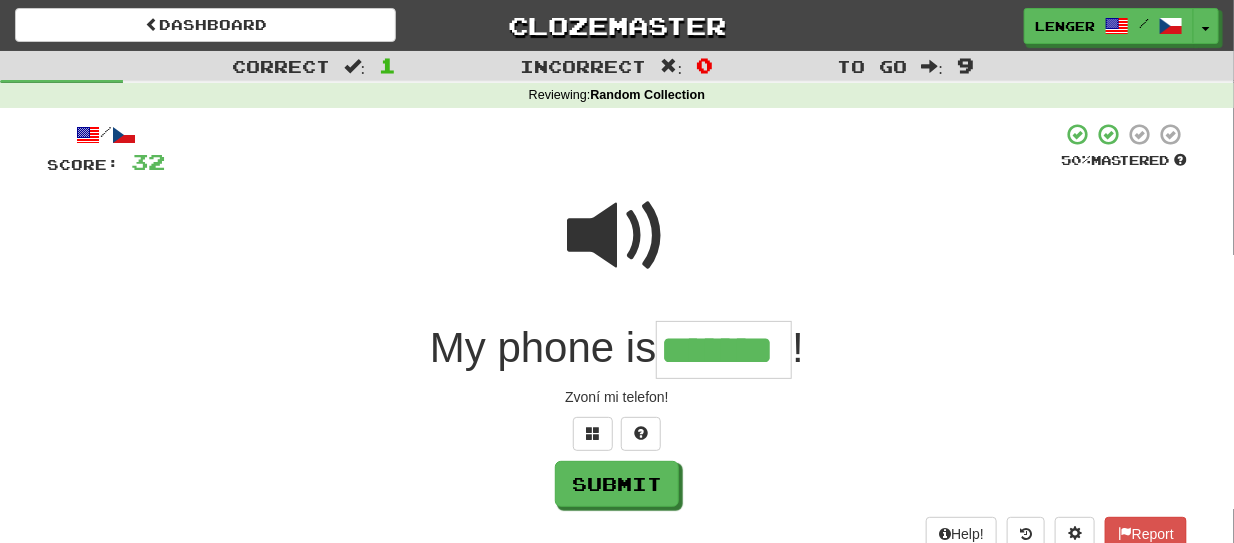 type on "*******" 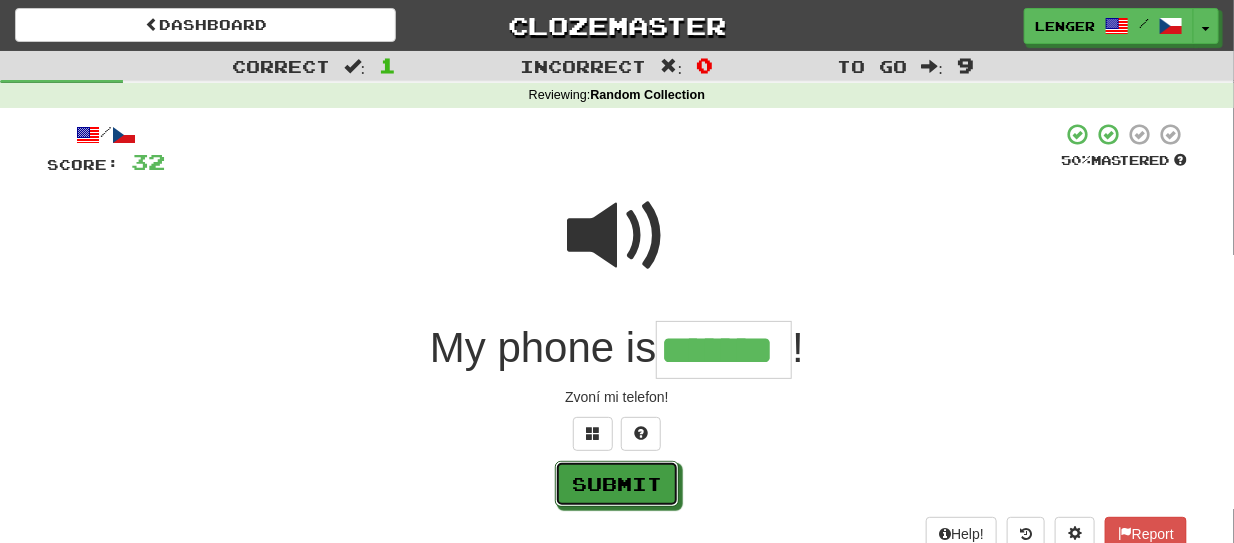 click on "Submit" at bounding box center (617, 484) 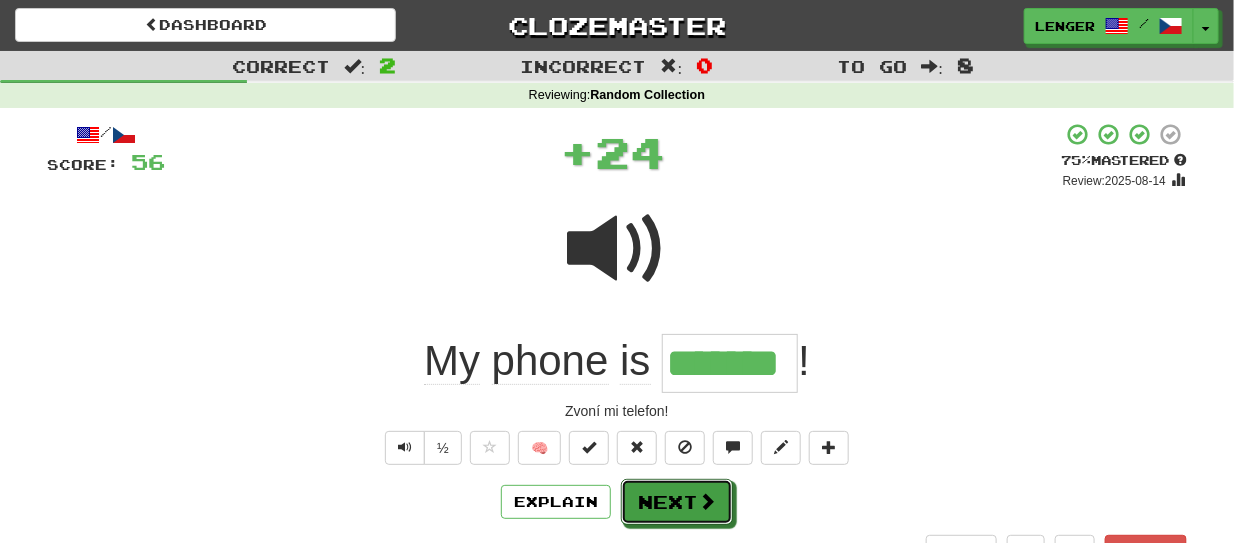 click on "Next" at bounding box center (677, 502) 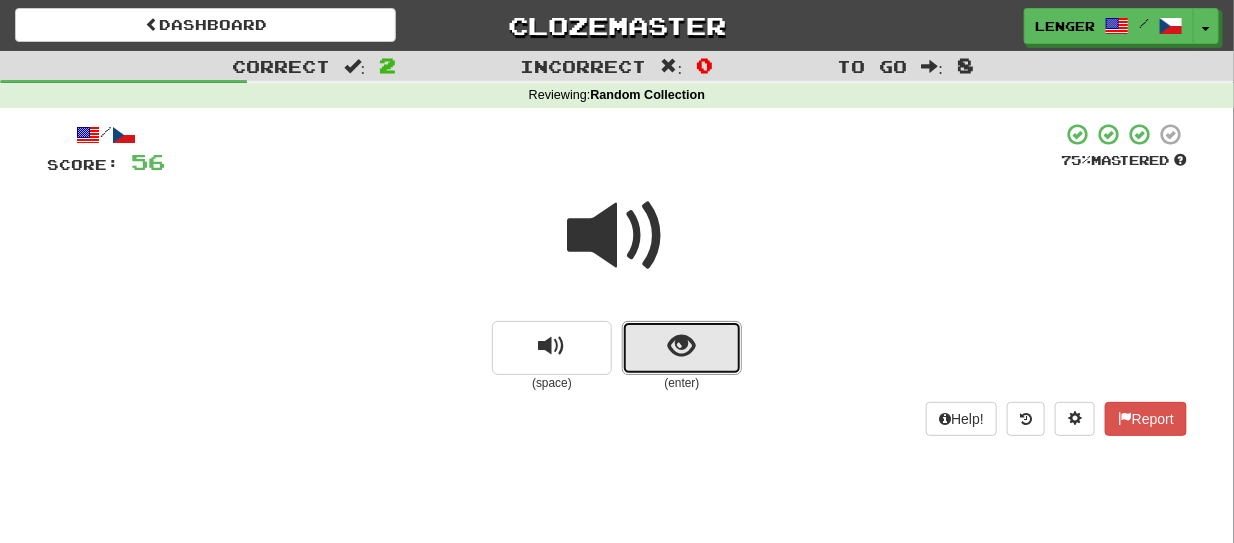 click at bounding box center [682, 348] 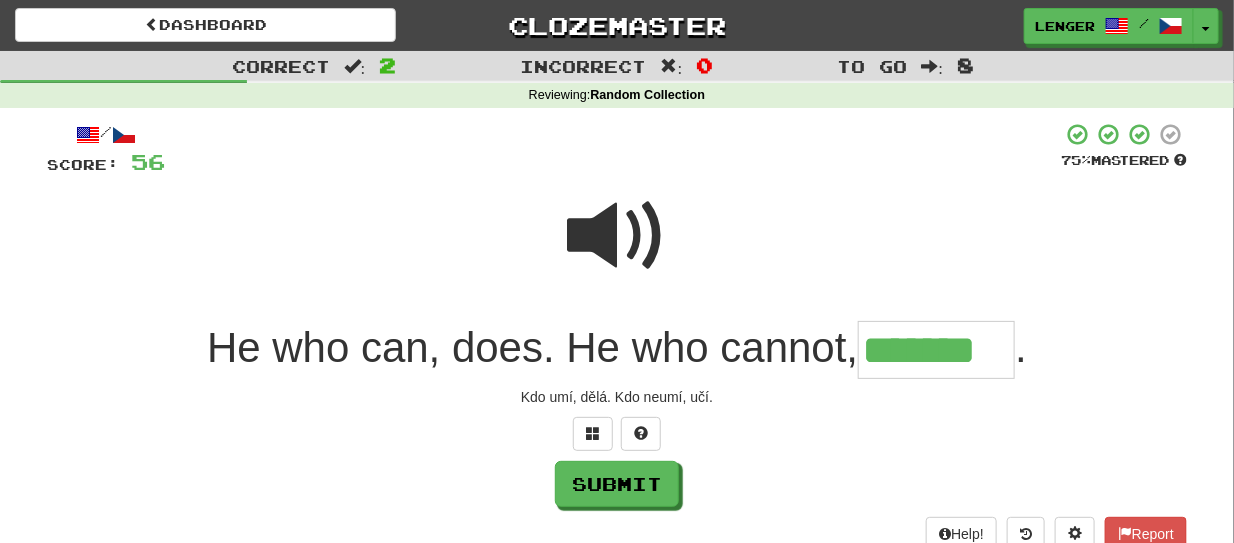 type on "*******" 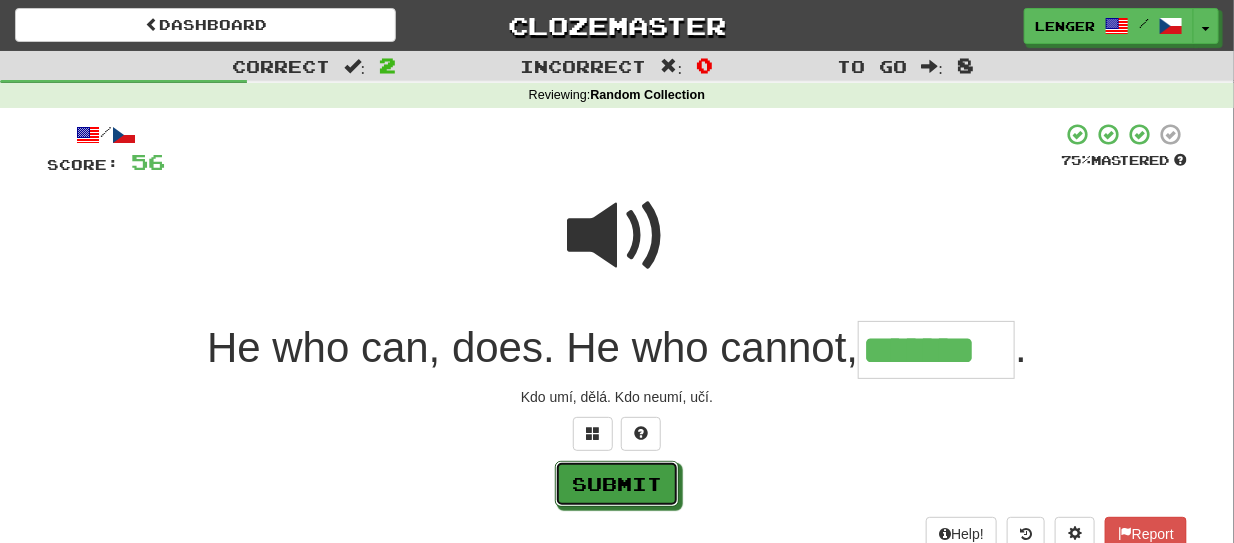 click on "Submit" at bounding box center [617, 484] 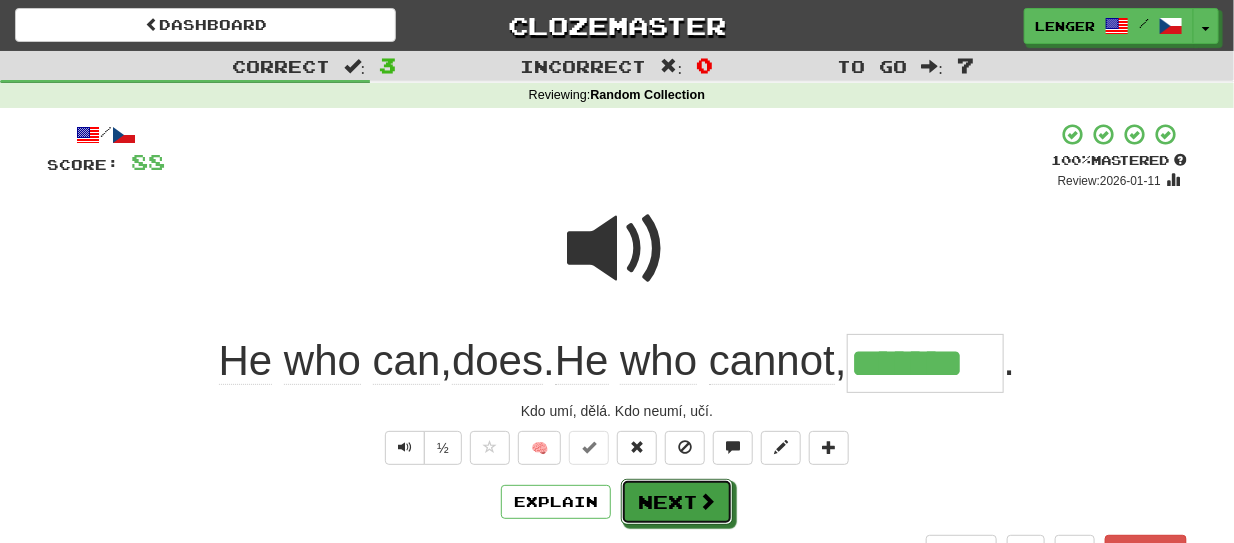 click on "Next" at bounding box center (677, 502) 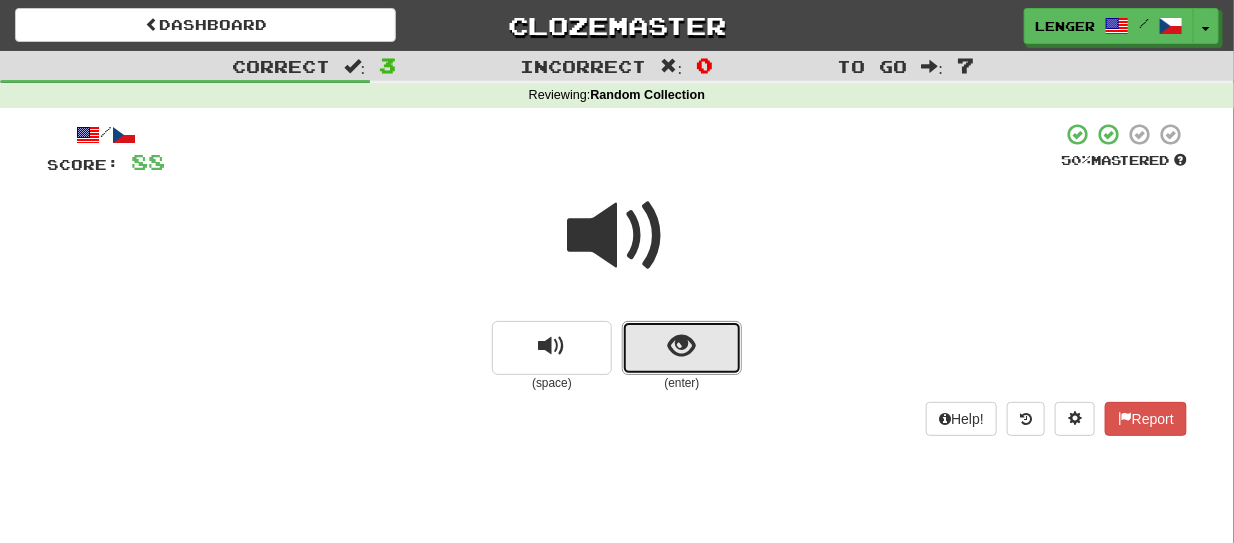 click at bounding box center [682, 348] 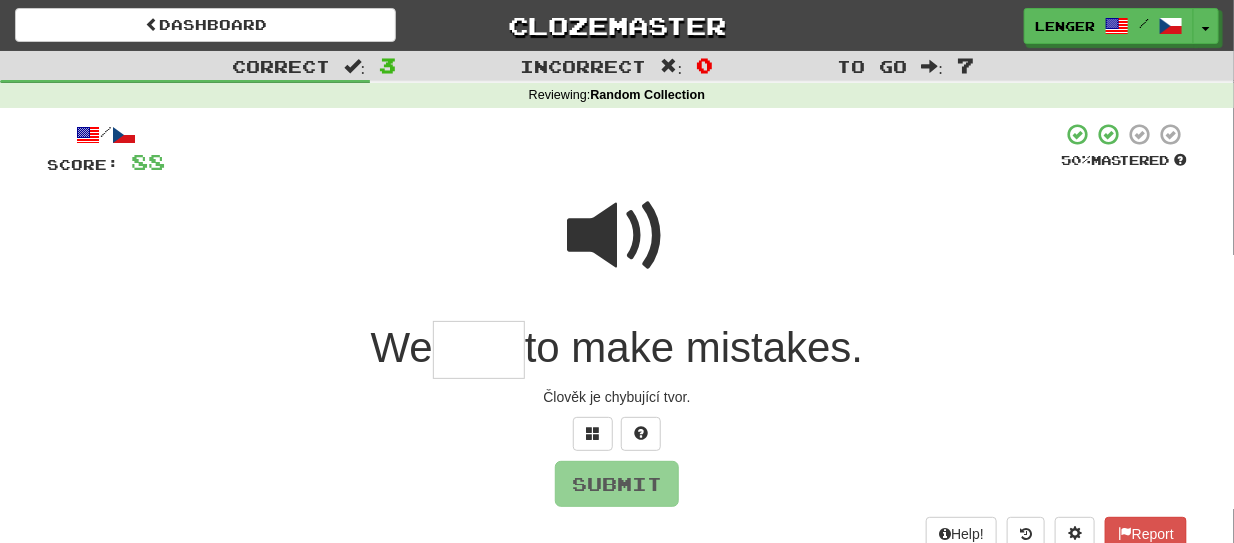 click at bounding box center [617, 236] 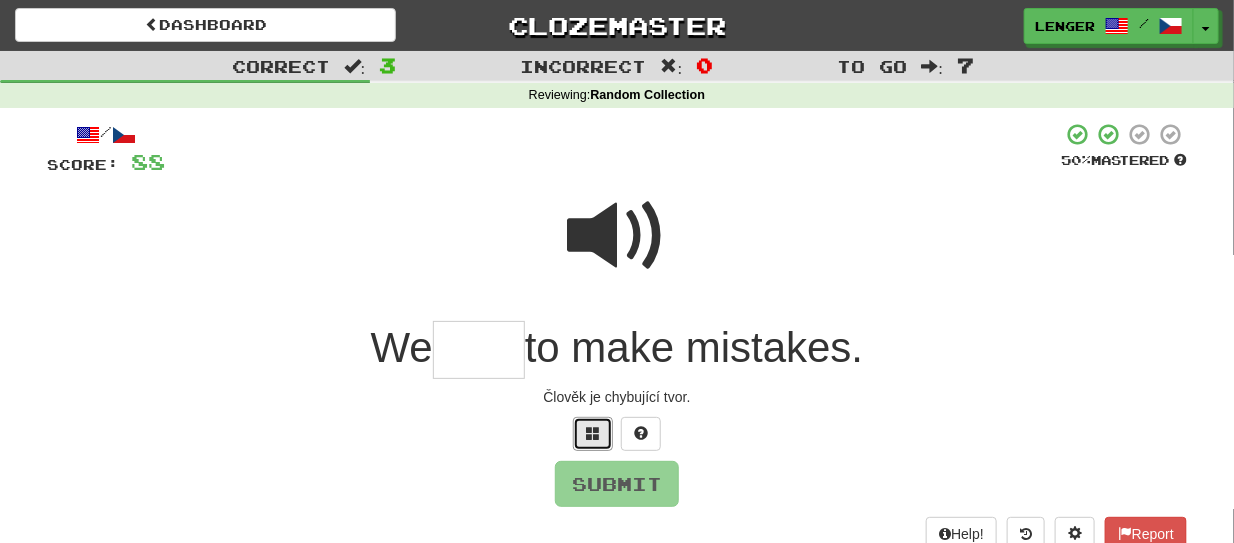 click at bounding box center (593, 434) 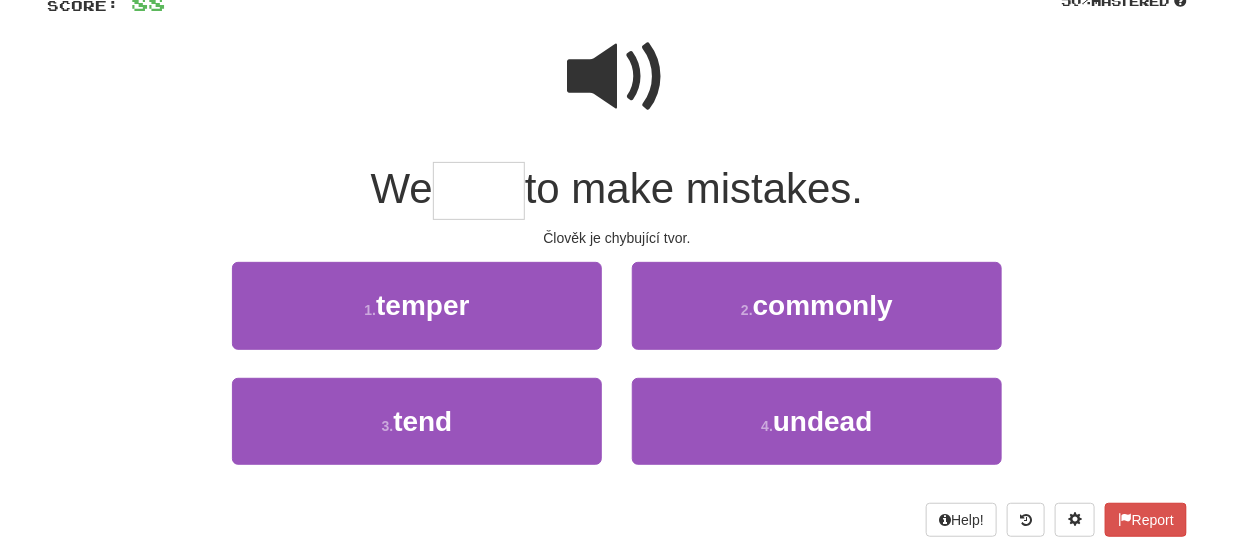 scroll, scrollTop: 160, scrollLeft: 0, axis: vertical 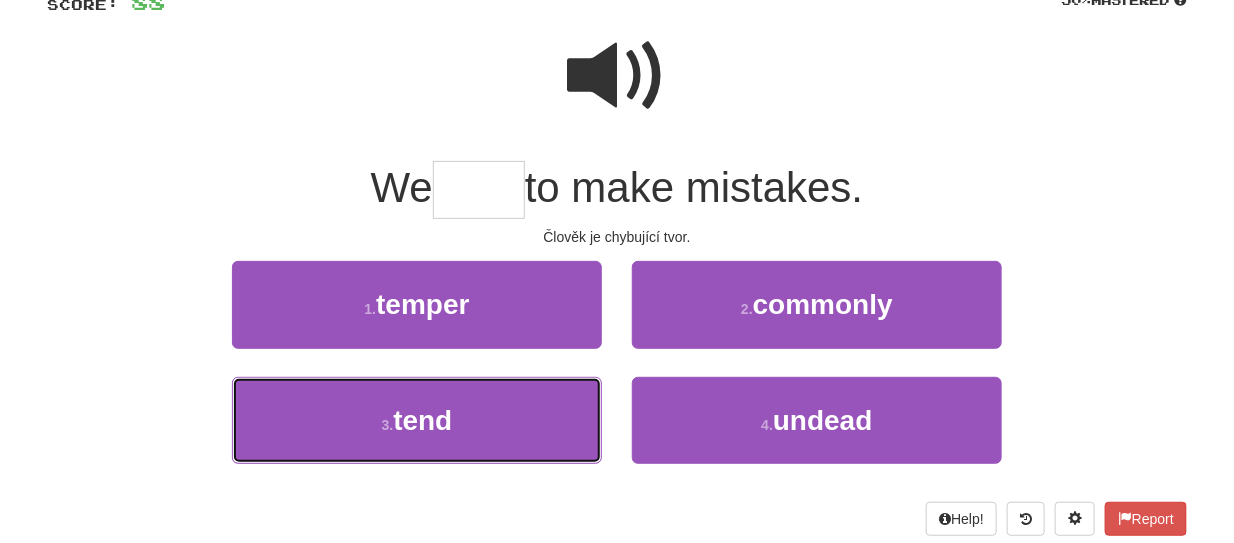 click on "3 .  tend" at bounding box center (417, 420) 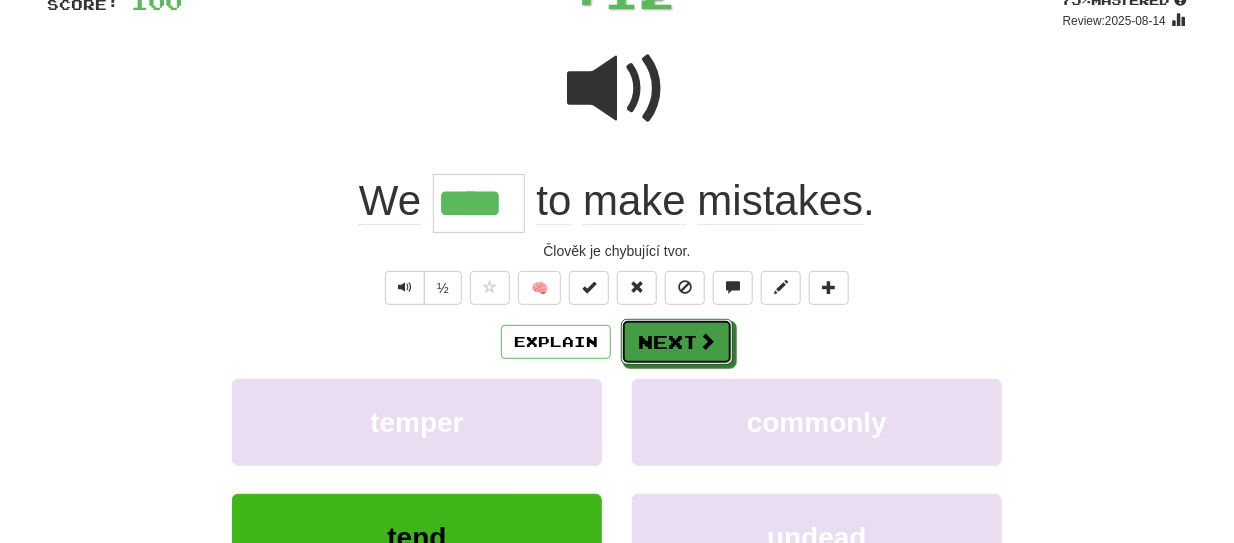 click on "Next" at bounding box center (677, 342) 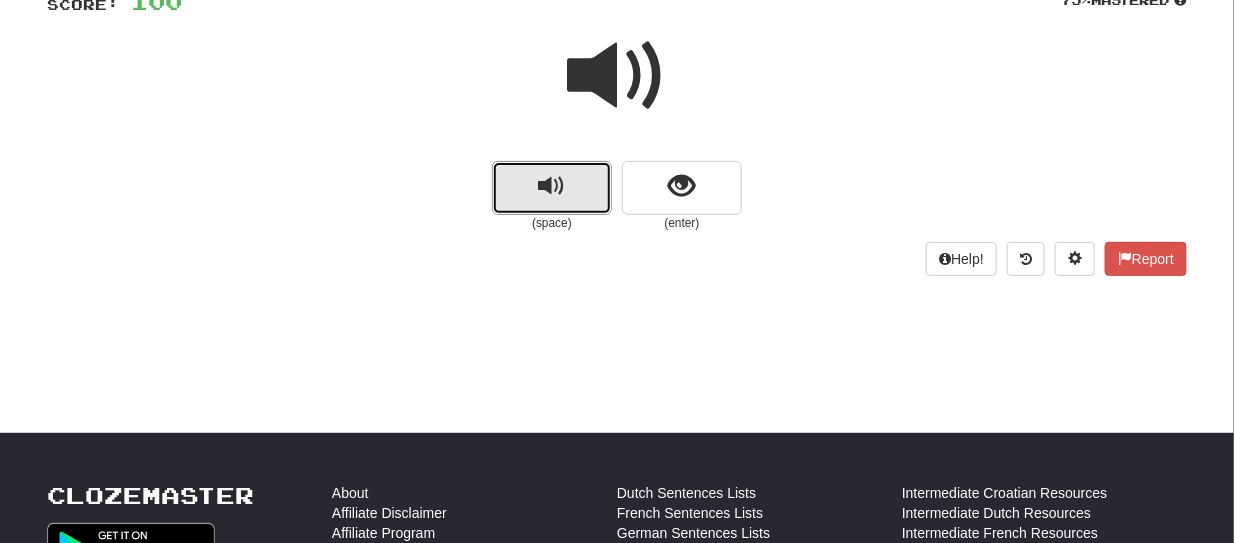 click at bounding box center [552, 188] 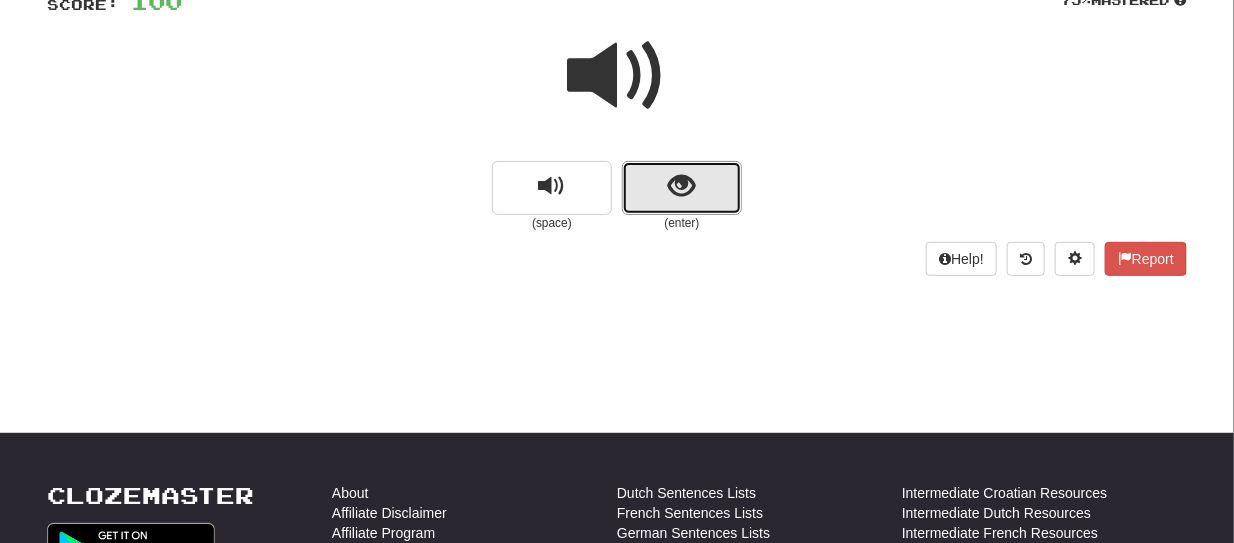 click at bounding box center (682, 188) 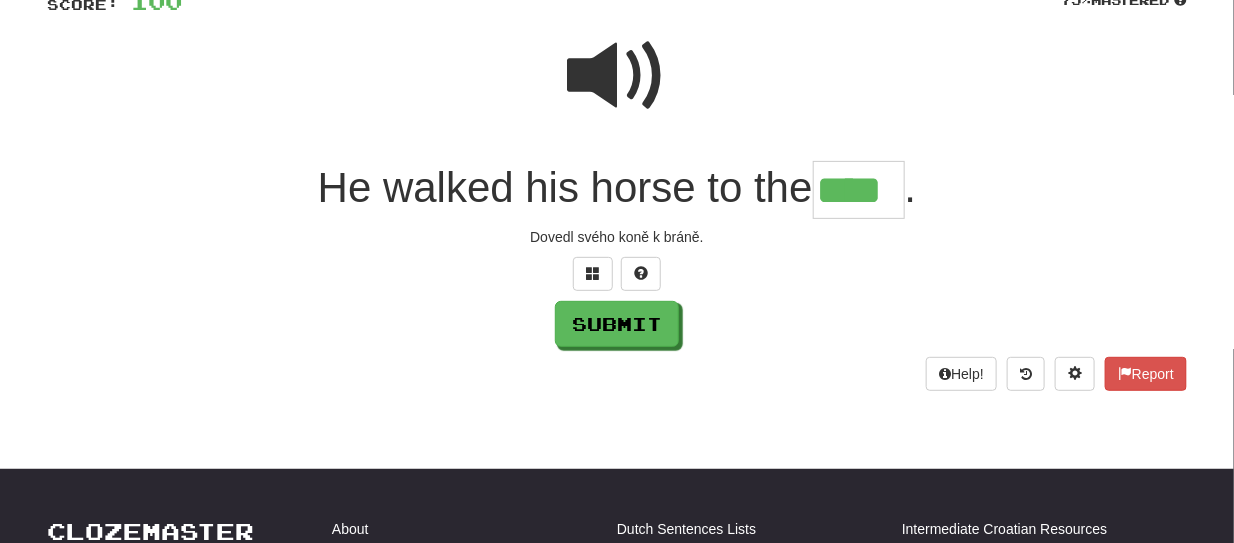type on "****" 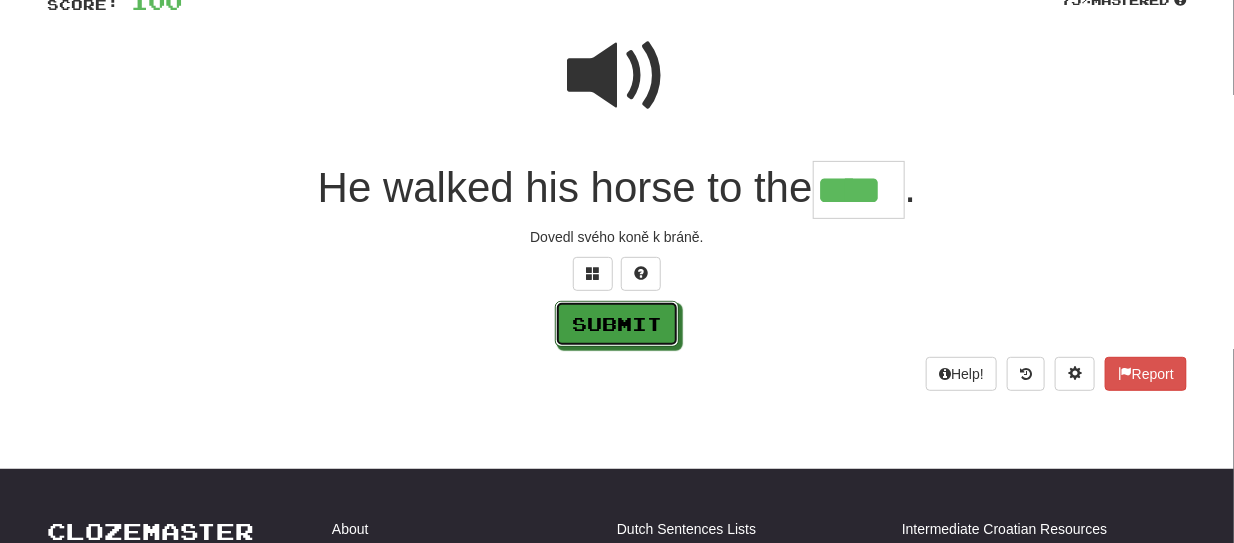 click on "Submit" at bounding box center [617, 324] 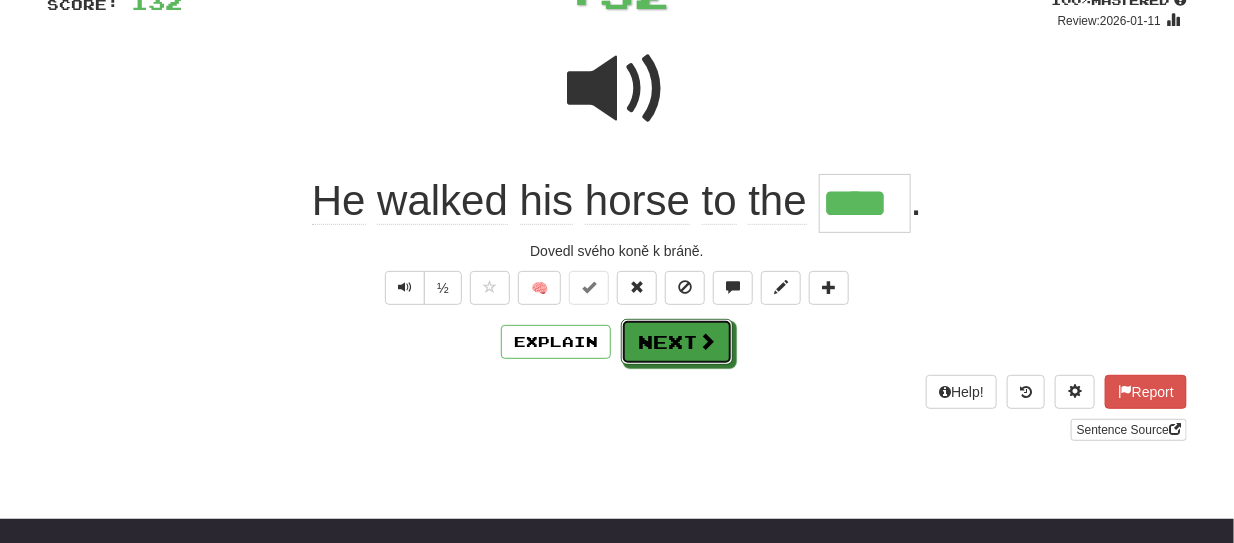 click on "Next" at bounding box center [677, 342] 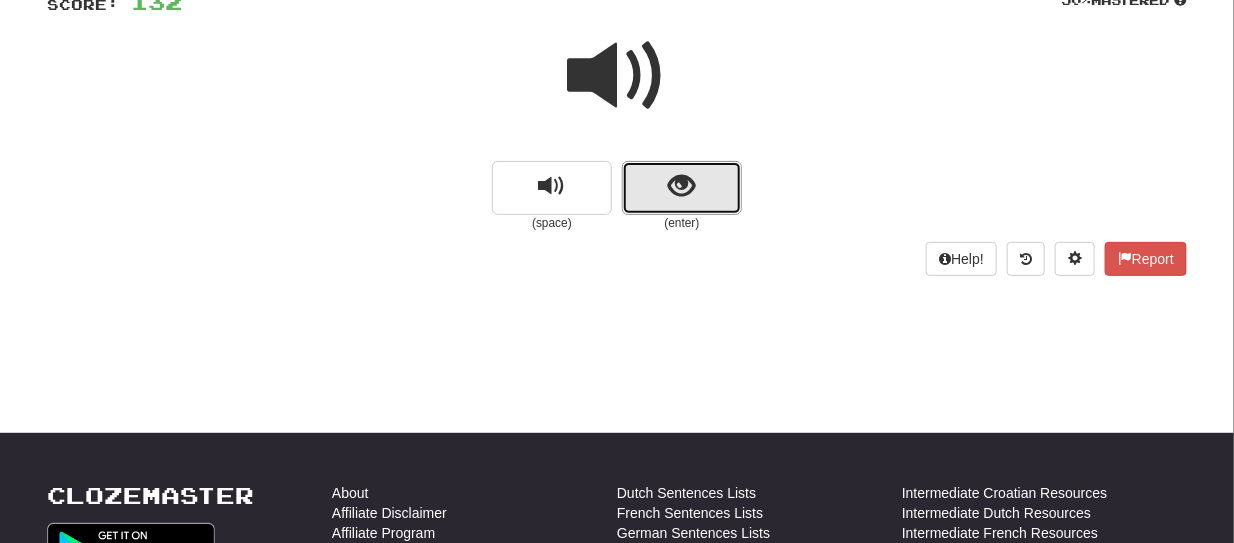 click at bounding box center [682, 188] 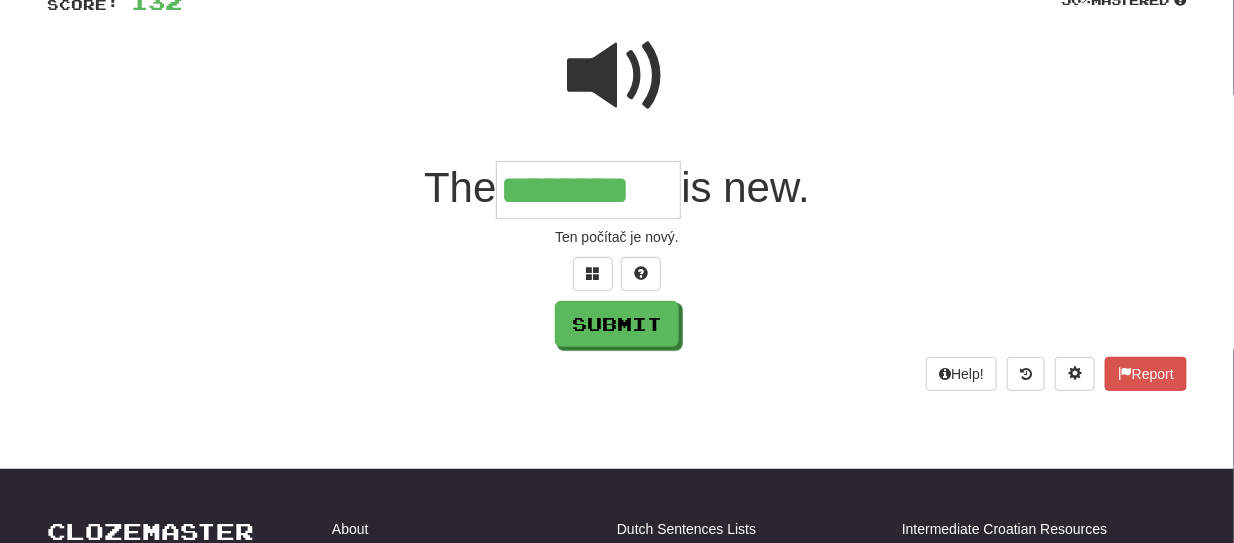 type on "********" 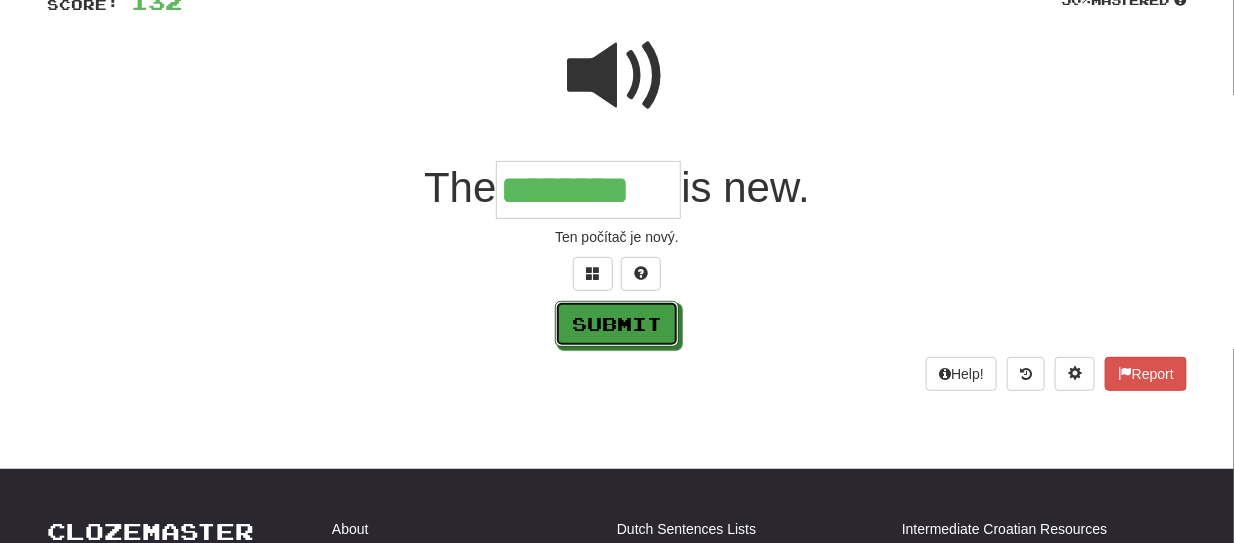 click on "Submit" at bounding box center (617, 324) 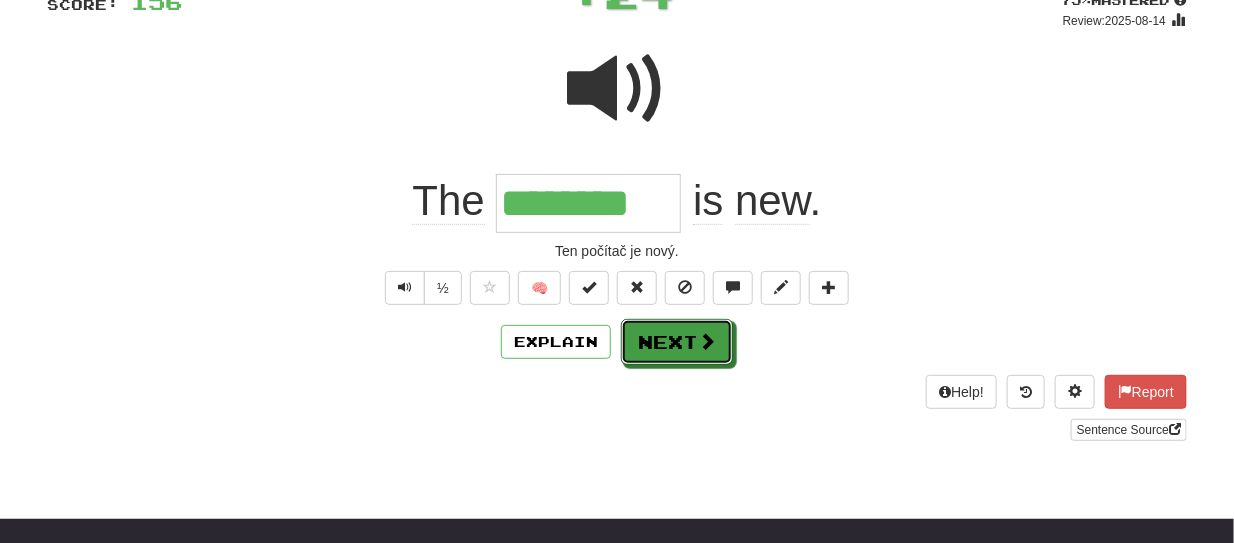 click on "Next" at bounding box center (677, 342) 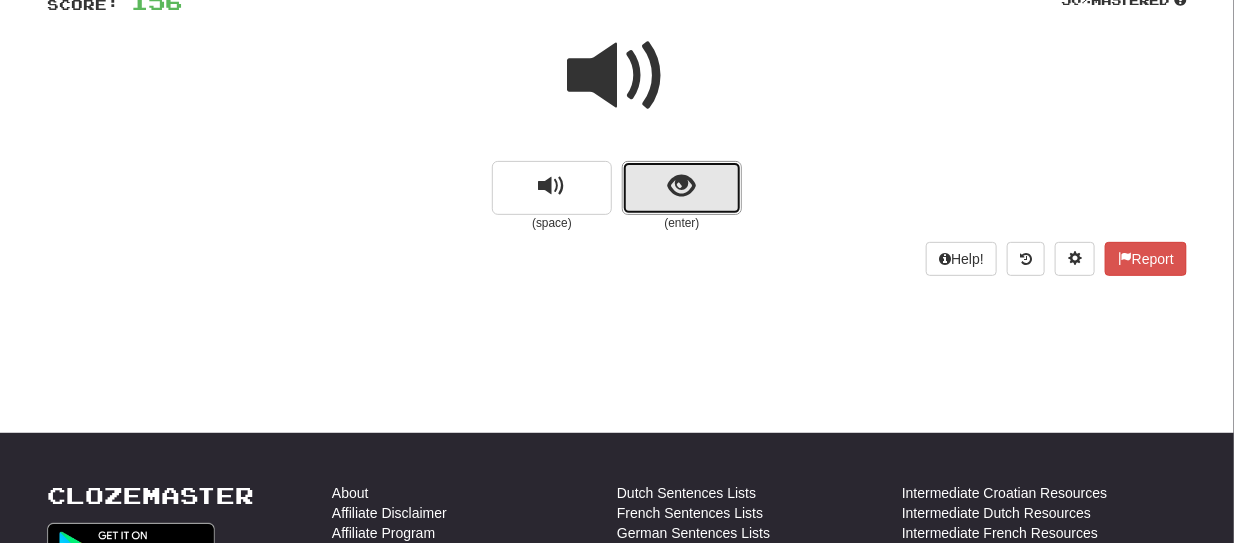 click at bounding box center (682, 188) 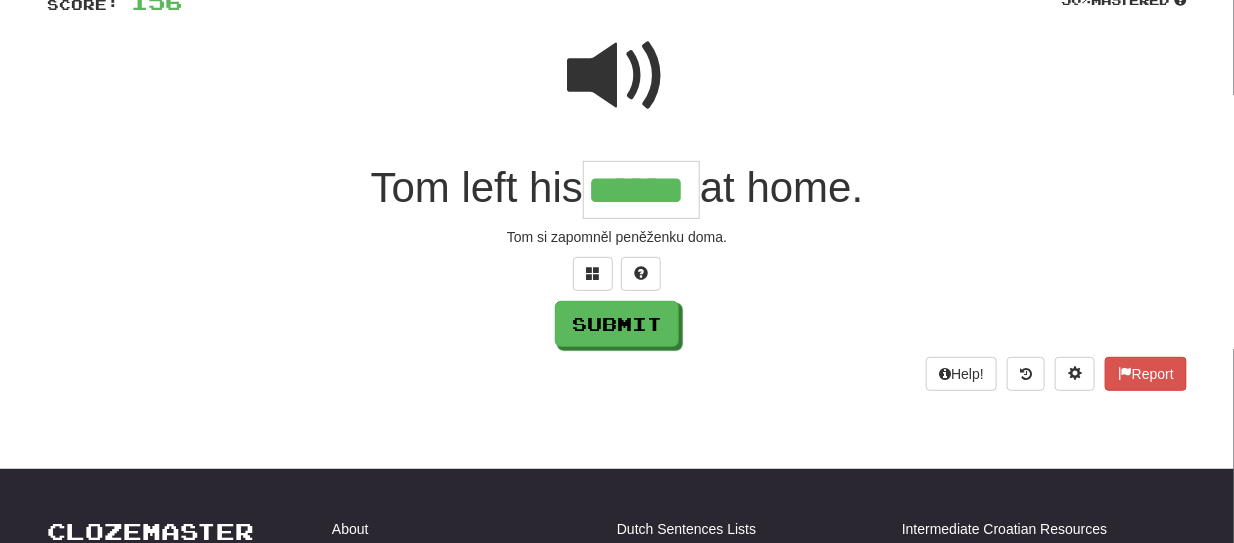 type on "******" 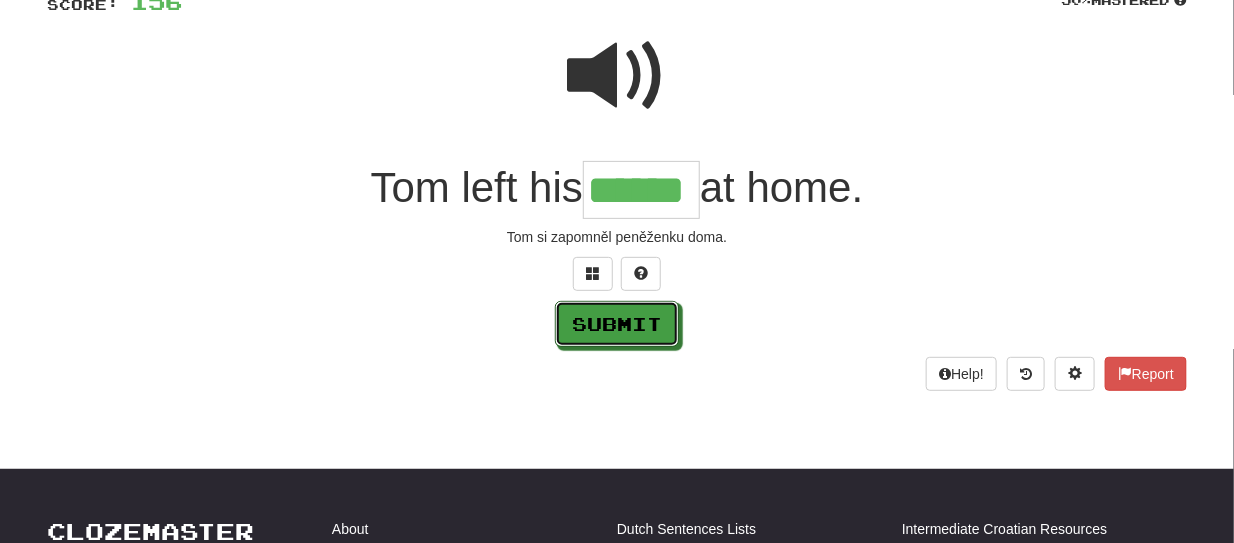 click on "Submit" at bounding box center [617, 324] 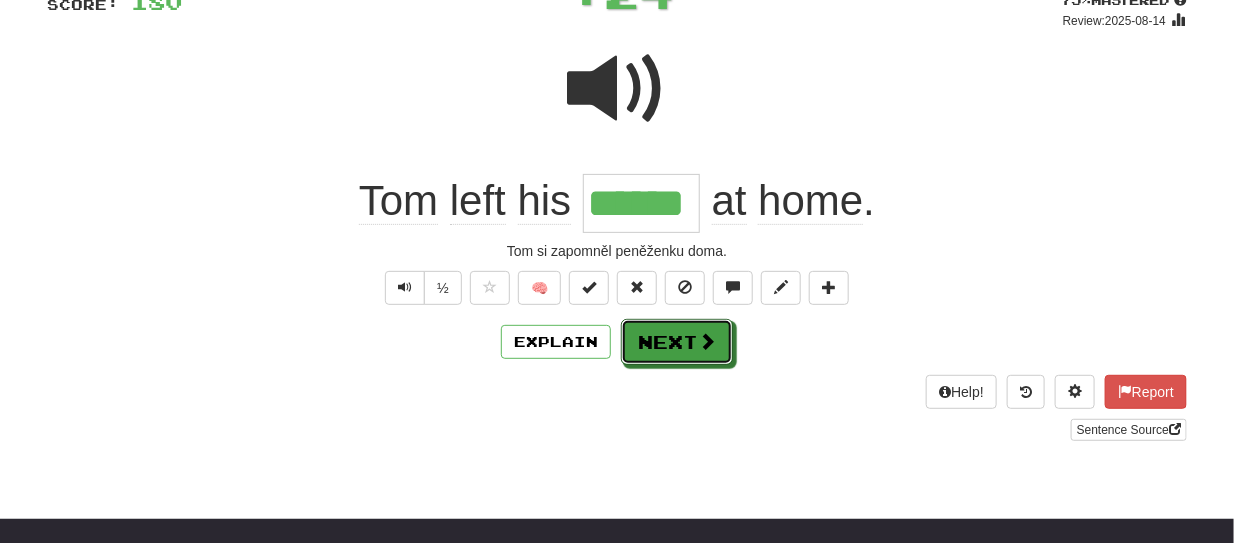 click on "Next" at bounding box center (677, 342) 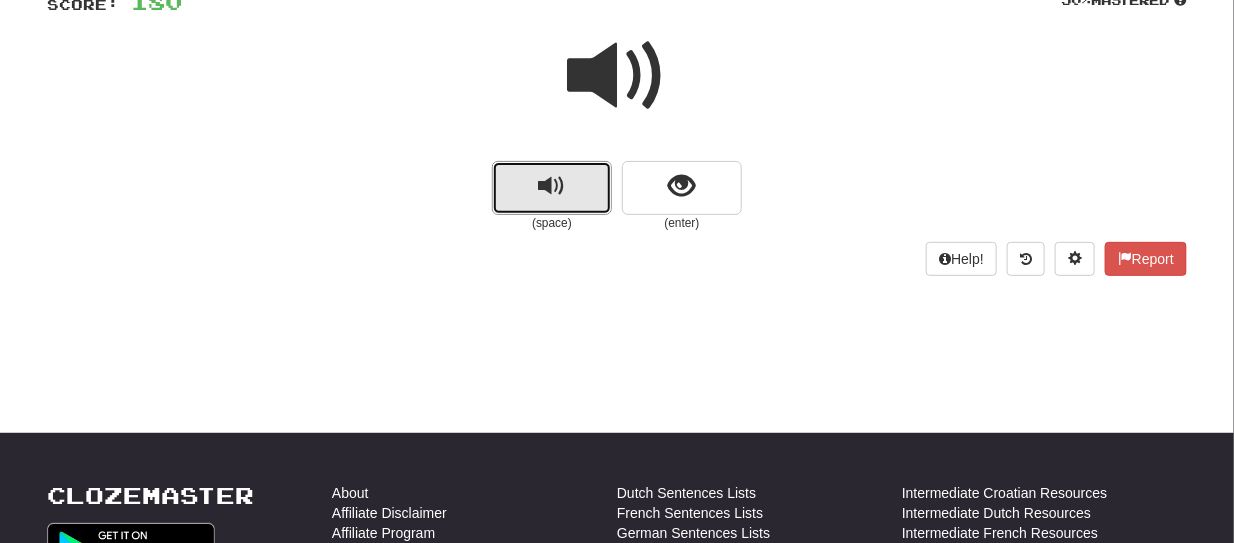 click at bounding box center [552, 188] 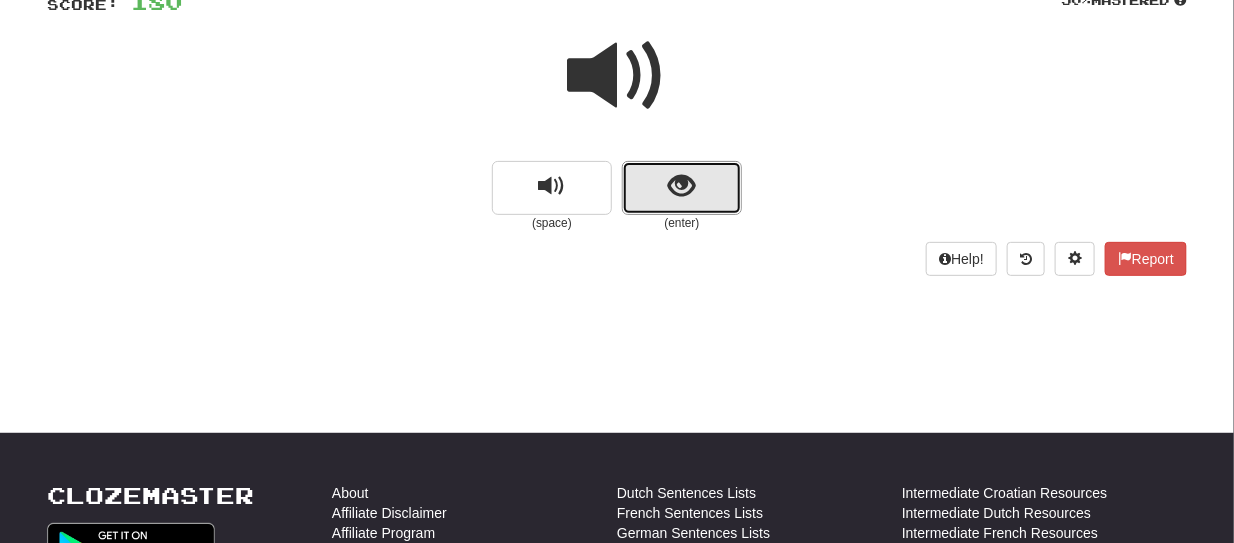 click at bounding box center (682, 188) 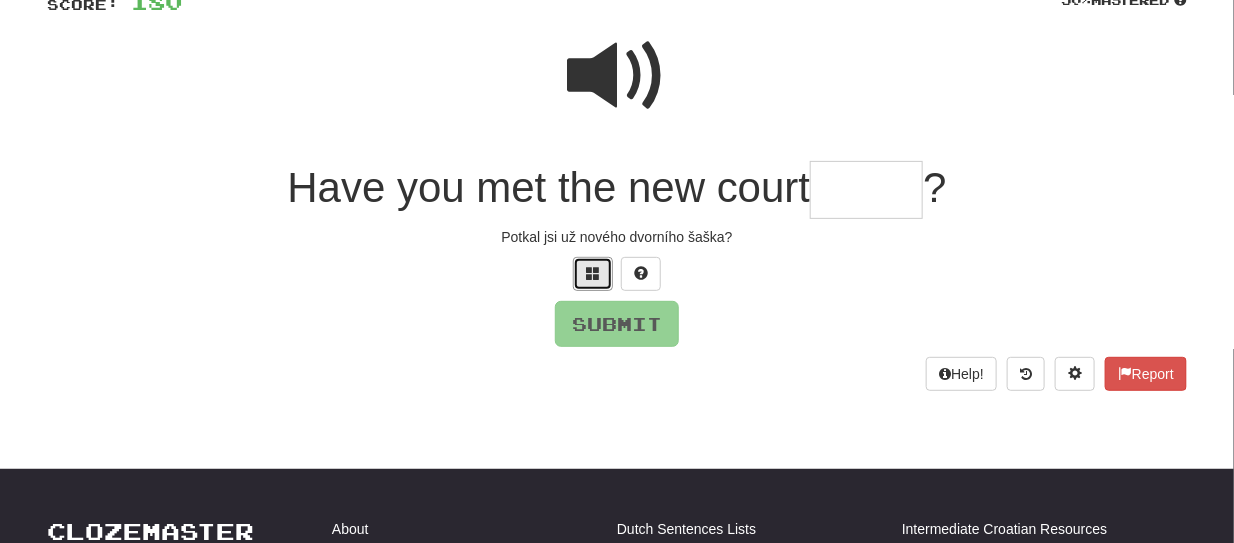 click at bounding box center [593, 274] 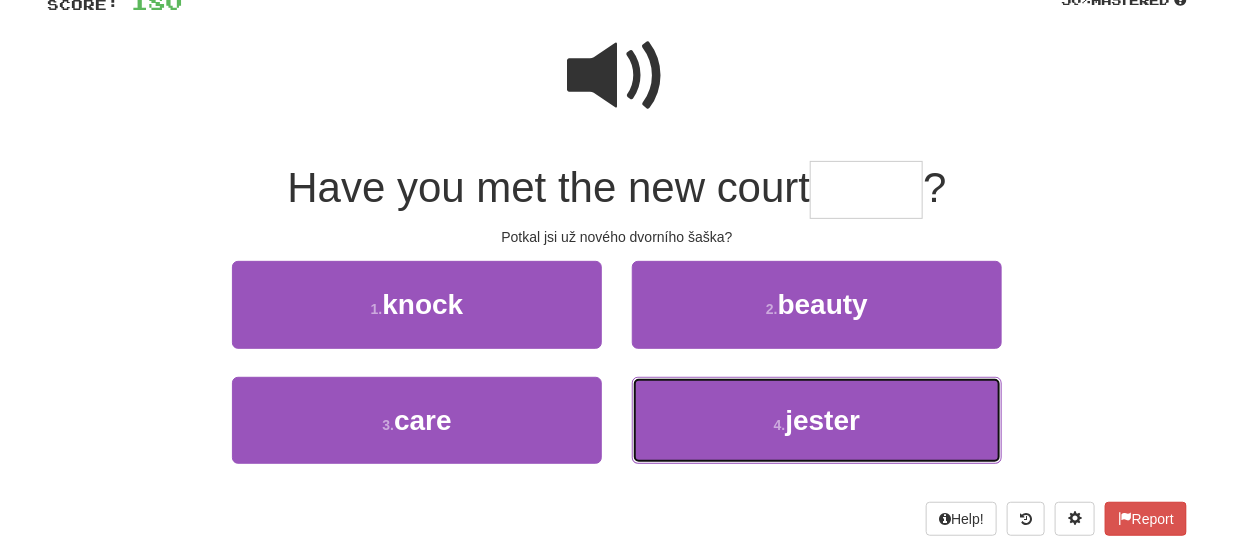 click on "4 .  jester" at bounding box center (817, 420) 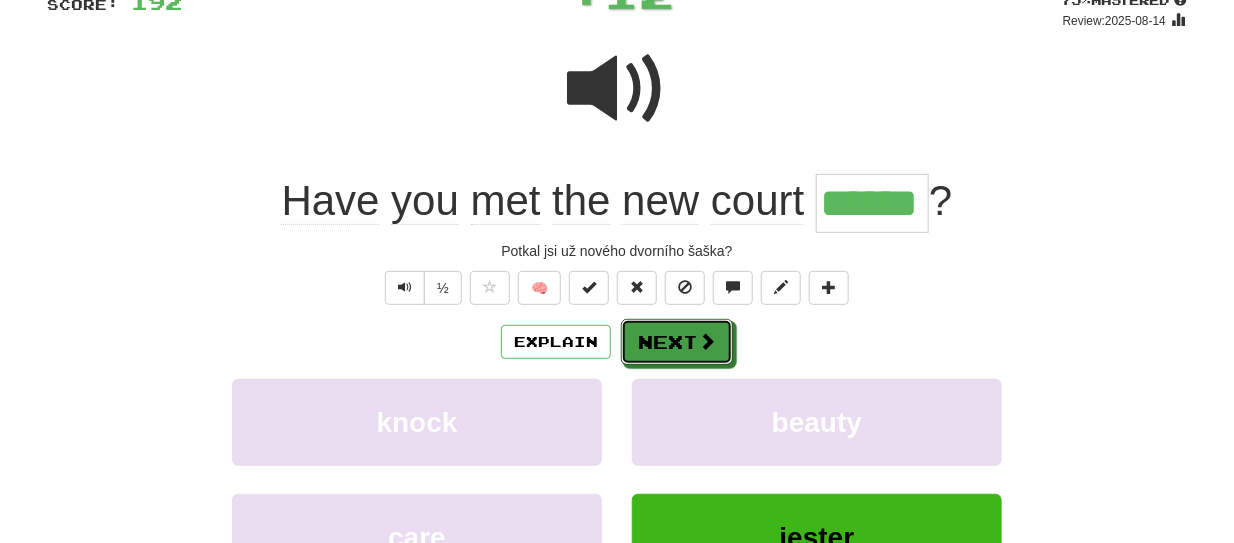 click at bounding box center [707, 341] 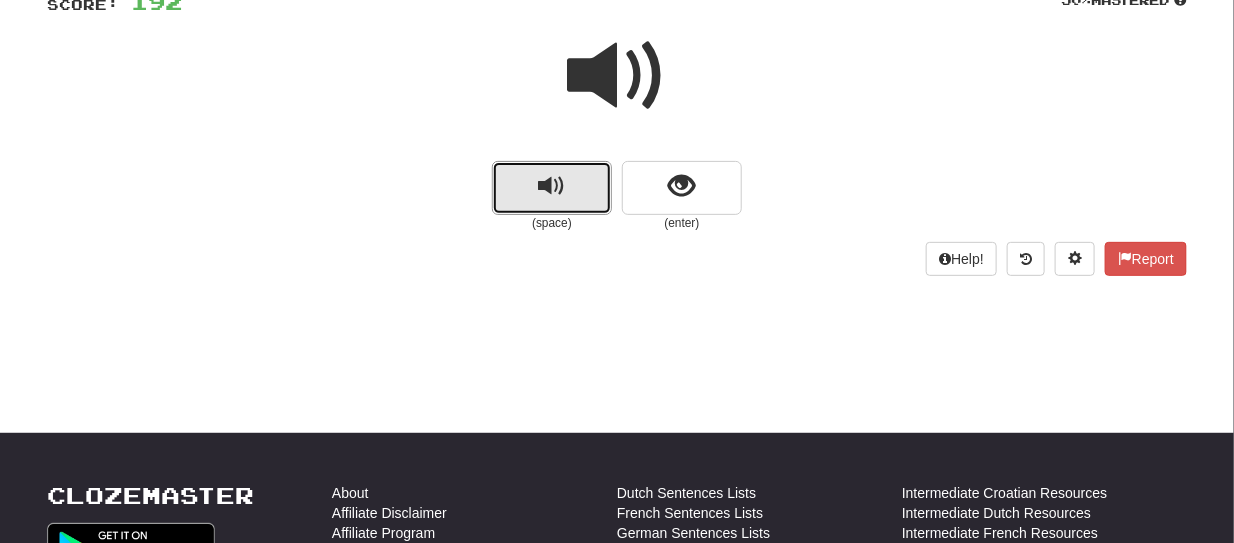 click at bounding box center [552, 188] 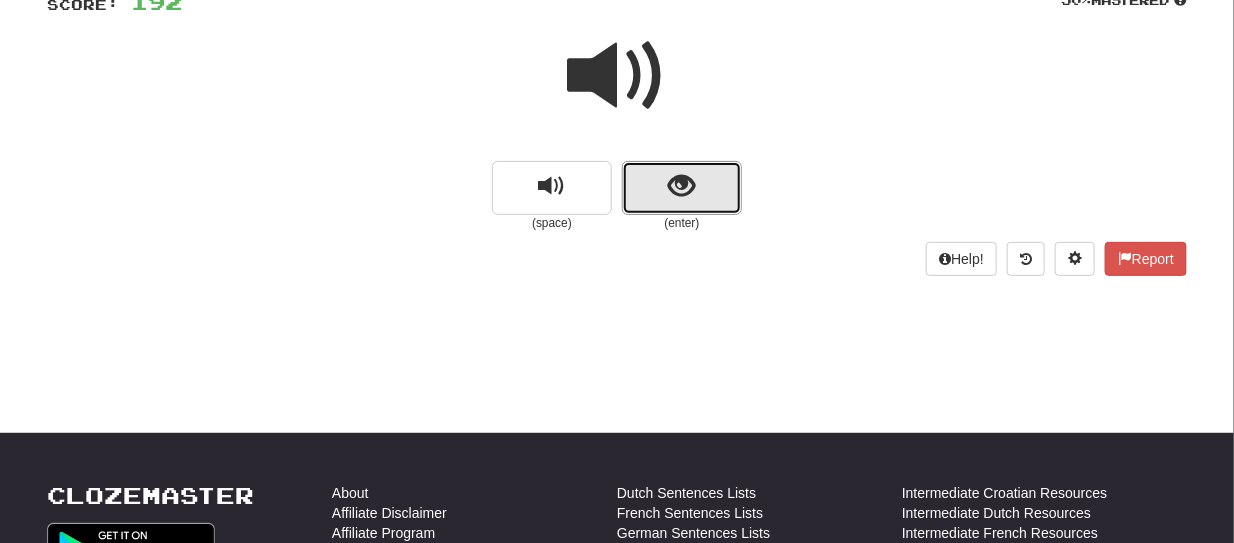 click at bounding box center [682, 188] 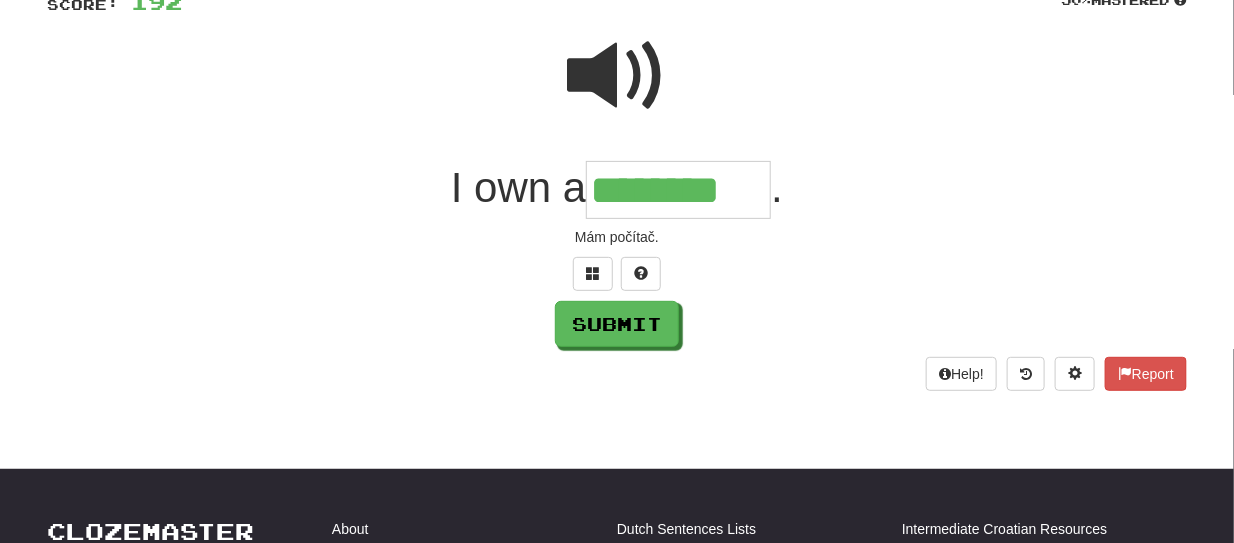 type on "********" 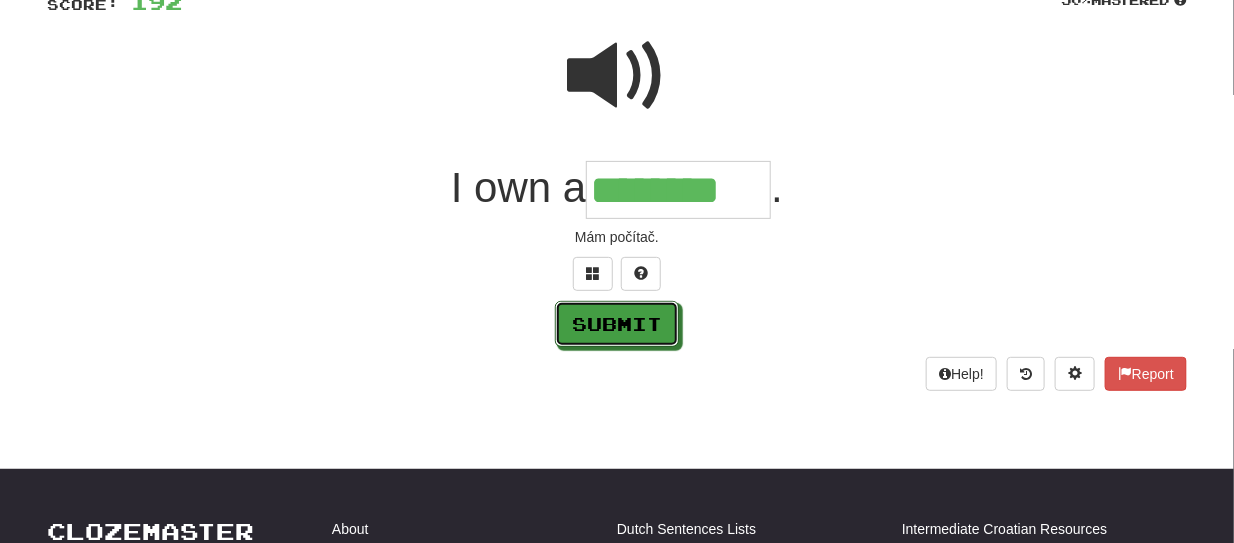 click on "Submit" at bounding box center [617, 324] 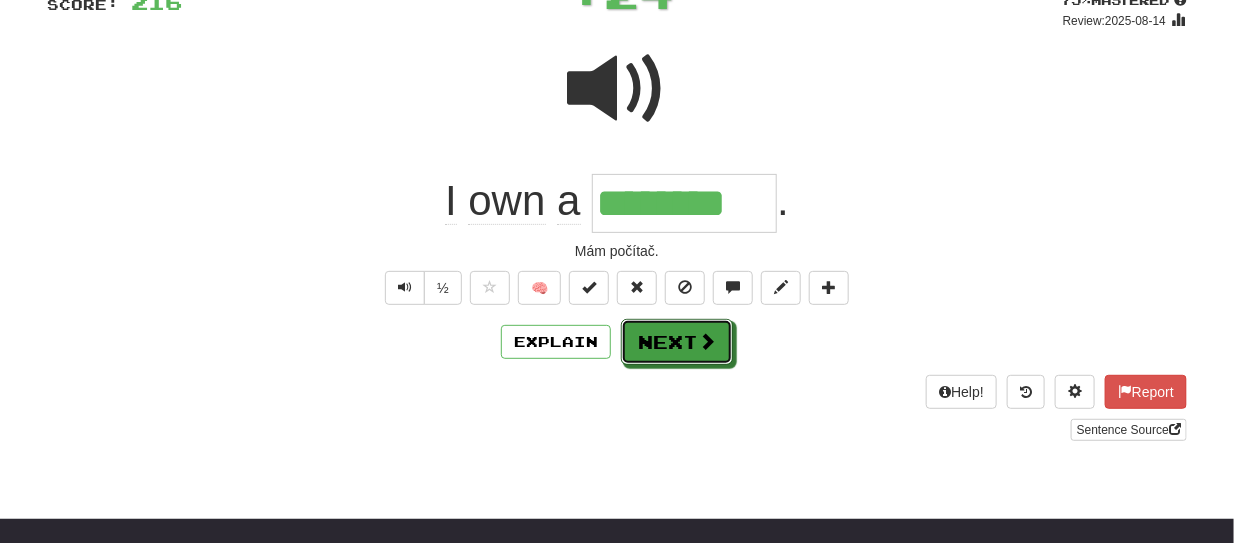 click on "Next" at bounding box center (677, 342) 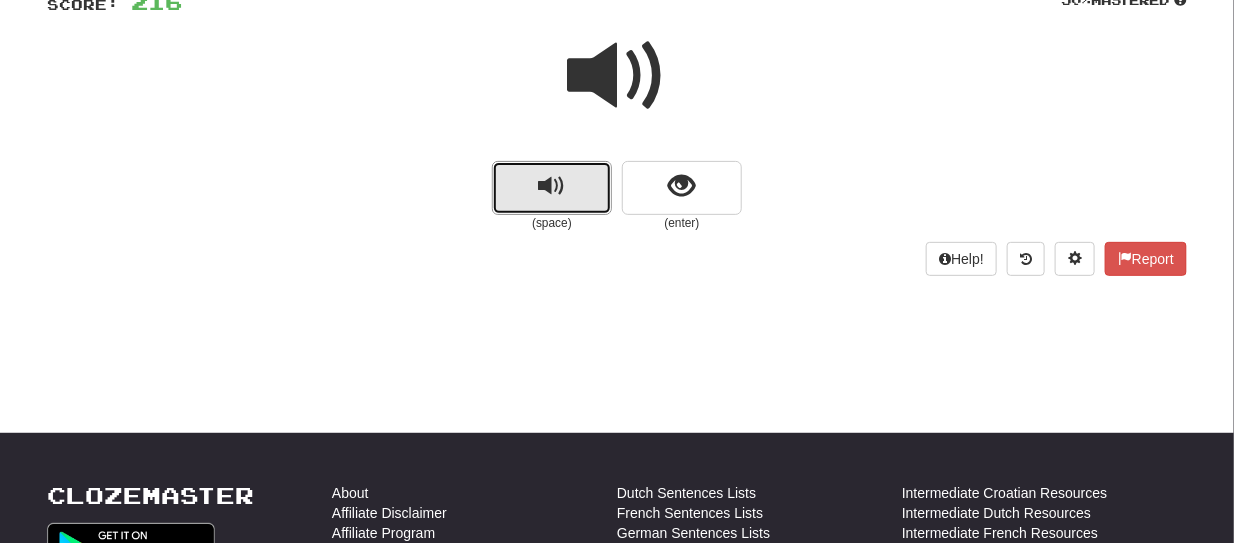 click at bounding box center [552, 188] 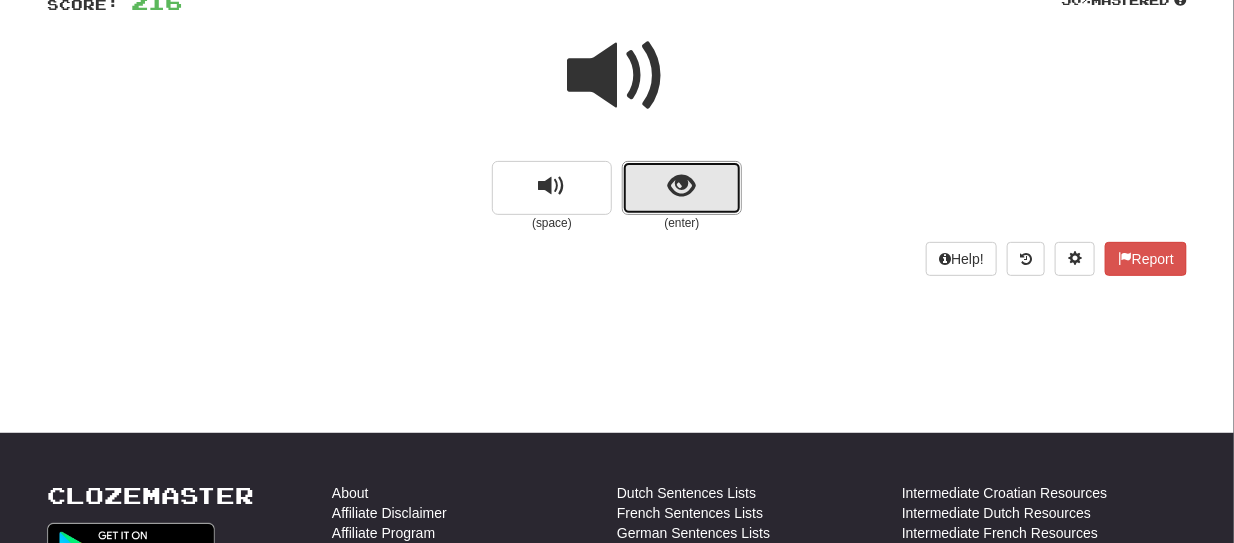 click at bounding box center [682, 188] 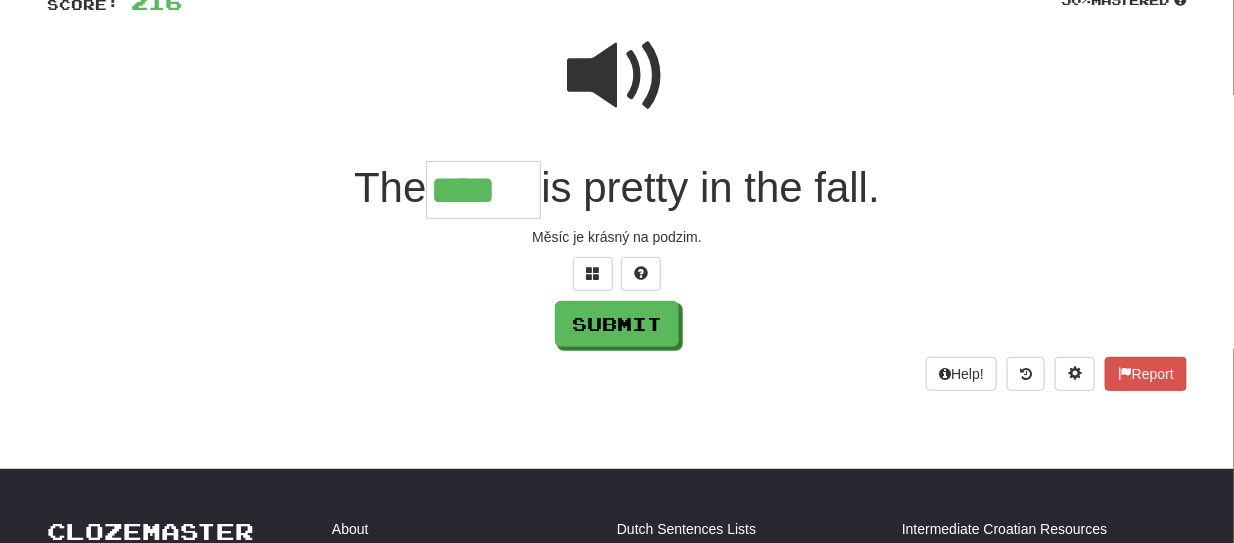 type on "****" 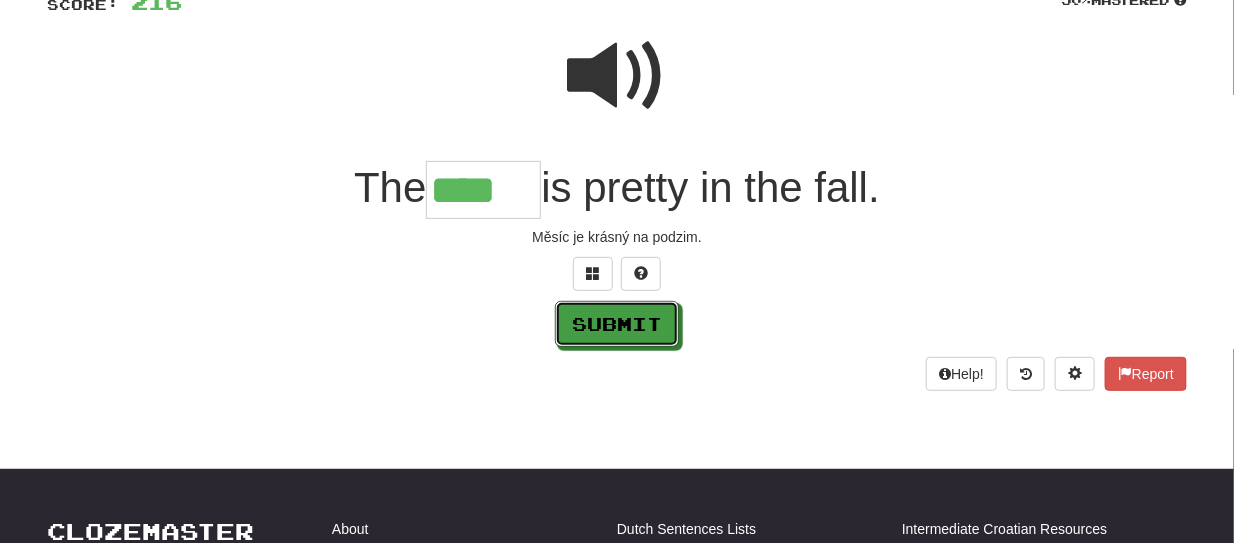 click on "Submit" at bounding box center [617, 324] 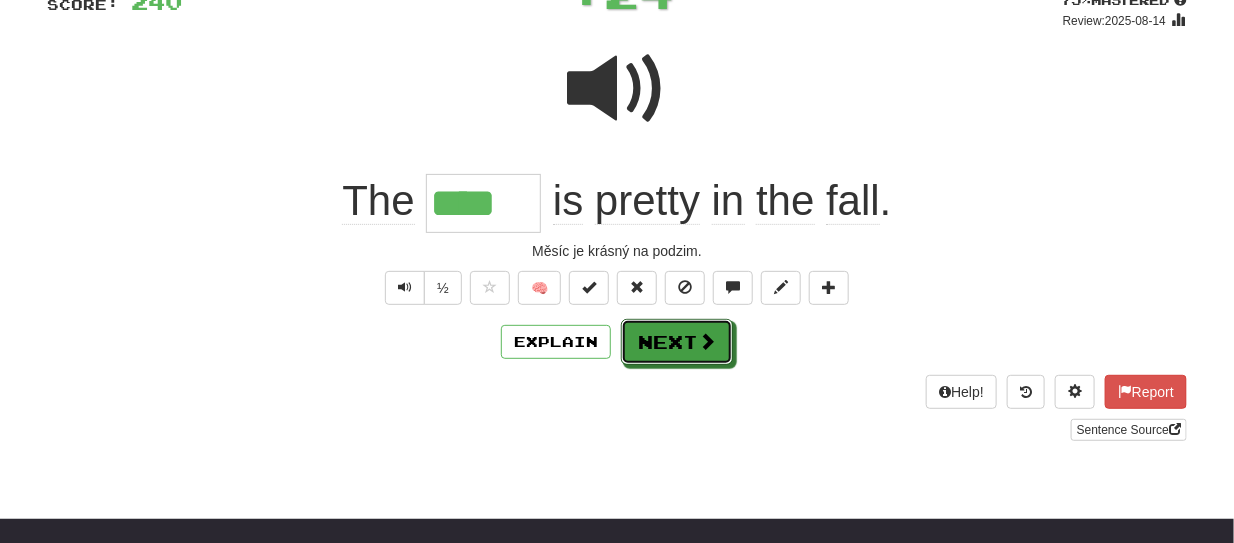 click on "Next" at bounding box center [677, 342] 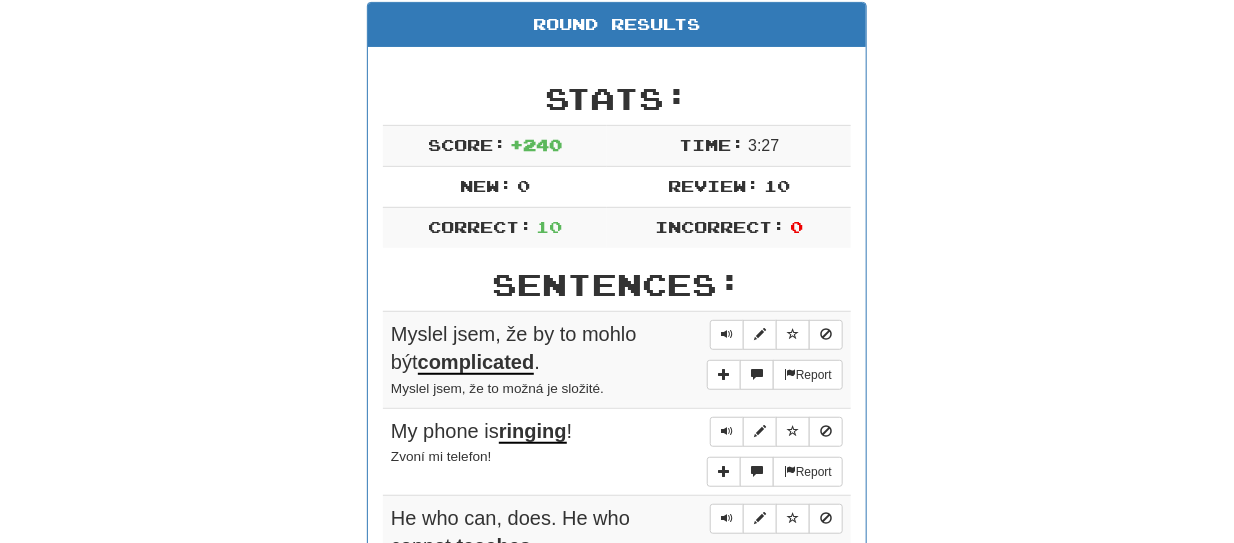 scroll, scrollTop: 247, scrollLeft: 0, axis: vertical 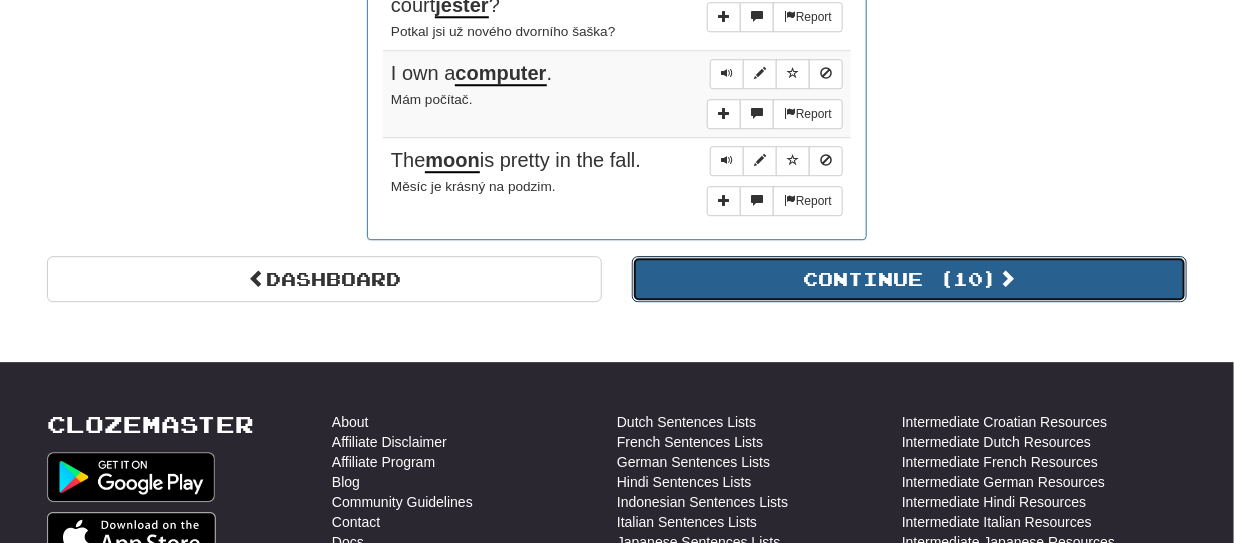 click on "Continue ( 10 )" at bounding box center (909, 279) 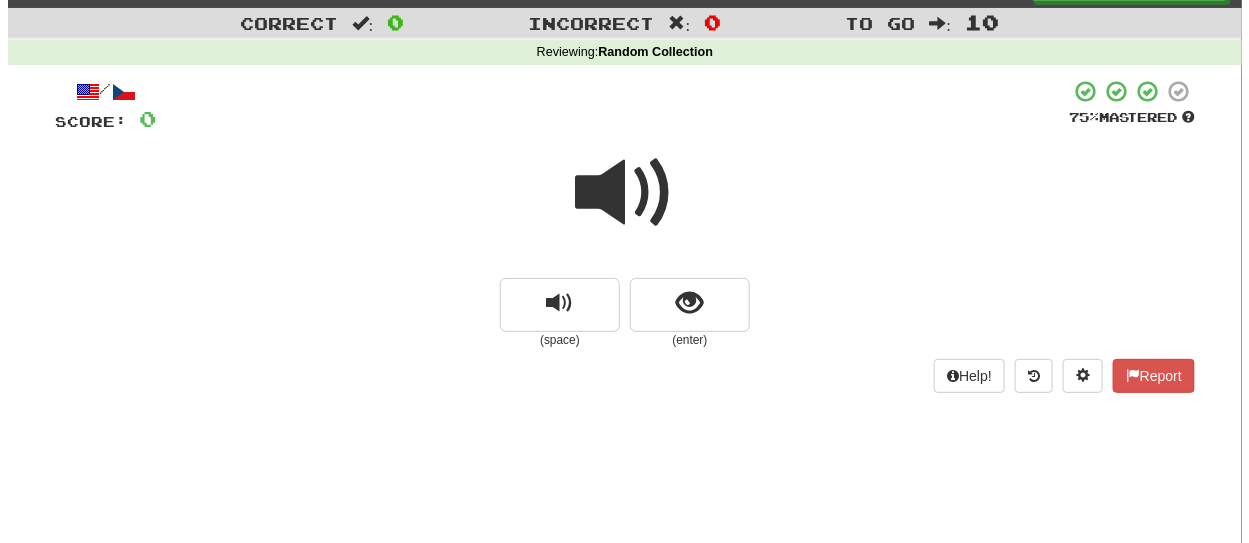 scroll, scrollTop: 0, scrollLeft: 0, axis: both 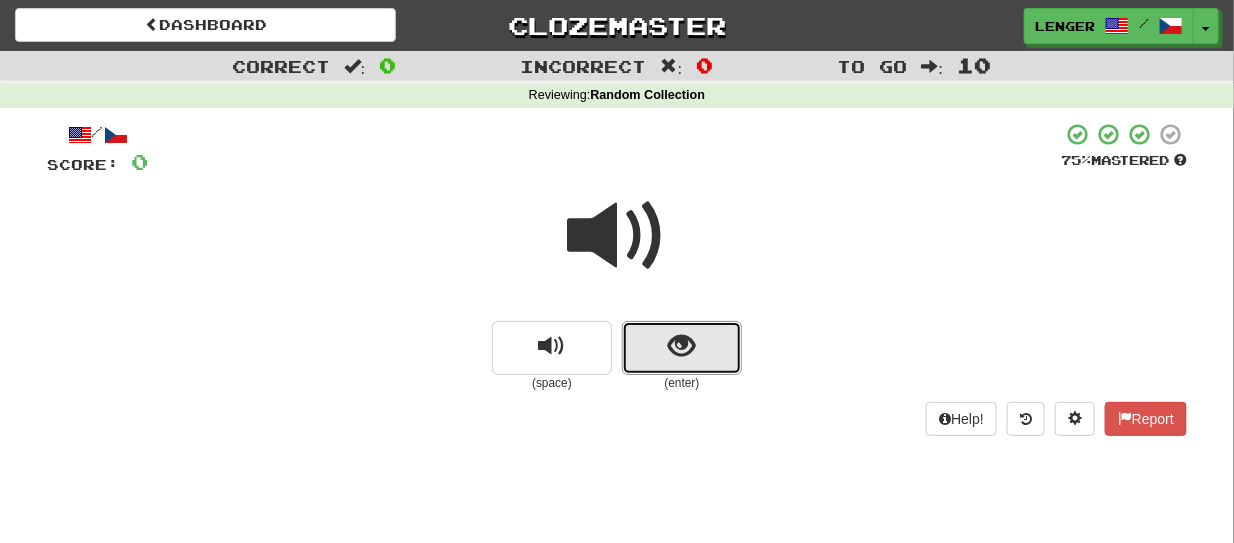 click at bounding box center (682, 348) 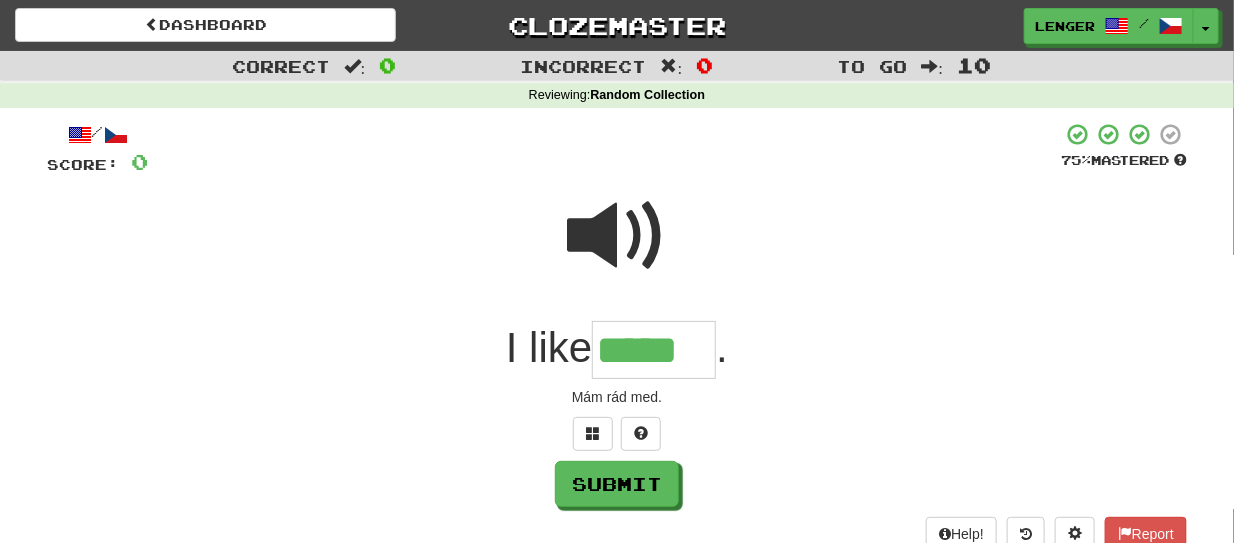 type on "*****" 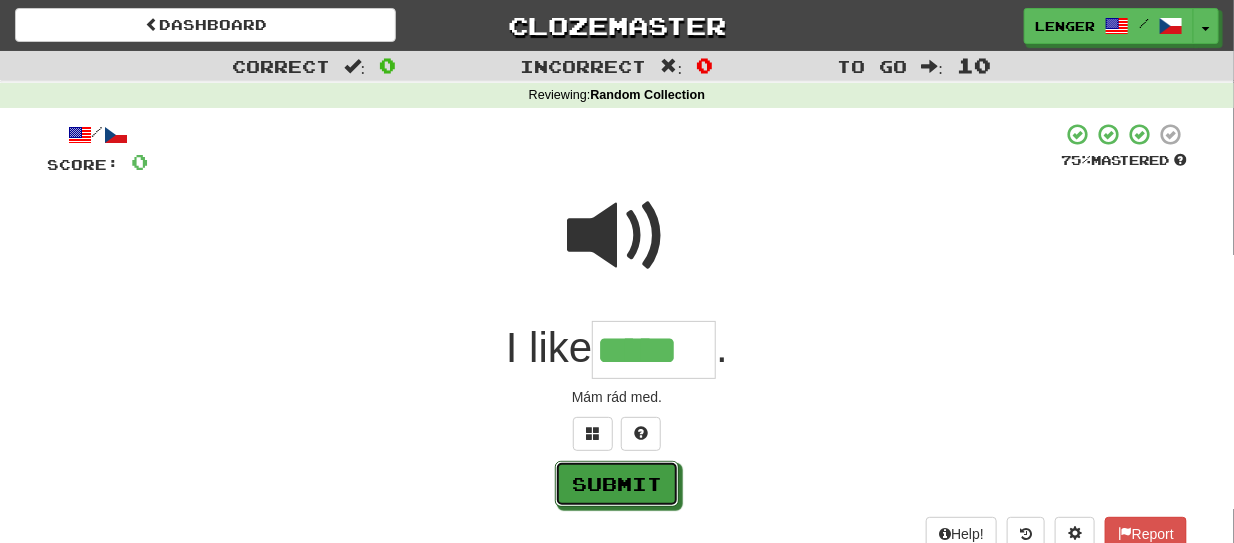 click on "Submit" at bounding box center (617, 484) 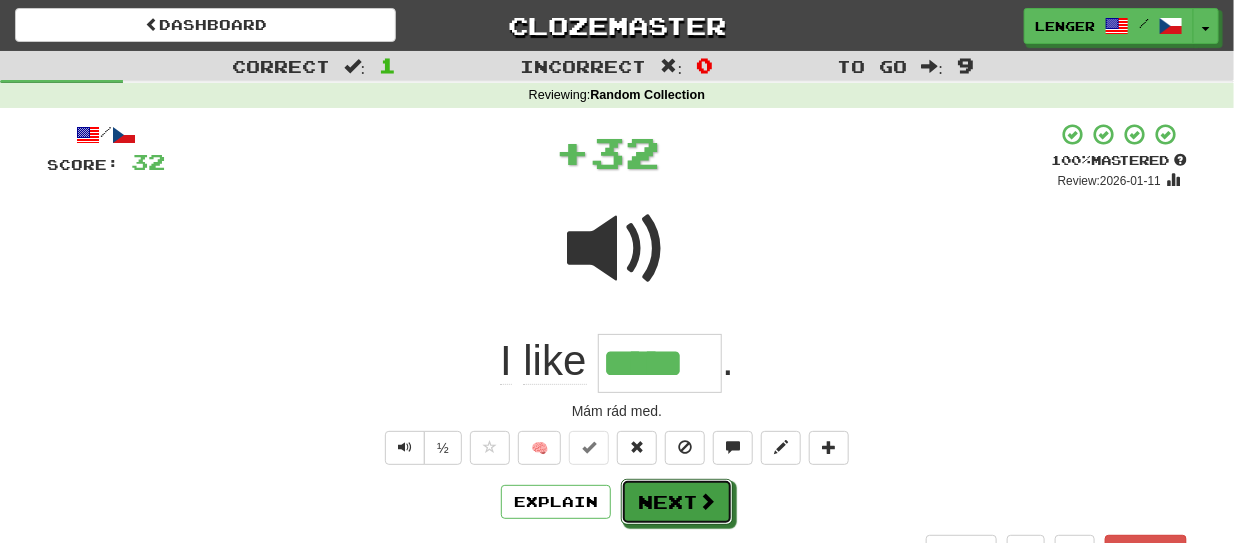 click on "Next" at bounding box center [677, 502] 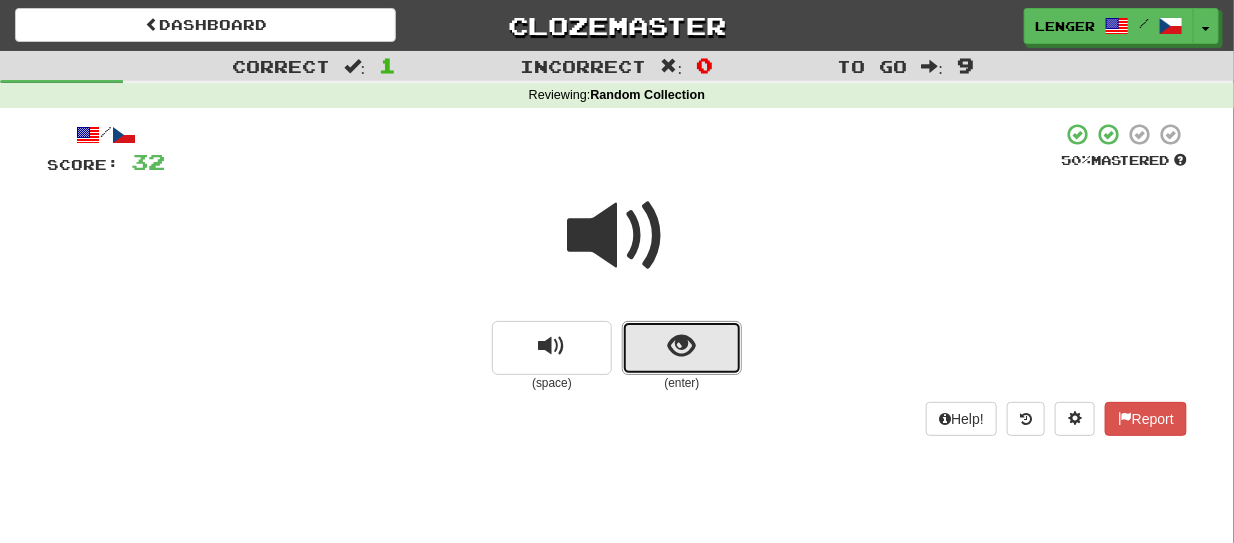 click at bounding box center [682, 348] 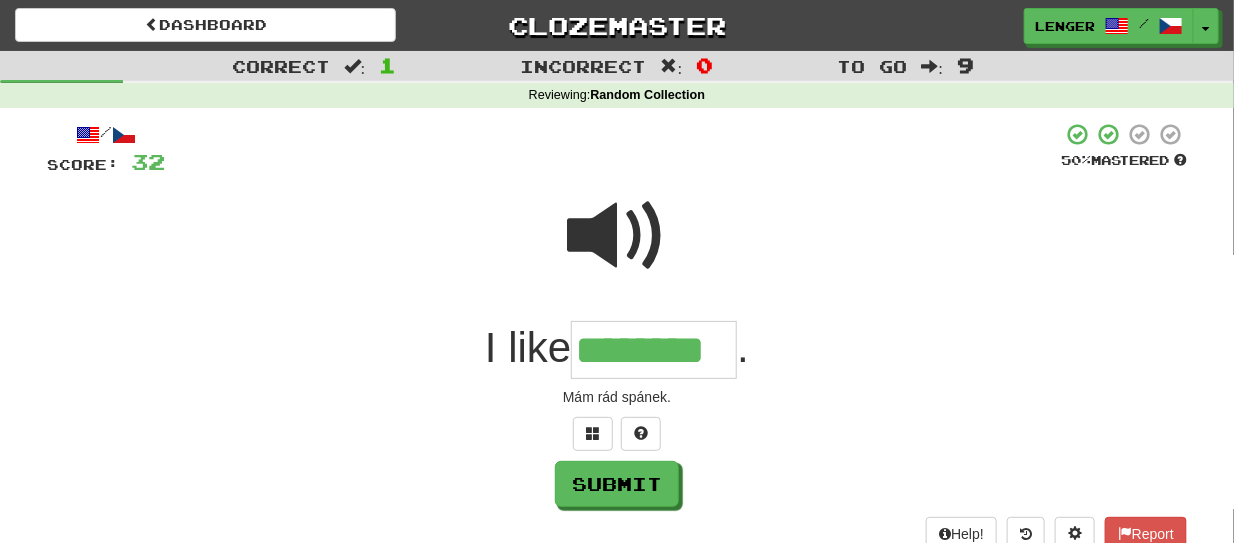 type on "********" 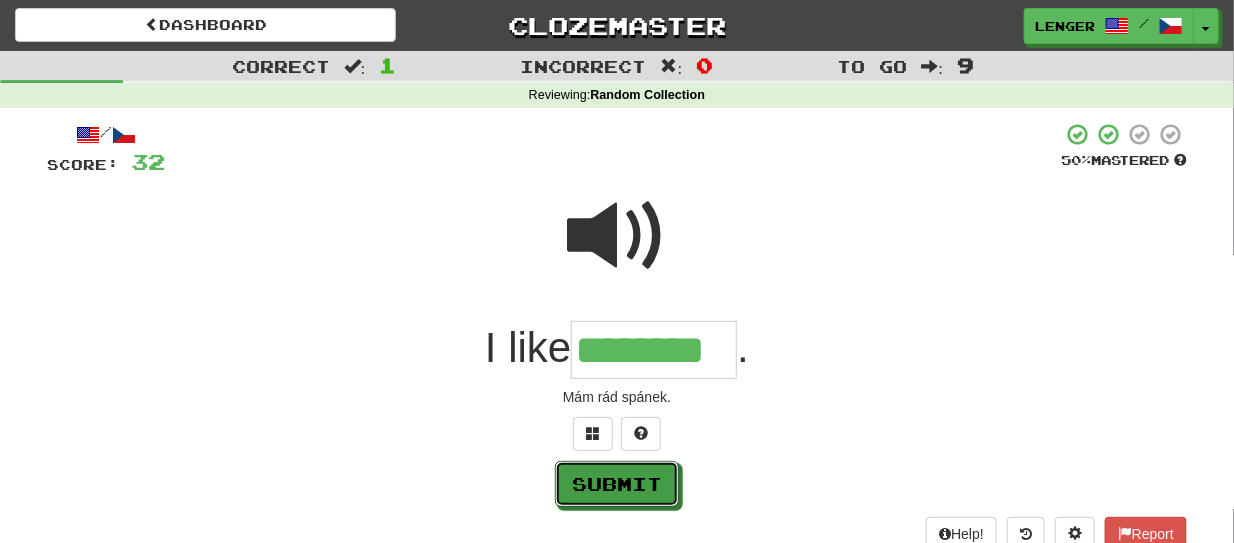 click on "Submit" at bounding box center (617, 484) 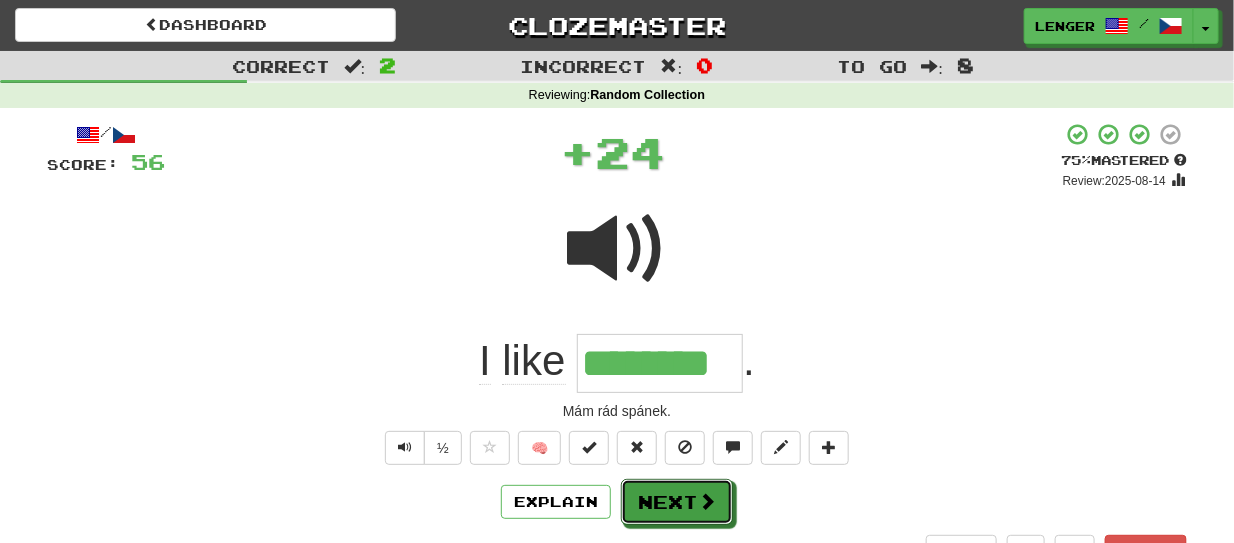 click on "Next" at bounding box center [677, 502] 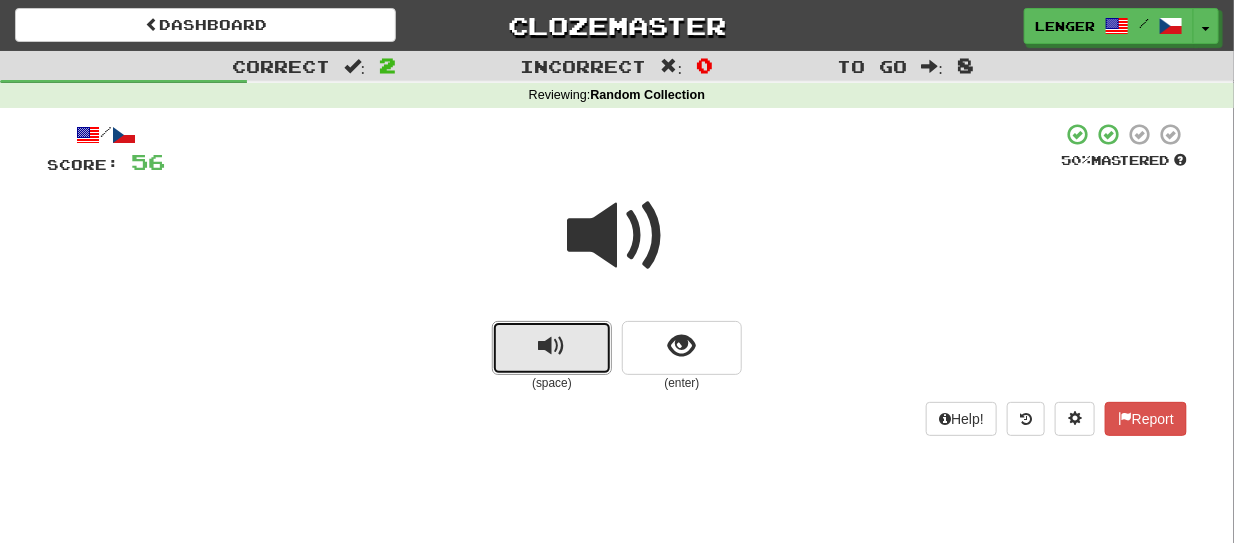 click at bounding box center [552, 348] 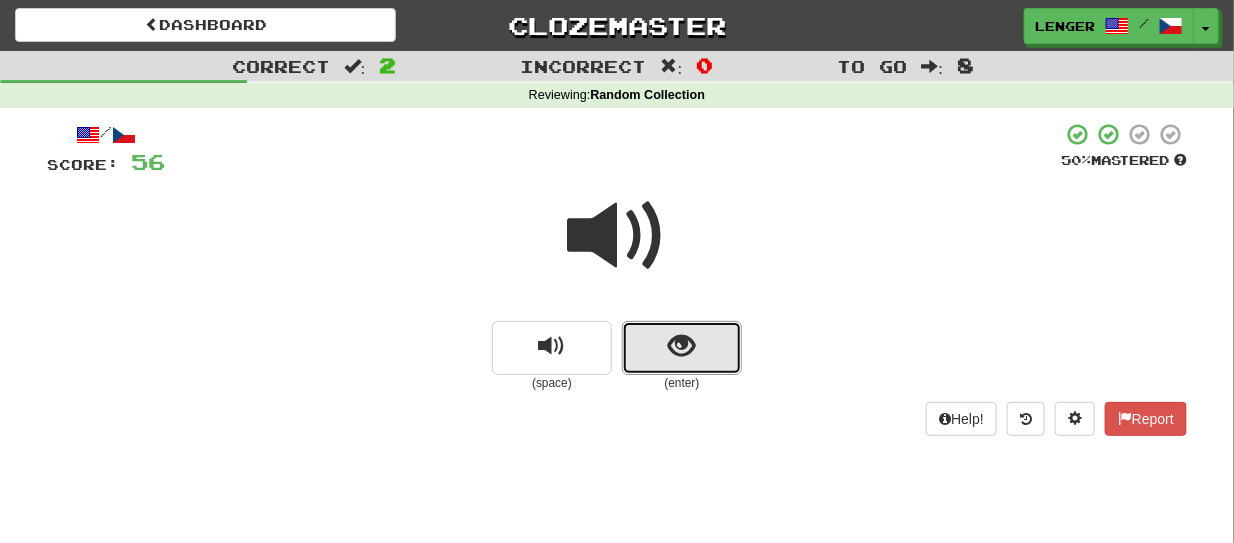 click at bounding box center [682, 348] 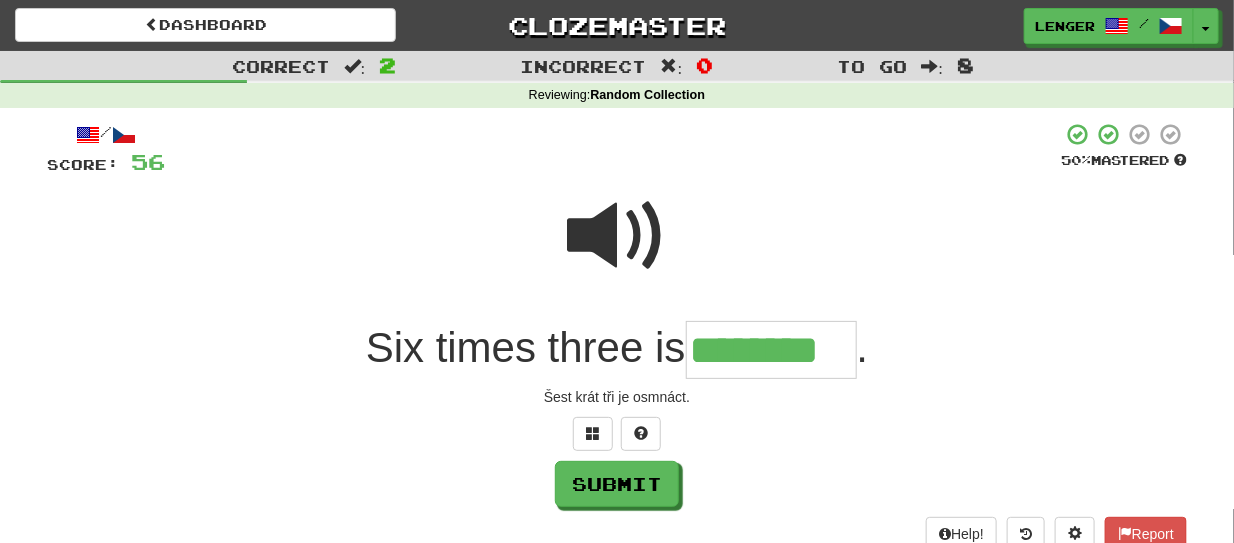 type on "********" 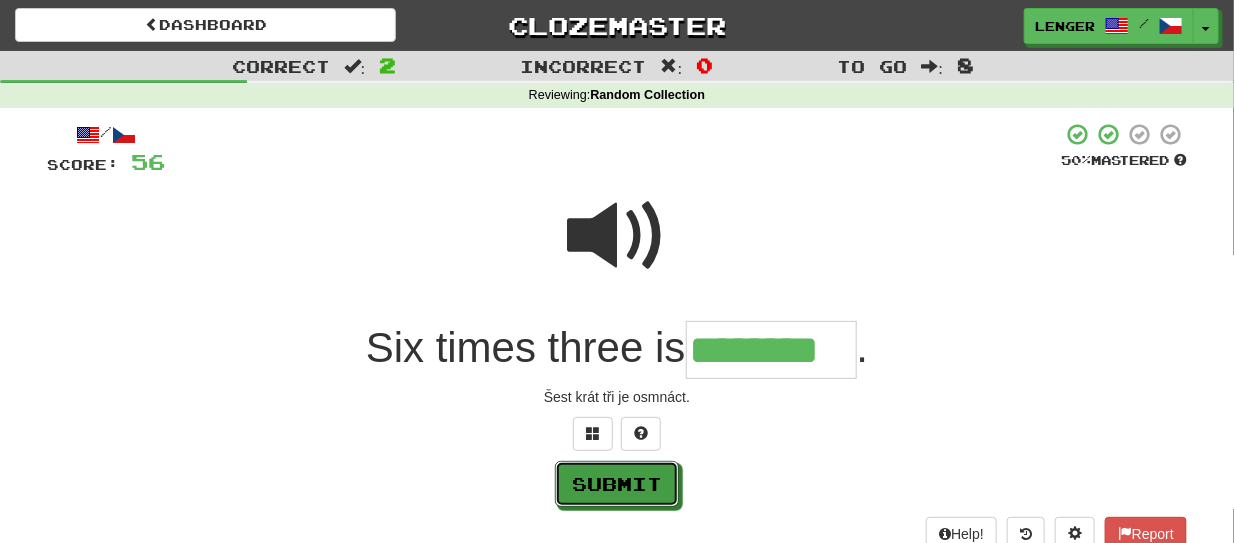 click on "Submit" at bounding box center [617, 484] 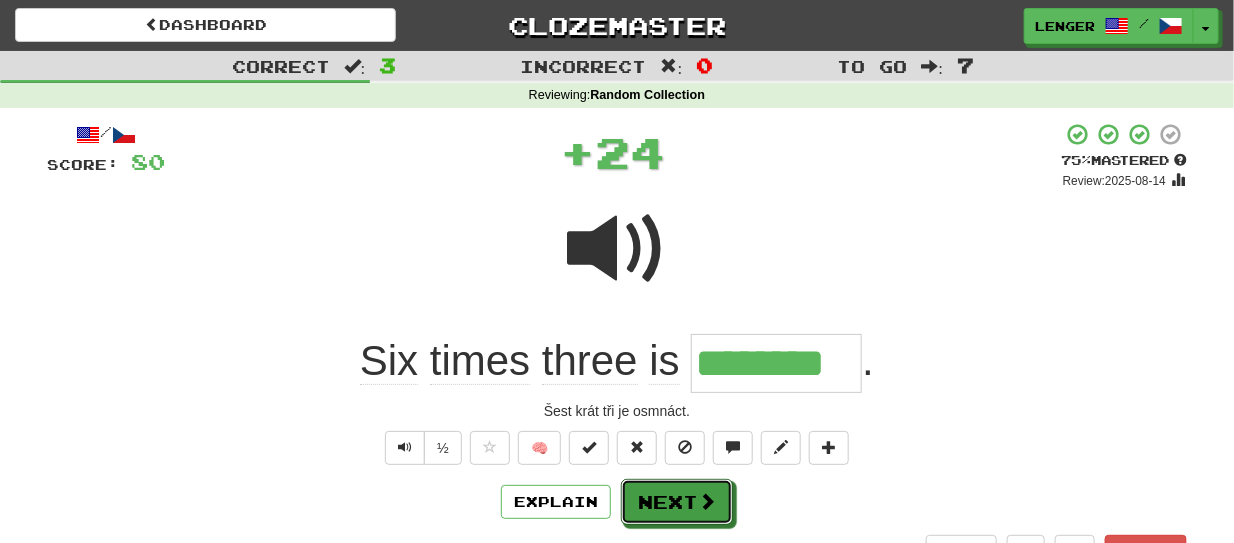 click on "Next" at bounding box center (677, 502) 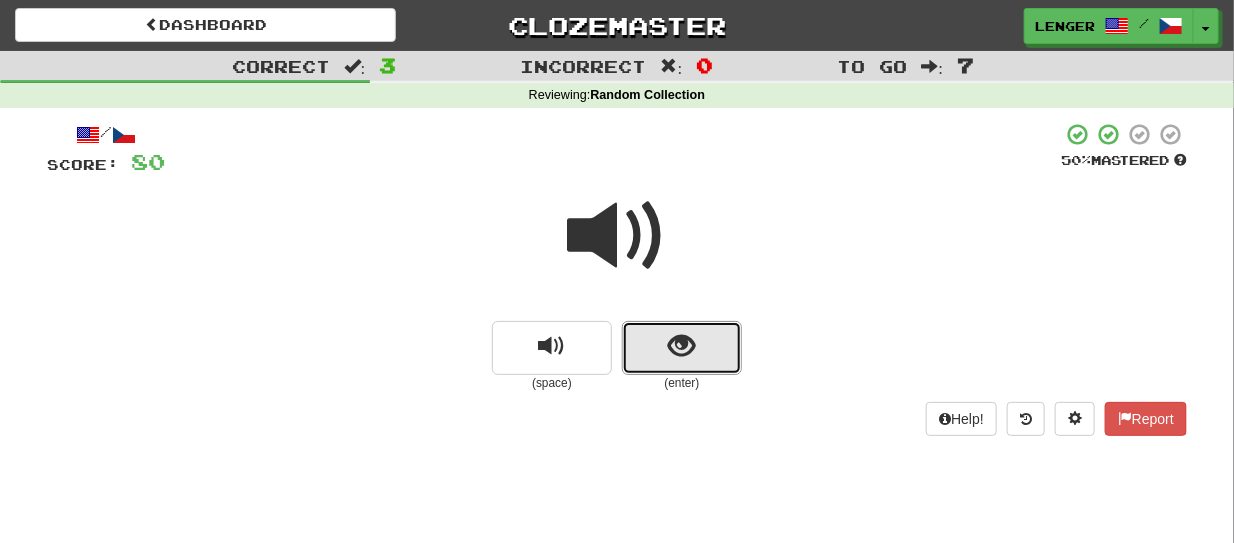 click at bounding box center [682, 348] 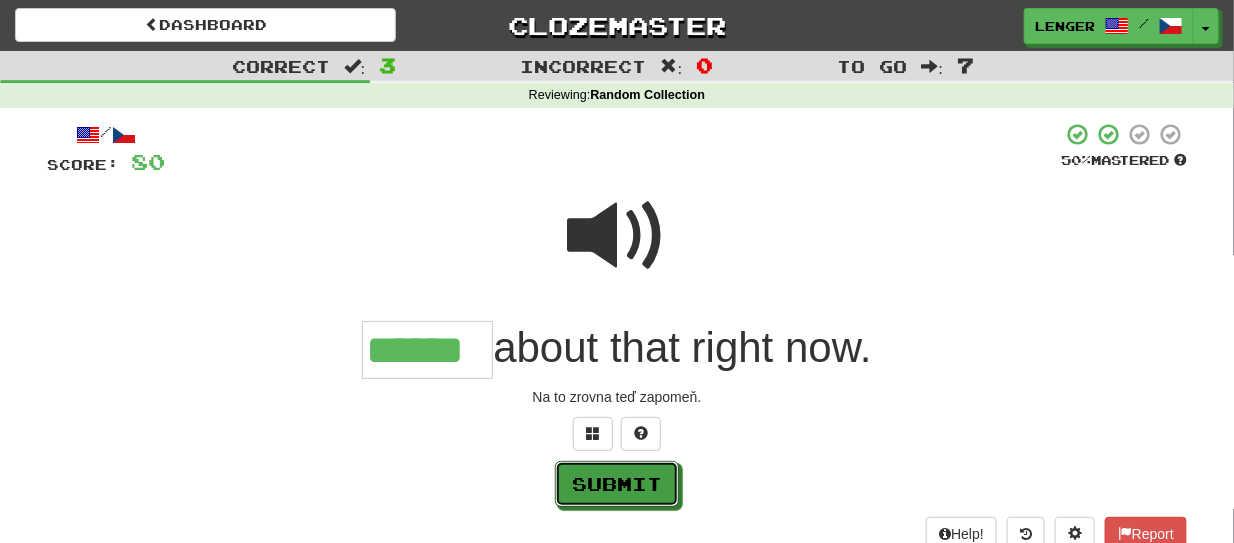 click on "Submit" at bounding box center (617, 484) 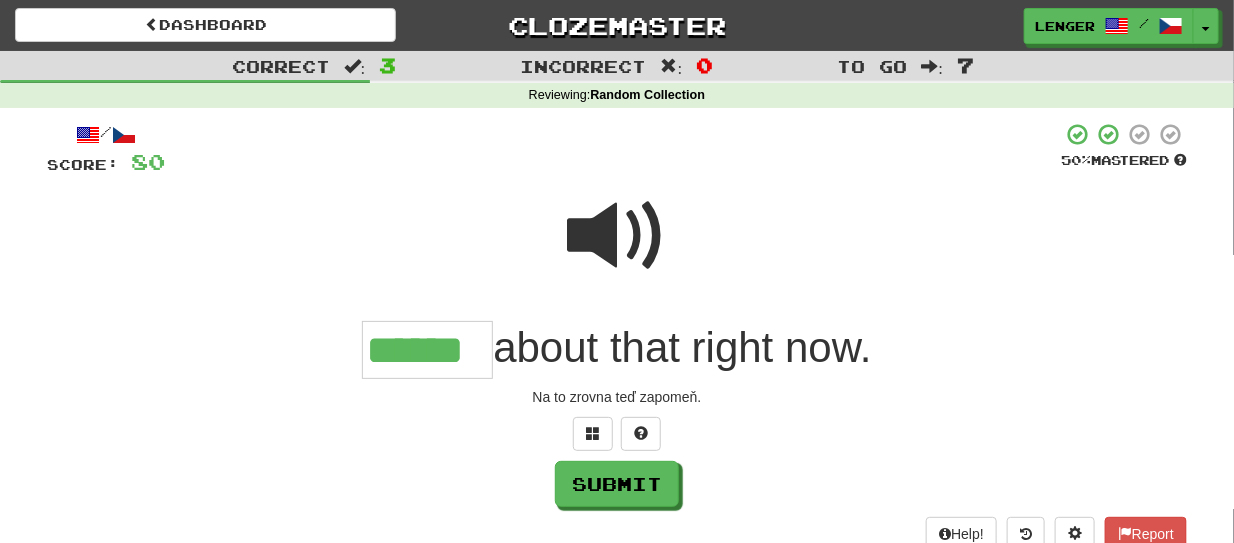 type on "******" 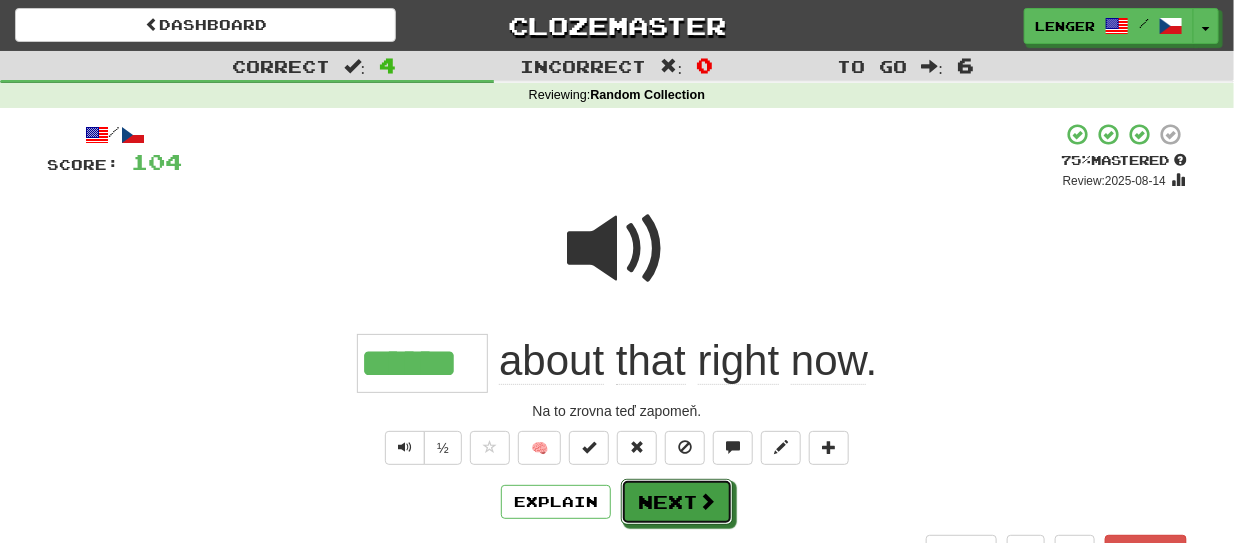 click on "Next" at bounding box center [677, 502] 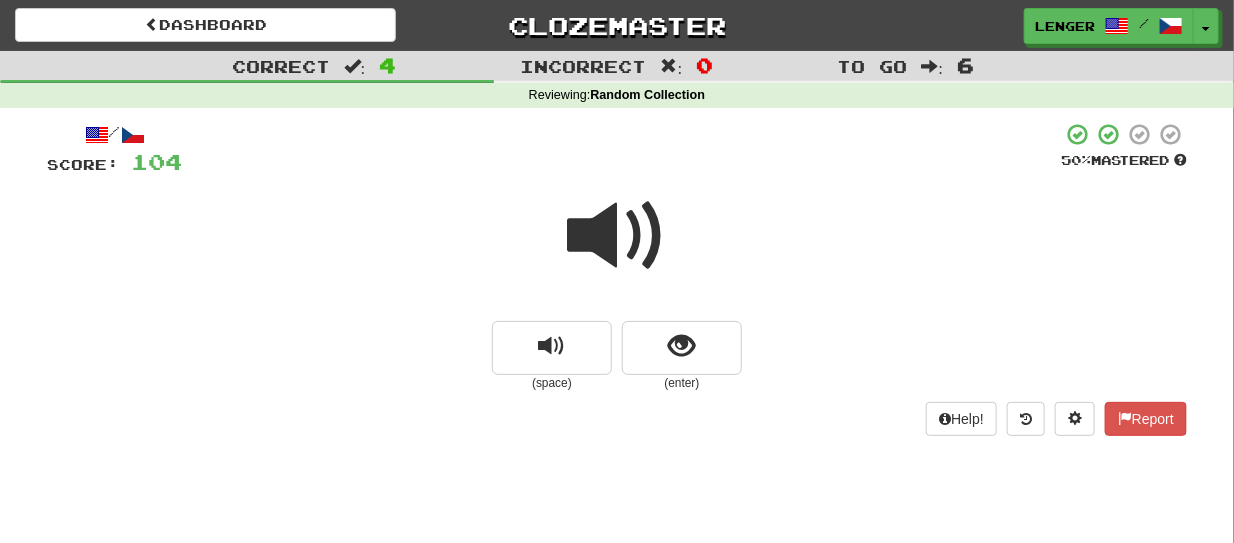 drag, startPoint x: 575, startPoint y: 431, endPoint x: 619, endPoint y: 421, distance: 45.122055 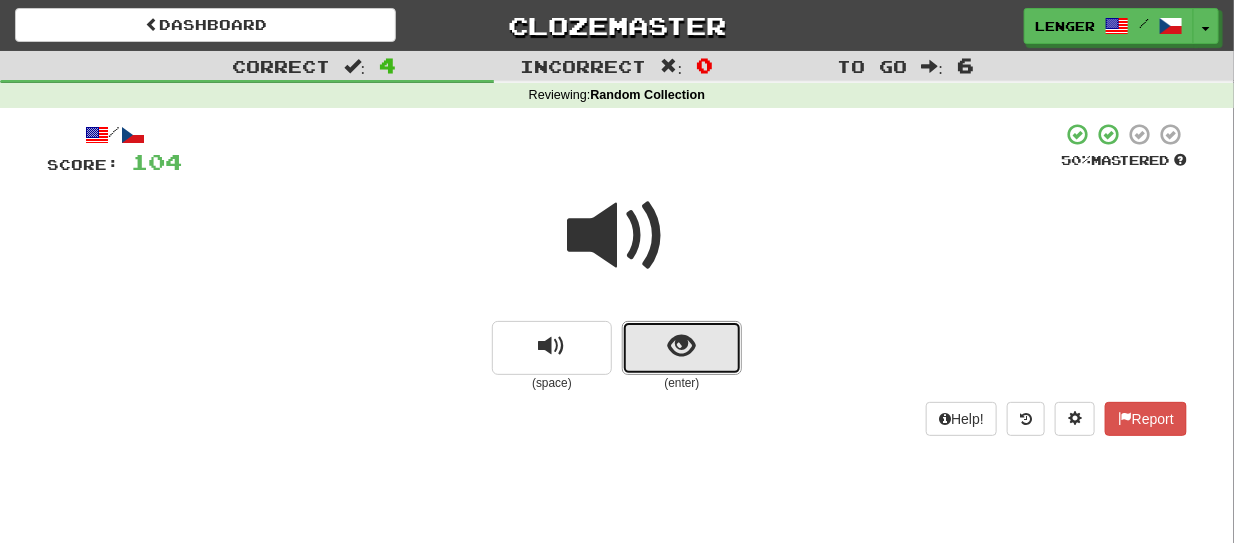click at bounding box center [682, 348] 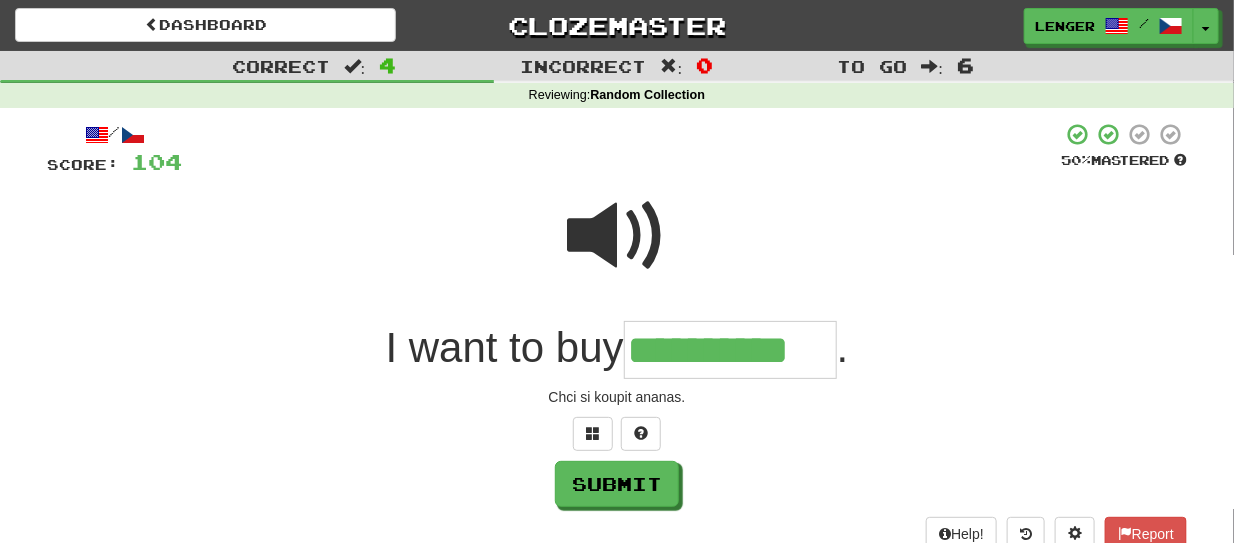 type on "**********" 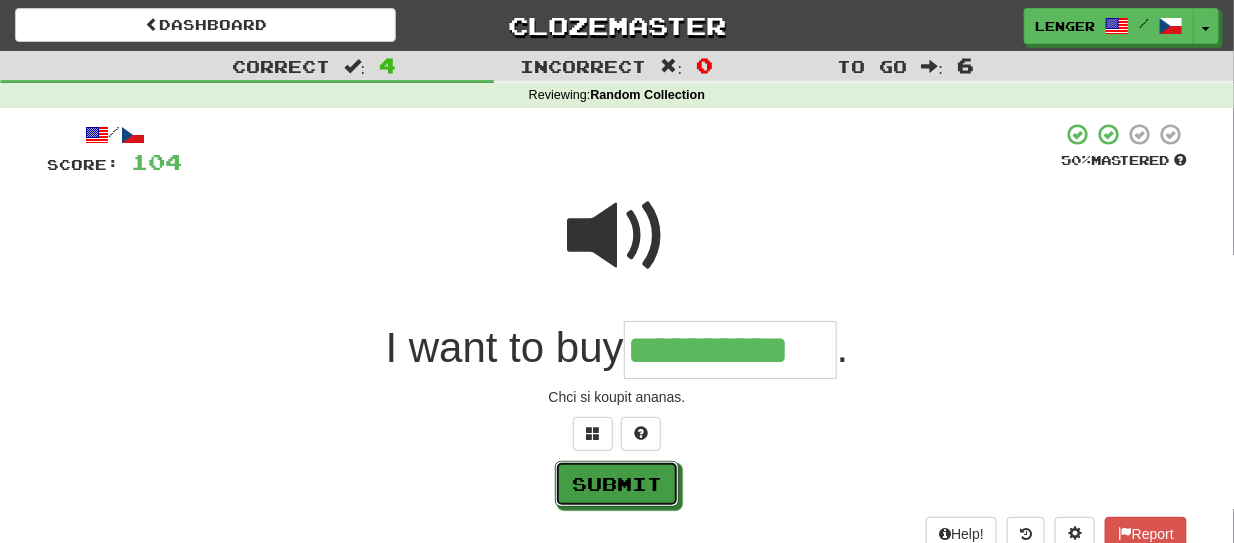 click on "Submit" at bounding box center (617, 484) 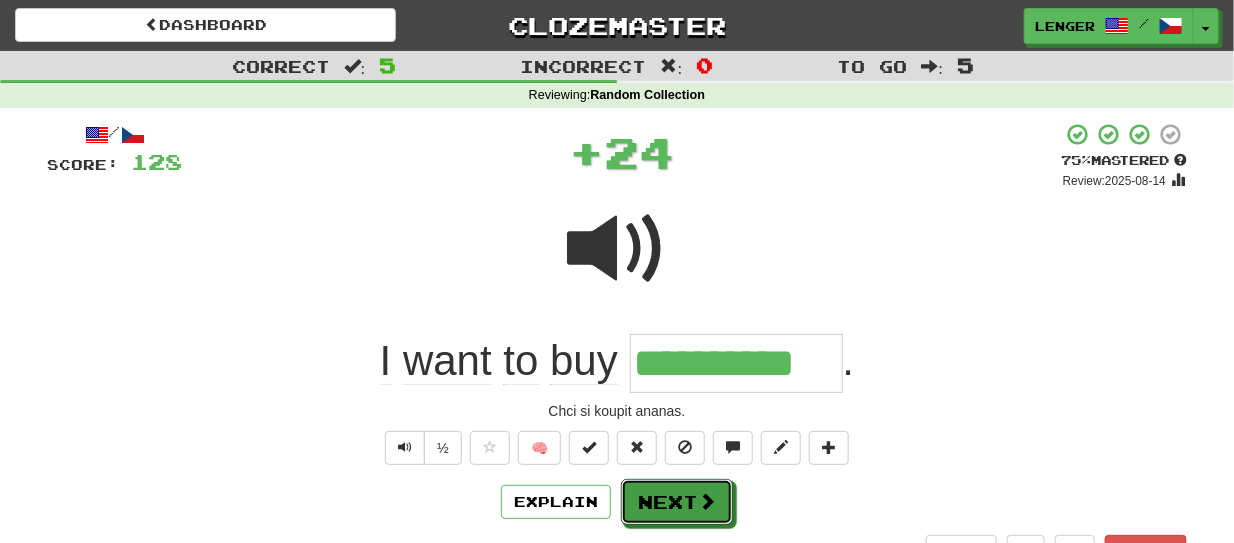click at bounding box center (707, 501) 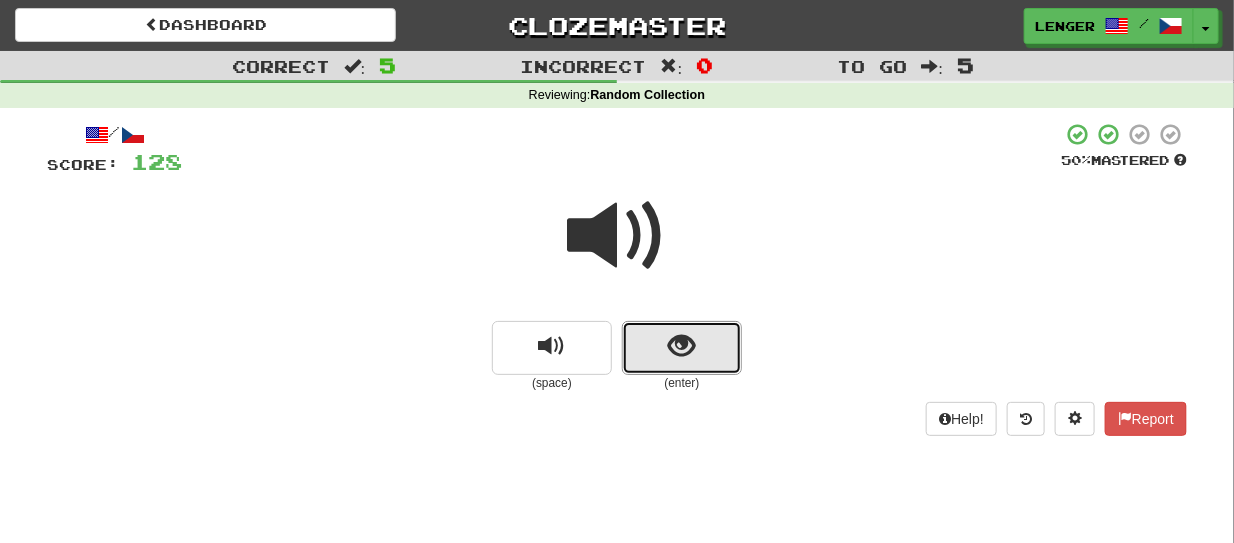 click at bounding box center (682, 348) 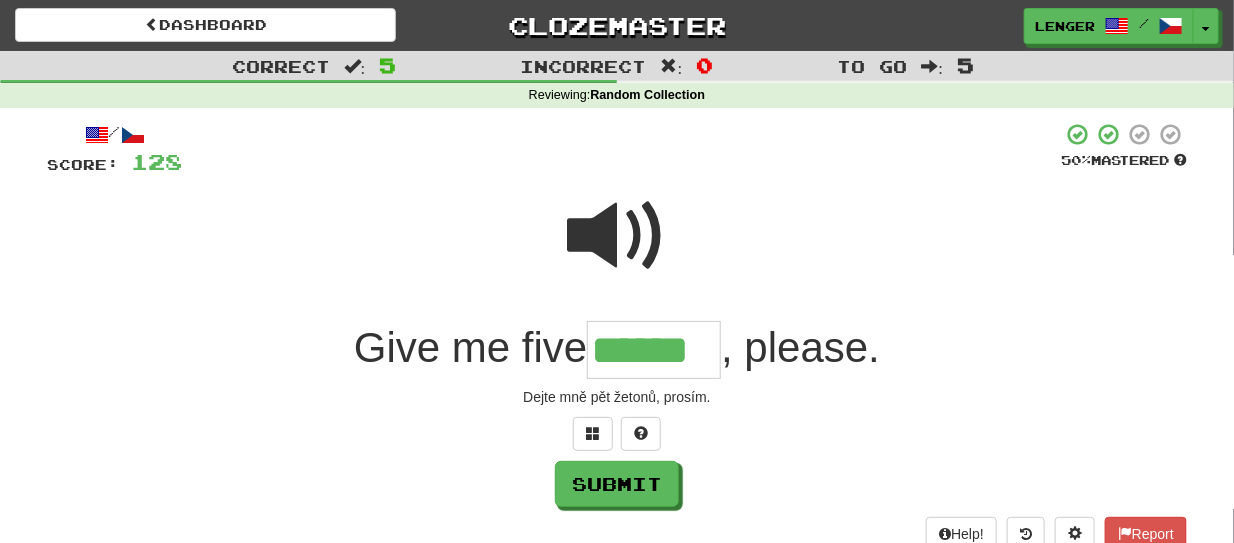 type on "******" 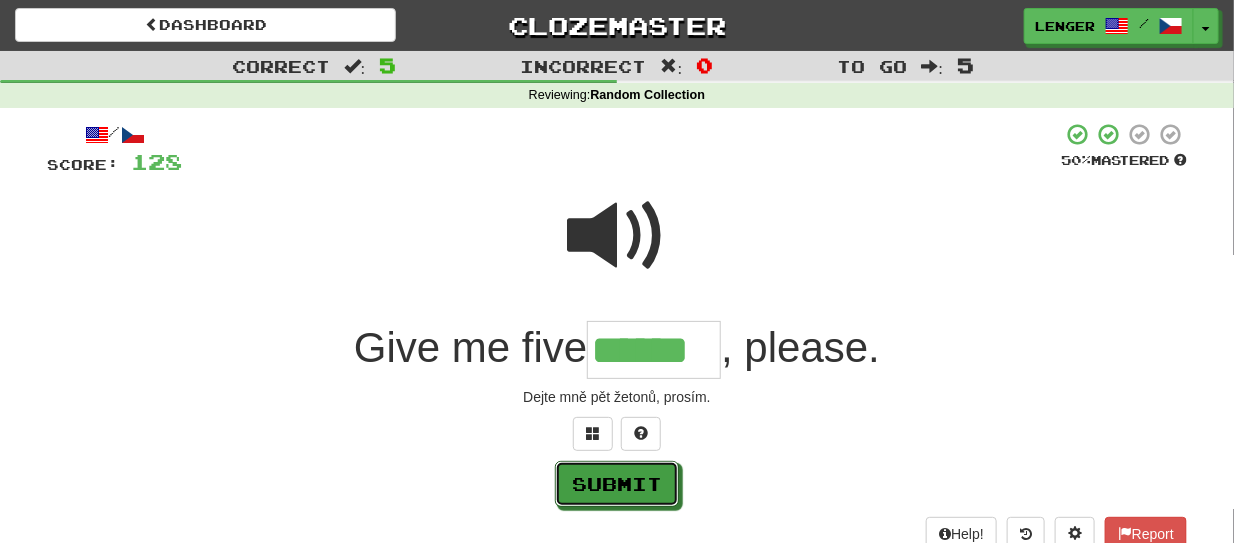 click on "Submit" at bounding box center [617, 484] 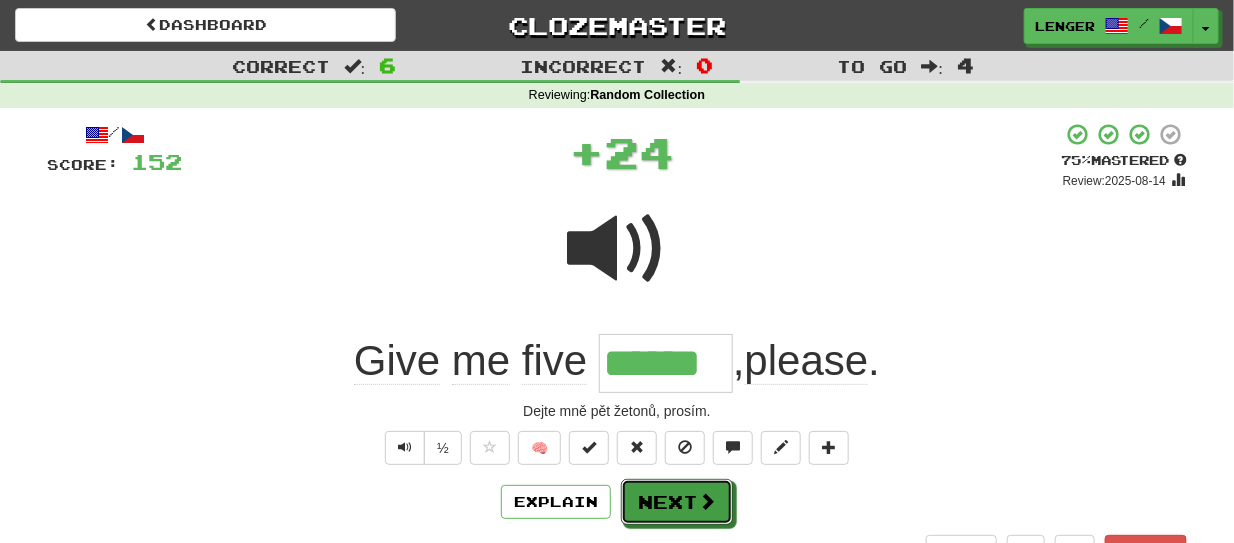 click on "Next" at bounding box center (677, 502) 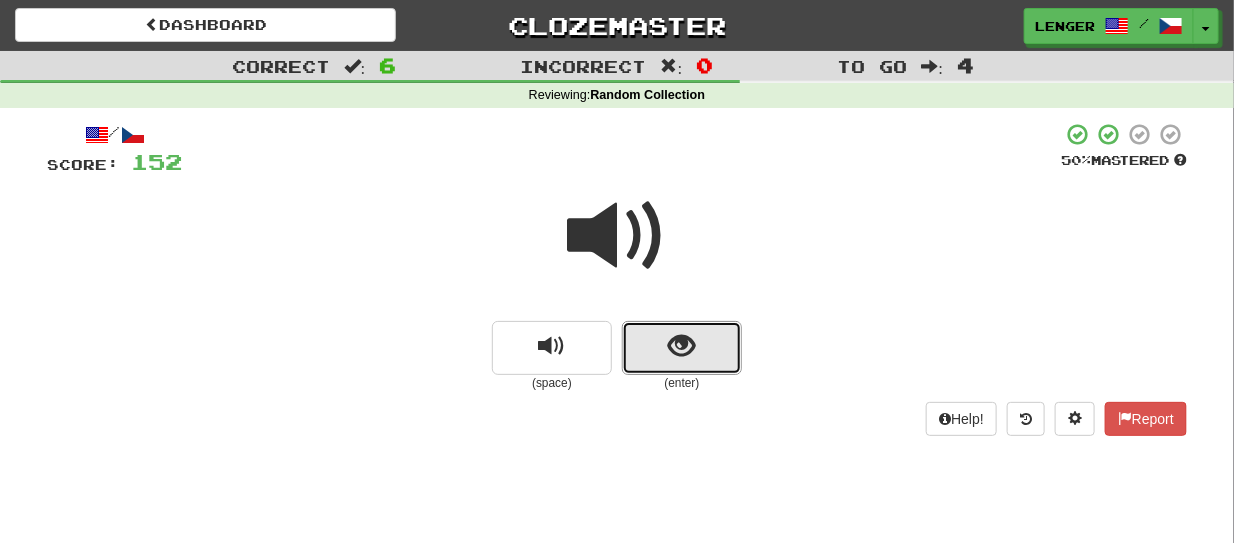 click at bounding box center [682, 348] 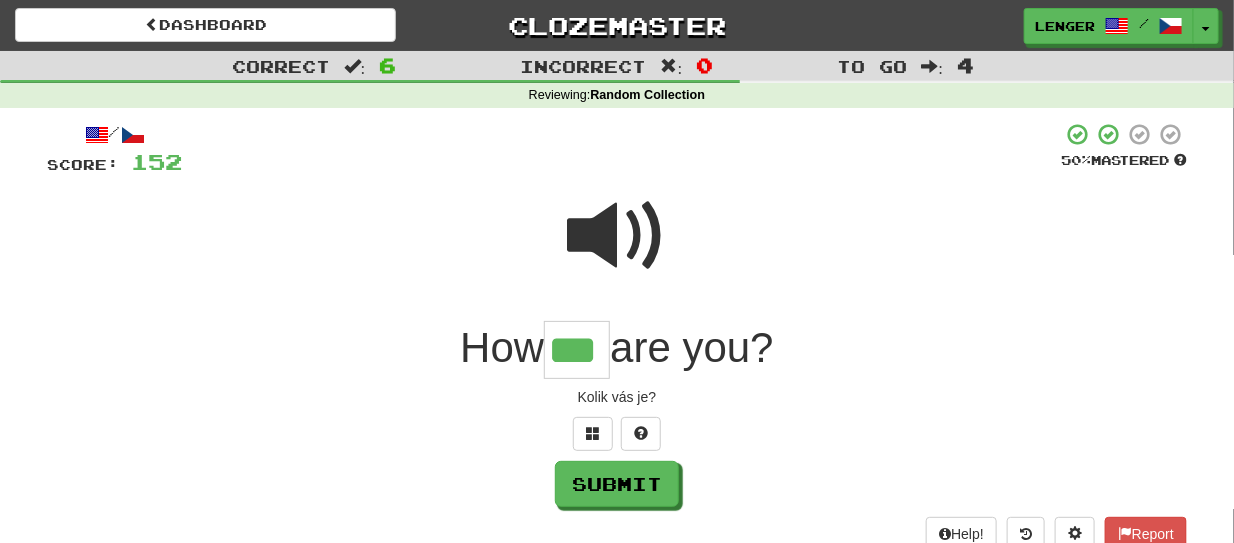 type on "***" 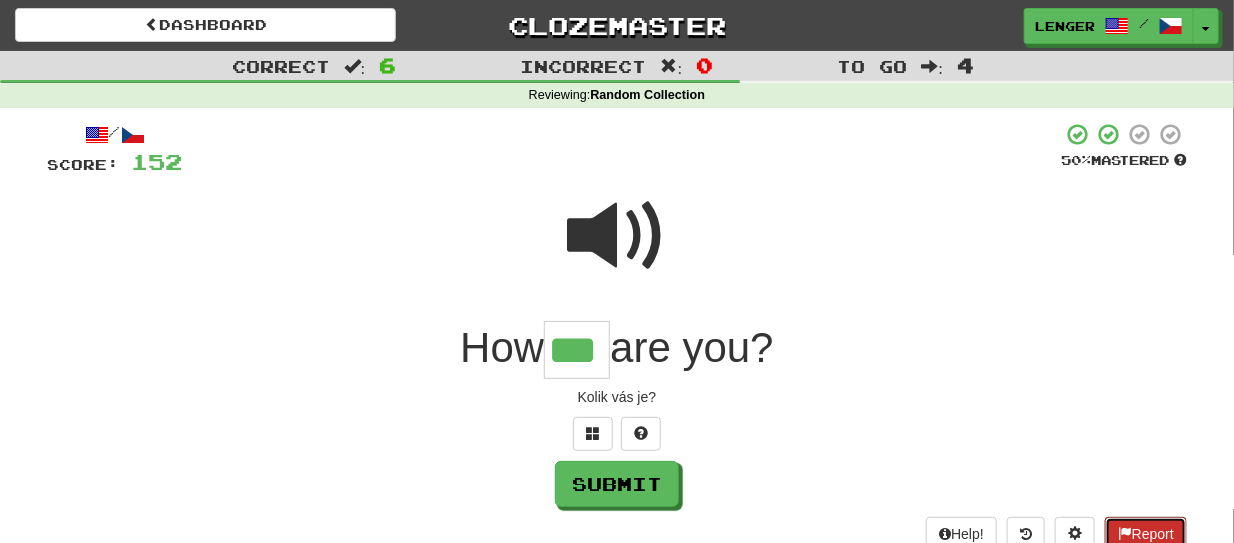 click on "Report" at bounding box center (1146, 534) 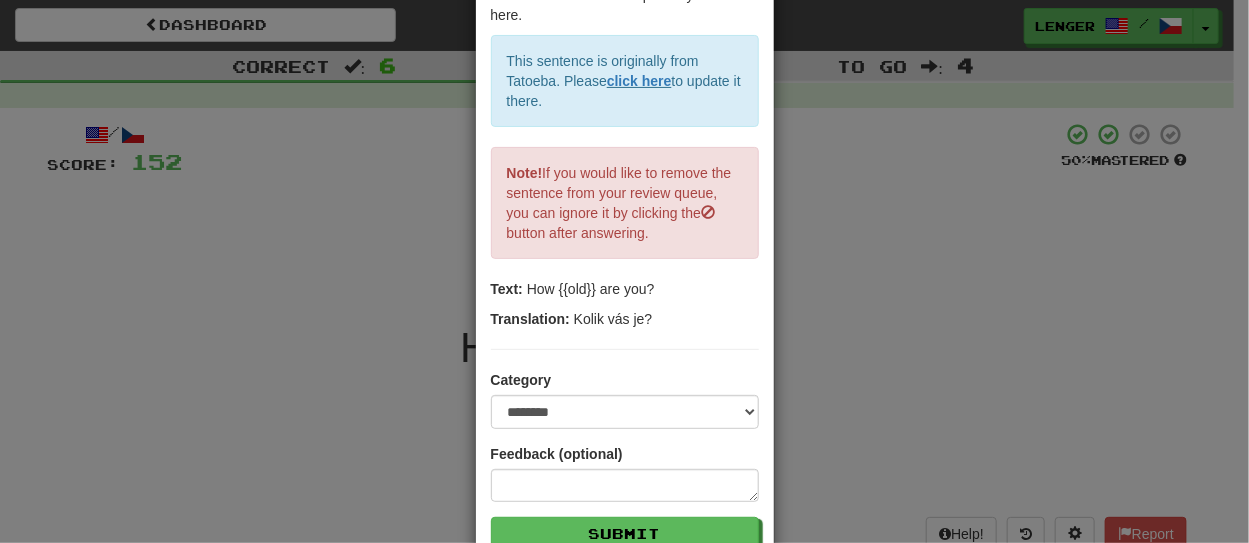 scroll, scrollTop: 135, scrollLeft: 0, axis: vertical 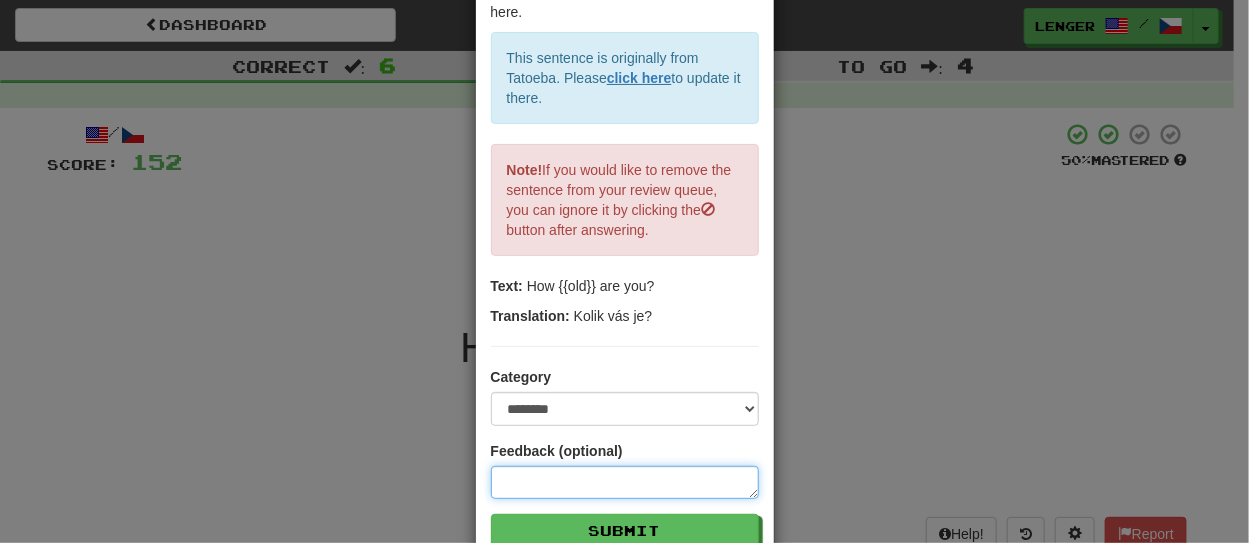 click at bounding box center [625, 482] 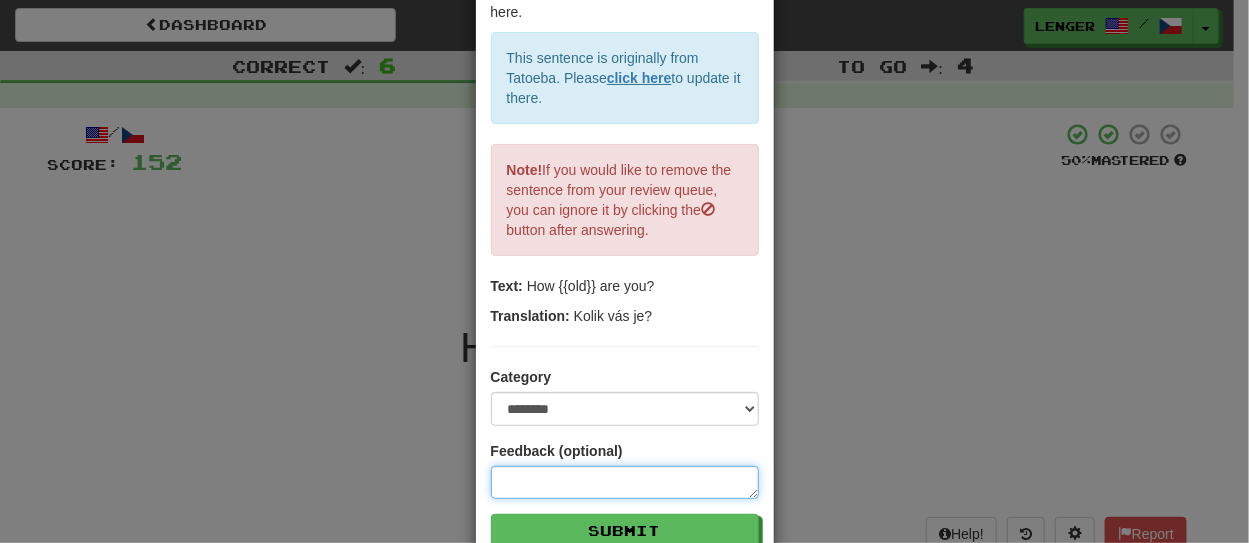 type on "*" 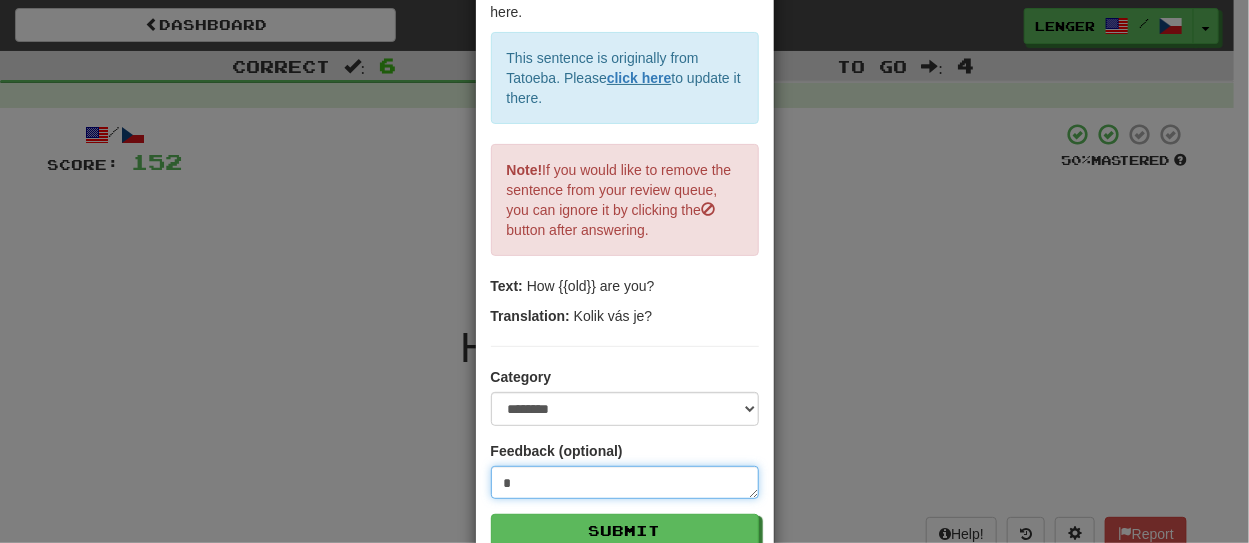 type on "**" 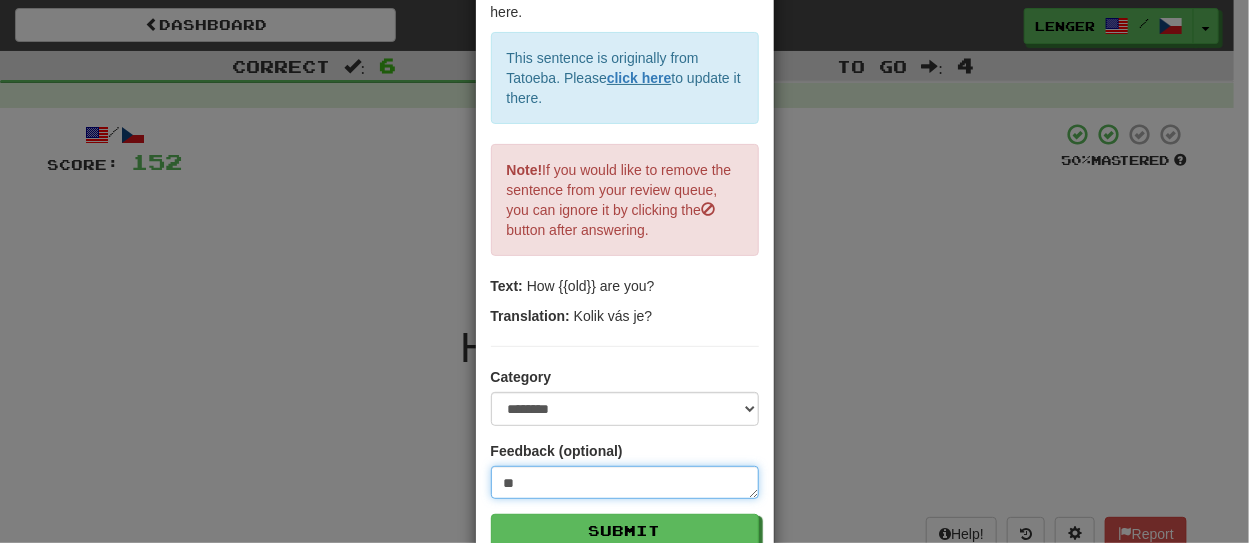 type on "***" 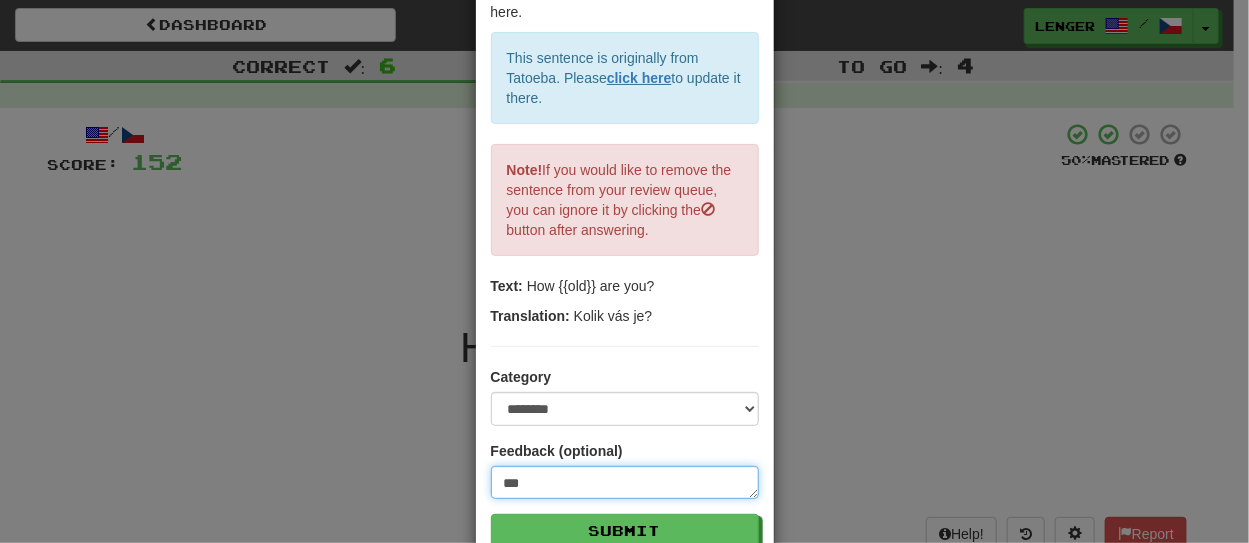 type on "****" 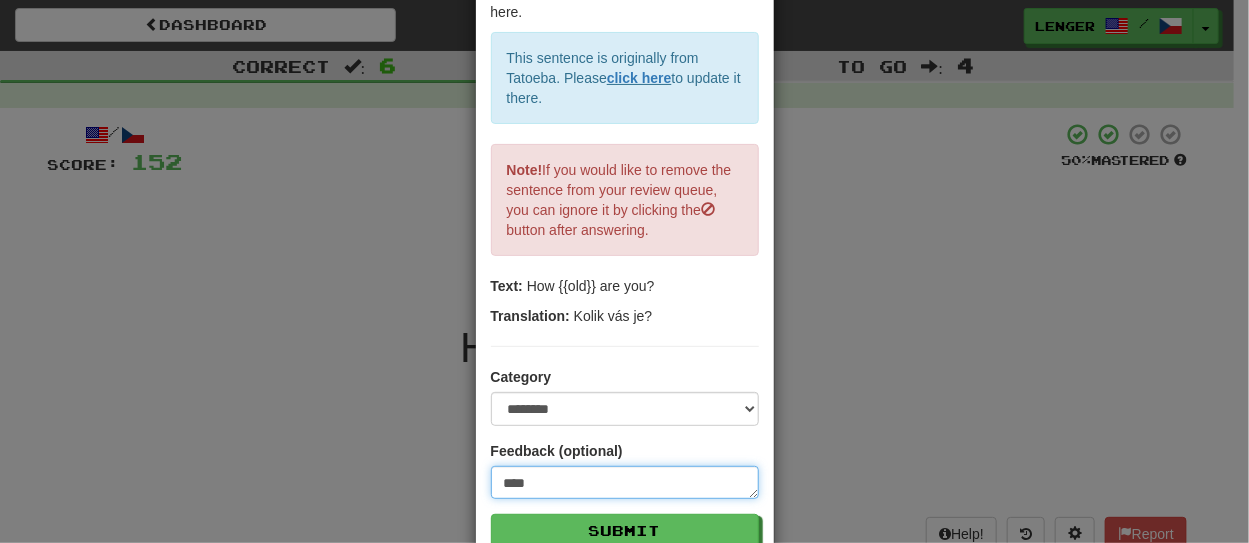 type on "*****" 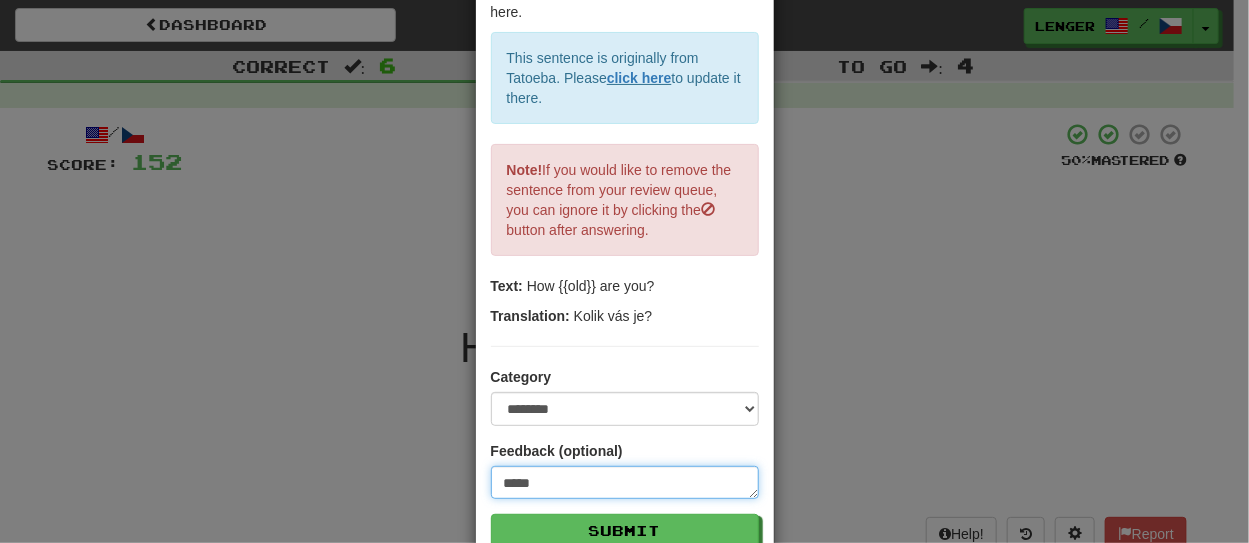 type on "*****" 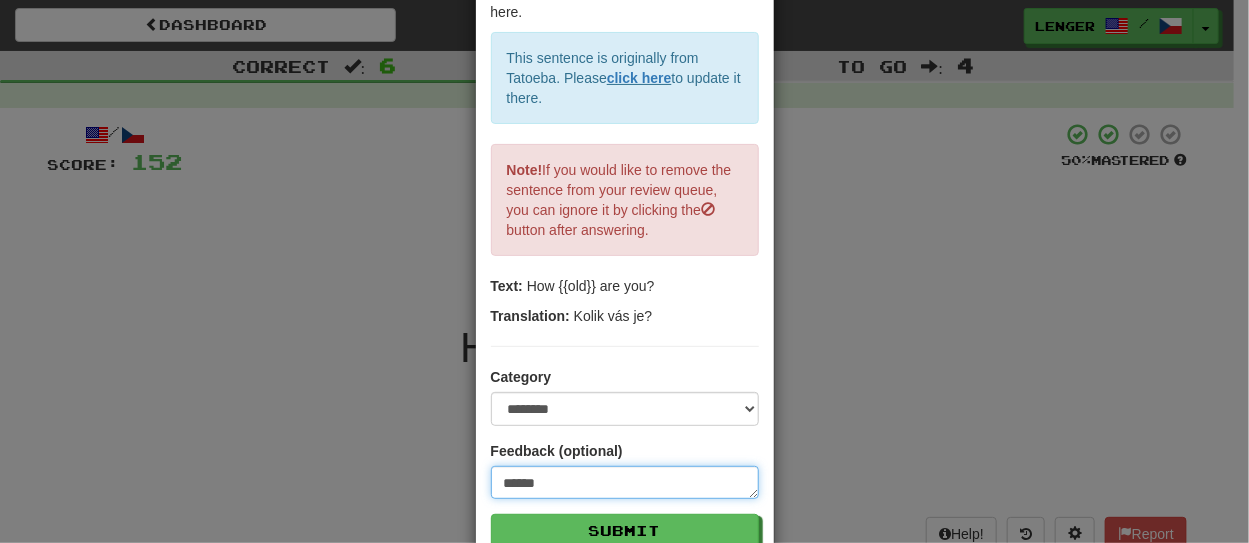 type on "*******" 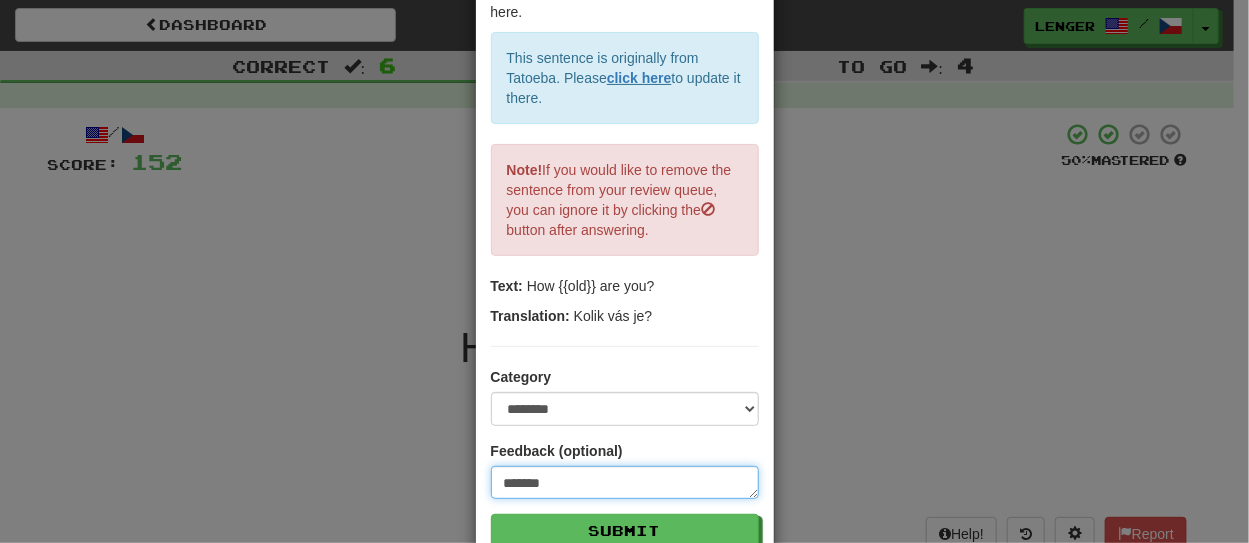 type on "********" 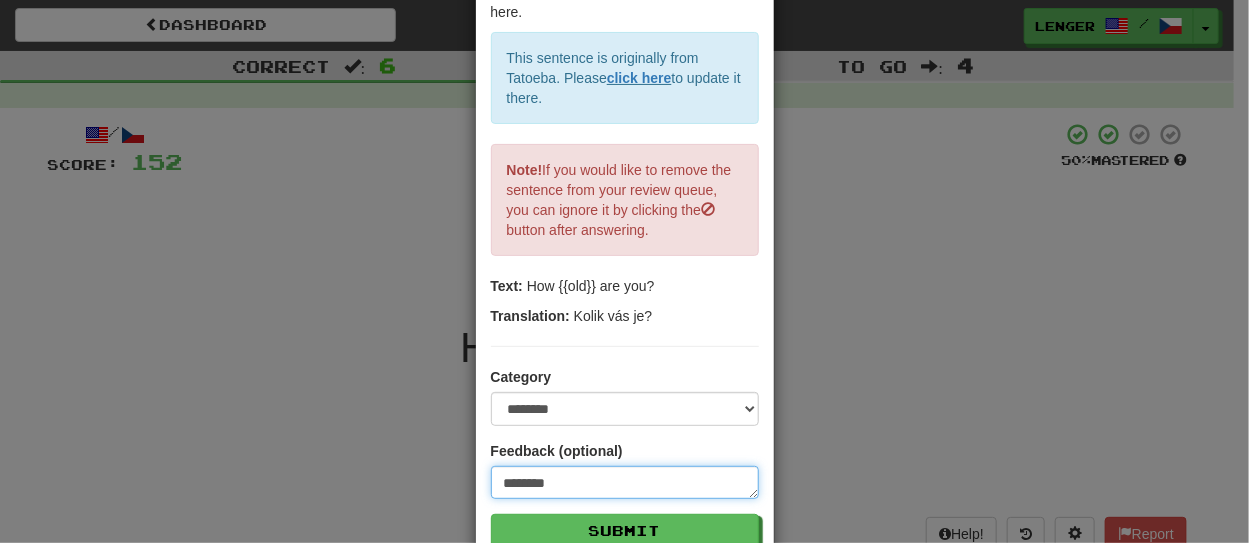 type on "*********" 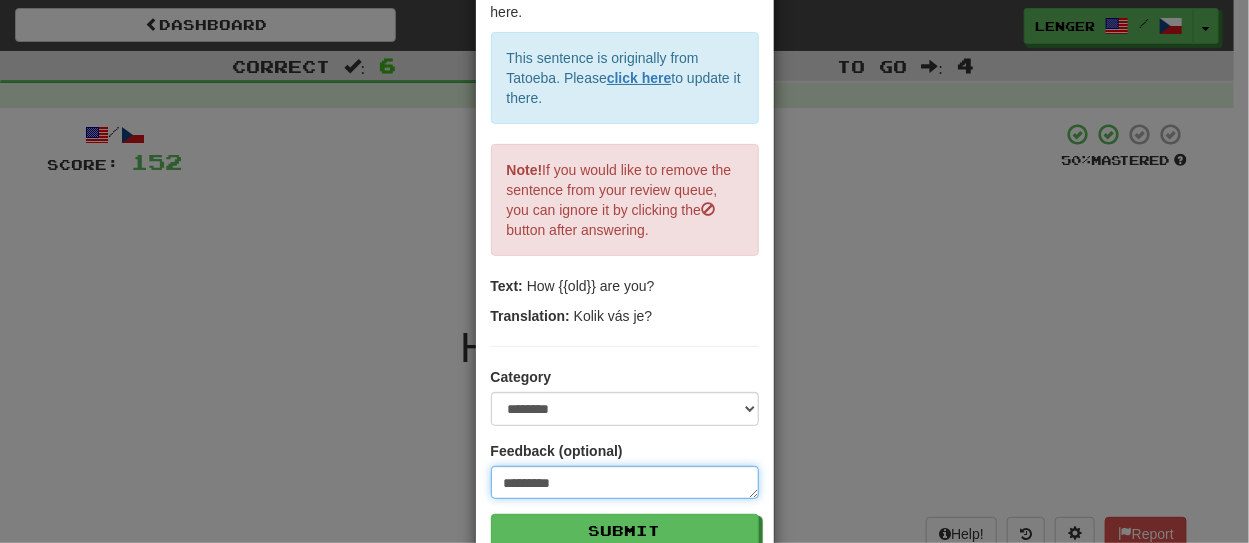 type on "**********" 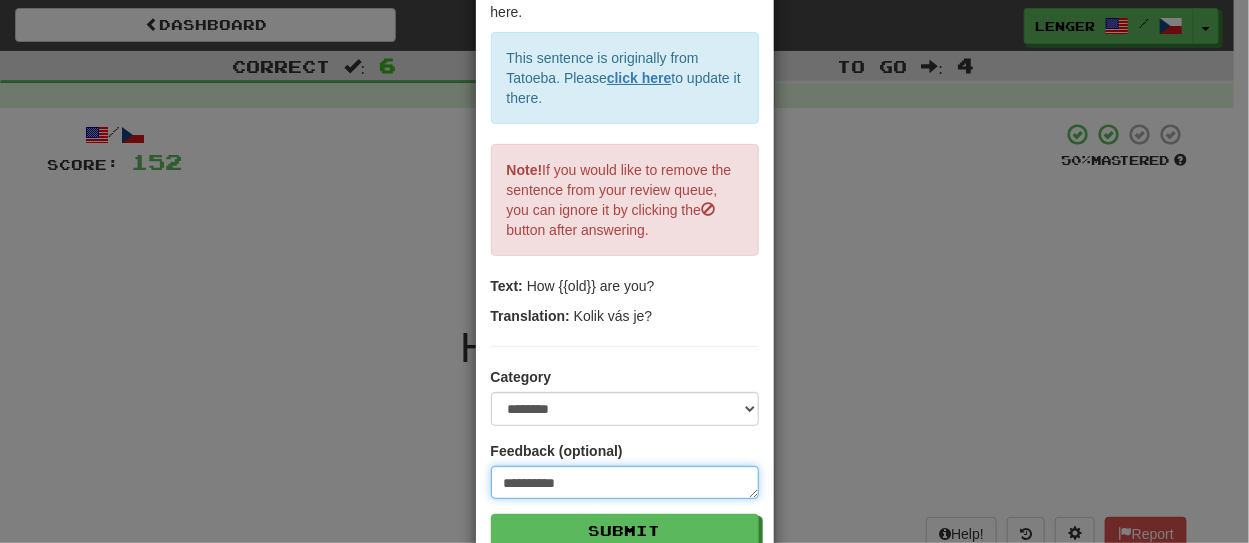 click on "**********" at bounding box center [625, 482] 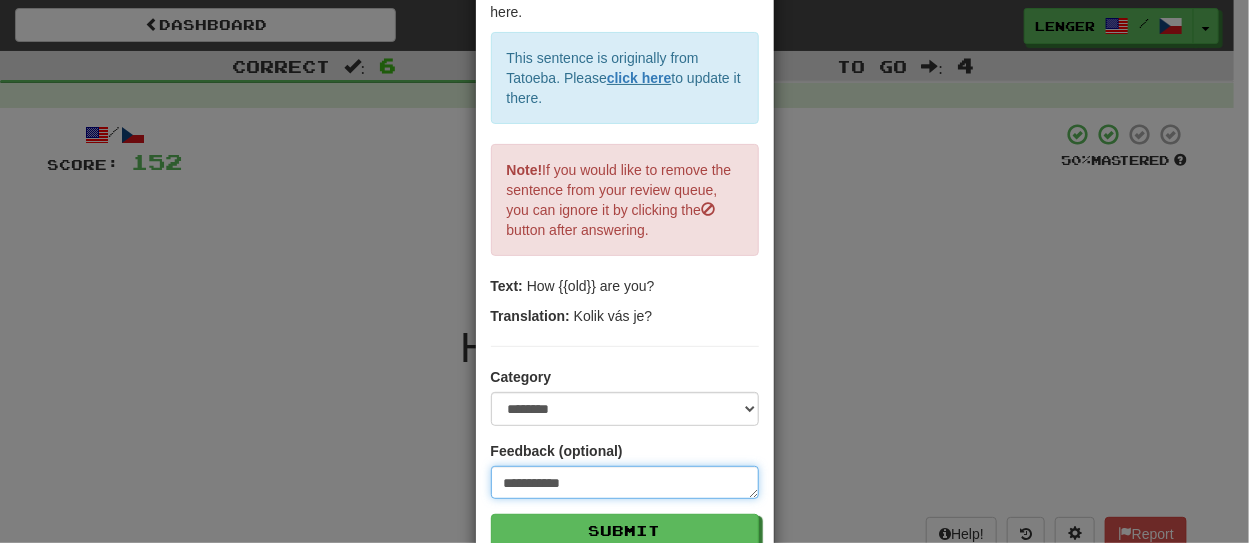 click on "**********" at bounding box center (625, 482) 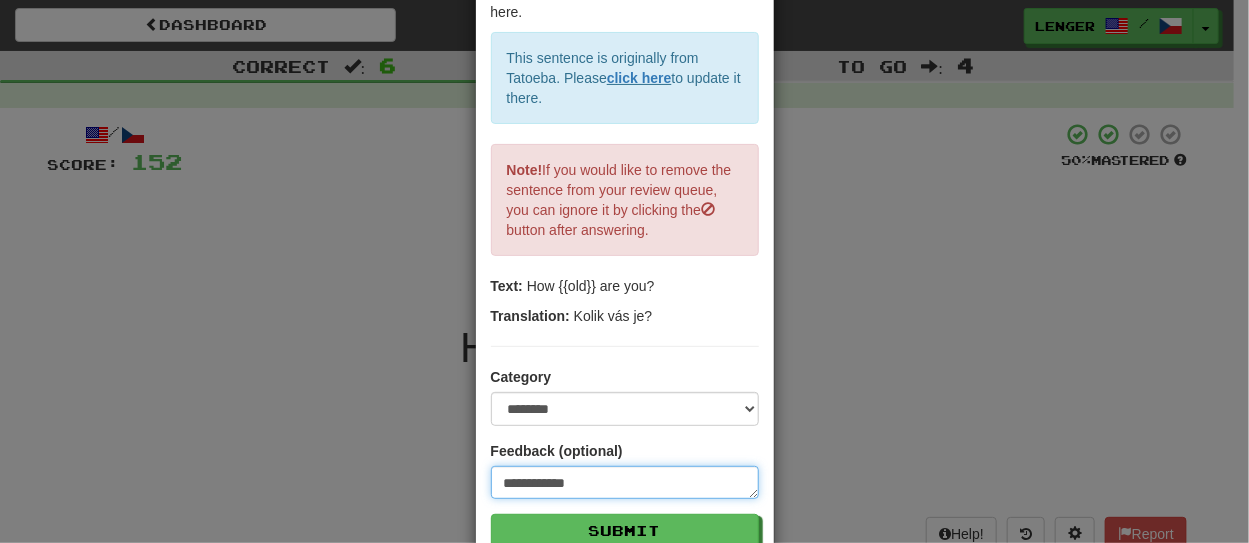 type on "**********" 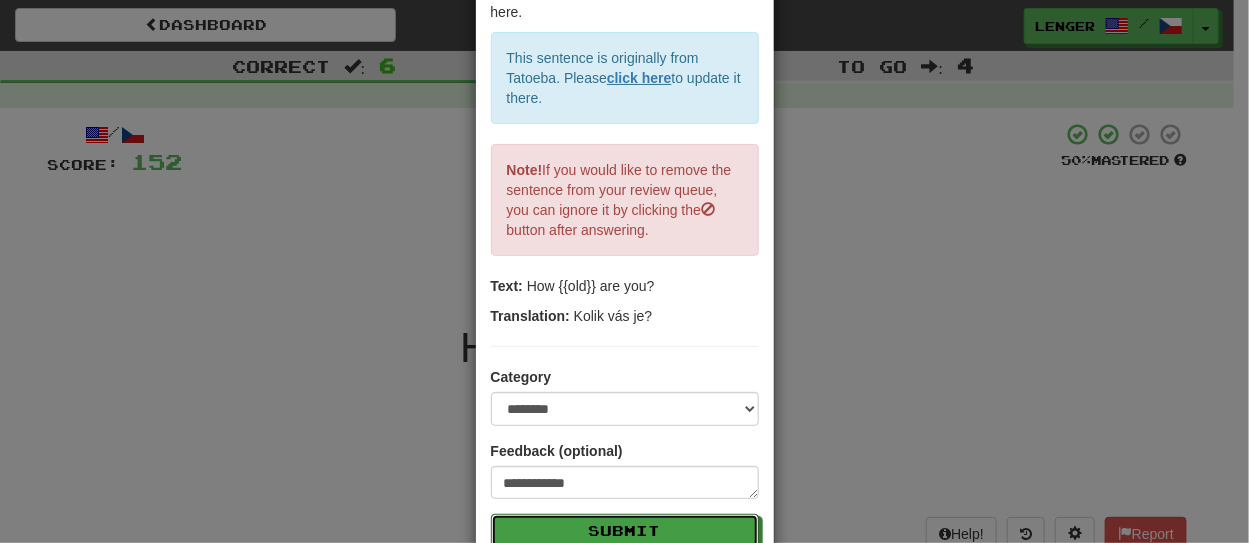 click on "Submit" at bounding box center [625, 531] 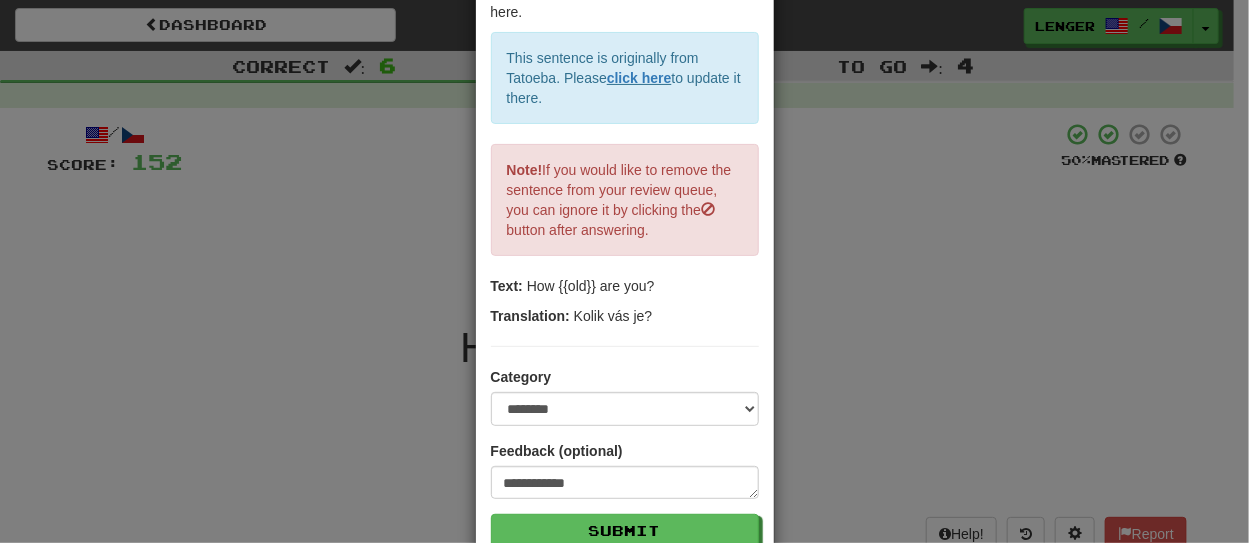 type on "*" 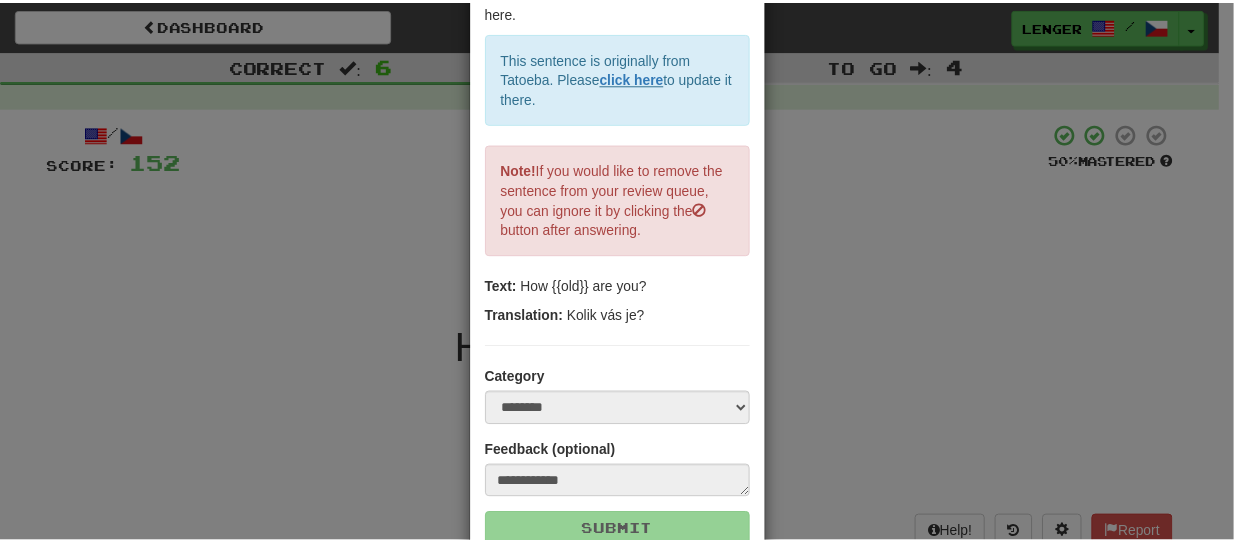 scroll, scrollTop: 0, scrollLeft: 0, axis: both 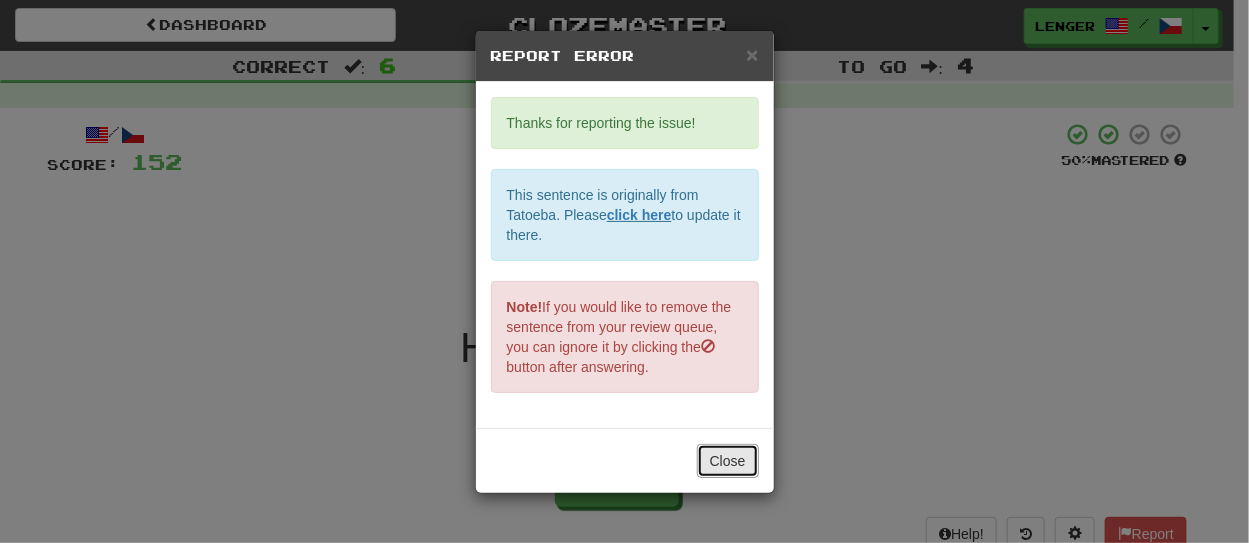 click on "Close" at bounding box center (728, 461) 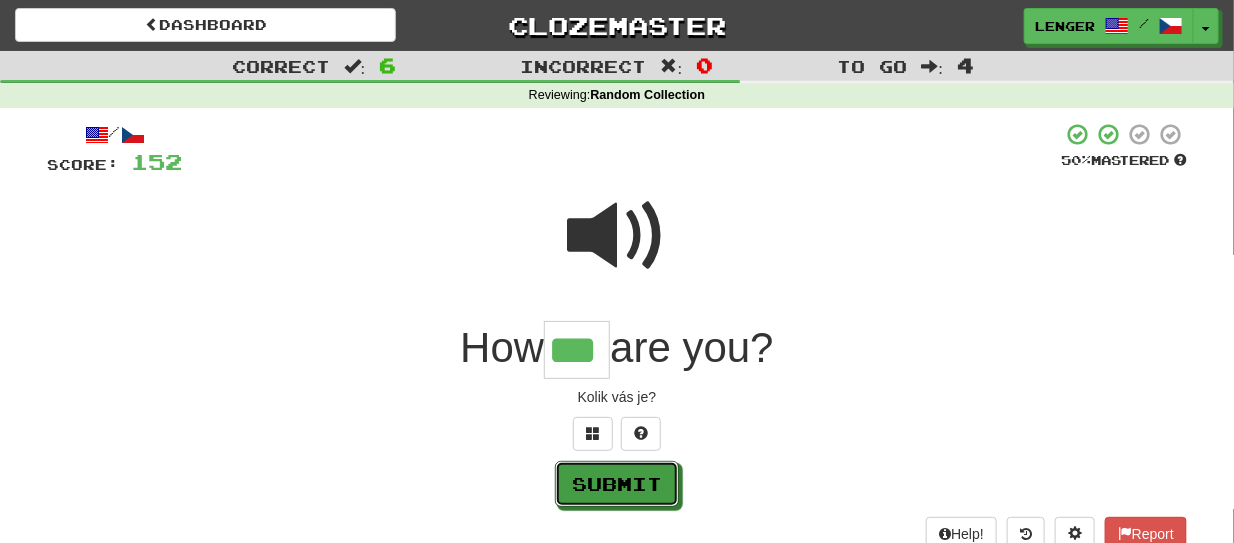 click on "Submit" at bounding box center (617, 484) 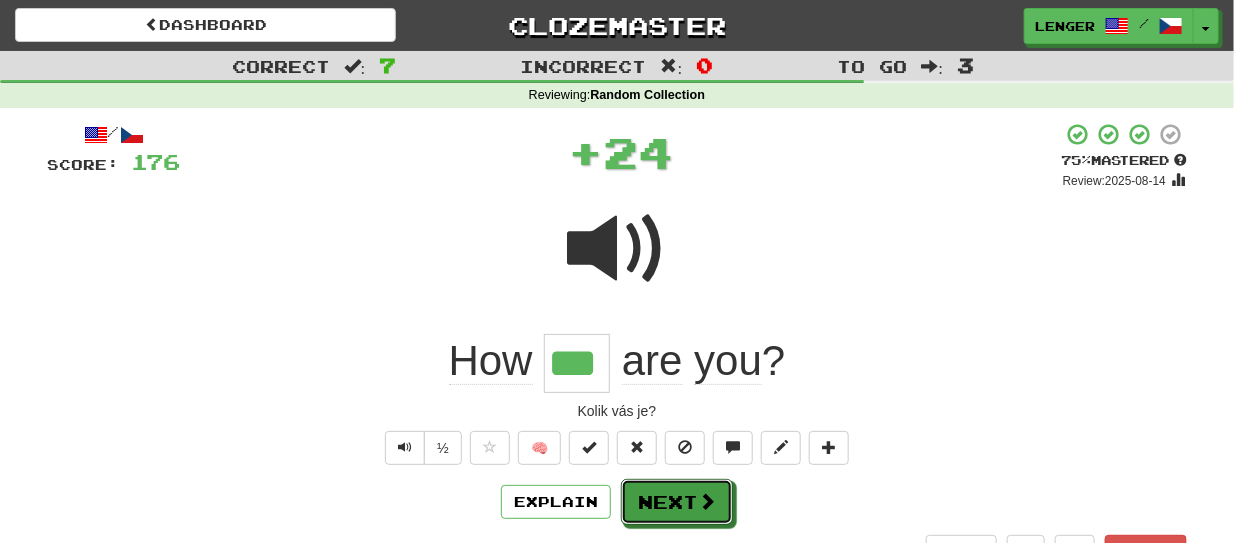 click on "Next" at bounding box center [677, 502] 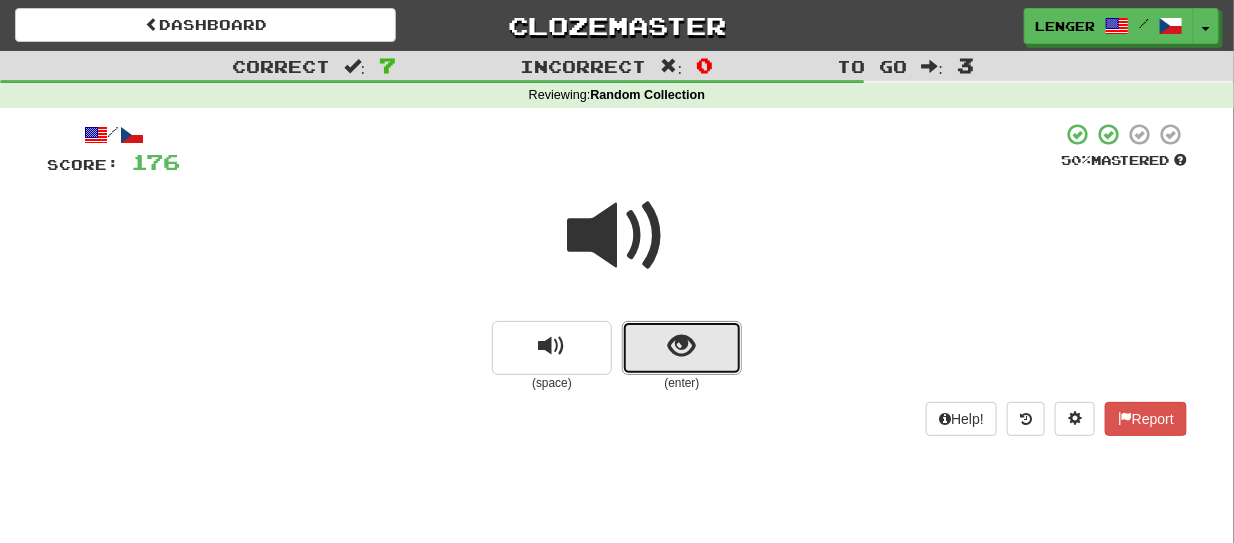 click at bounding box center (682, 348) 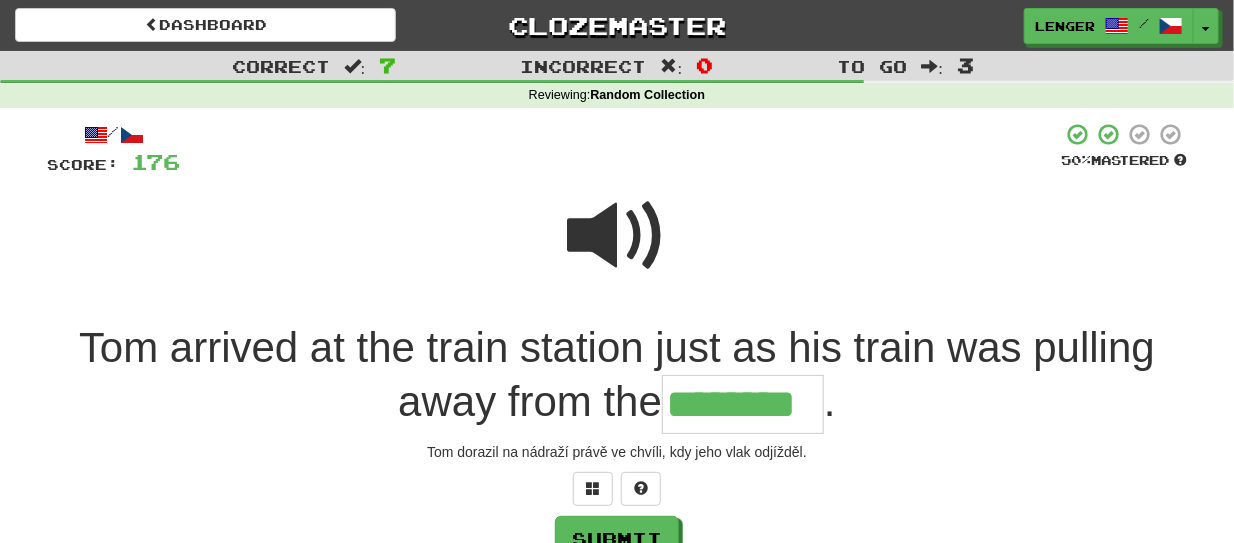 type on "********" 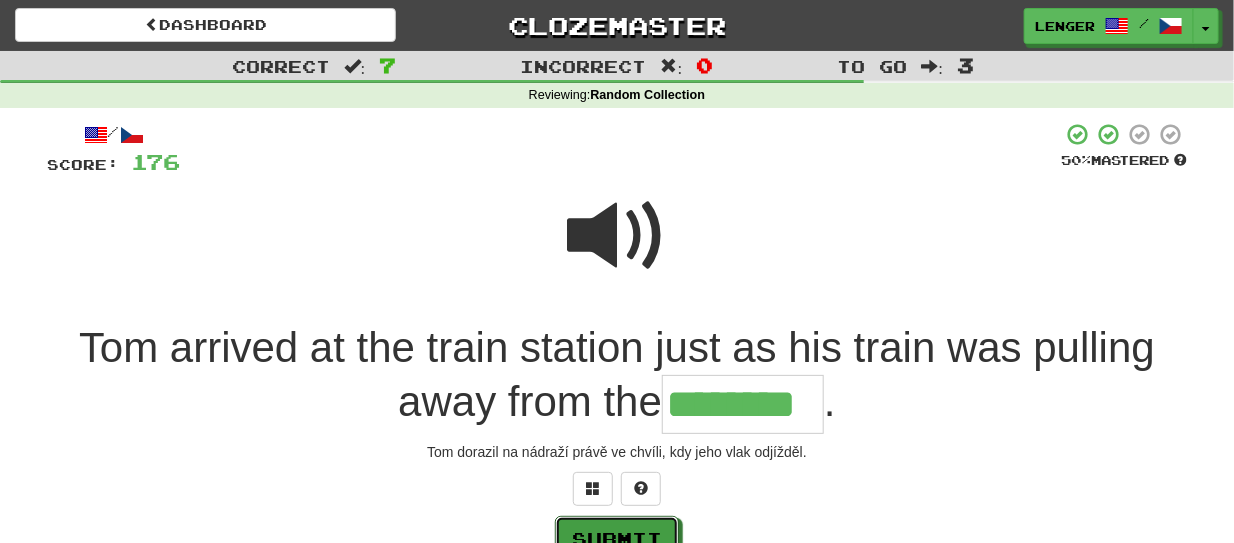 click on "Submit" at bounding box center [617, 539] 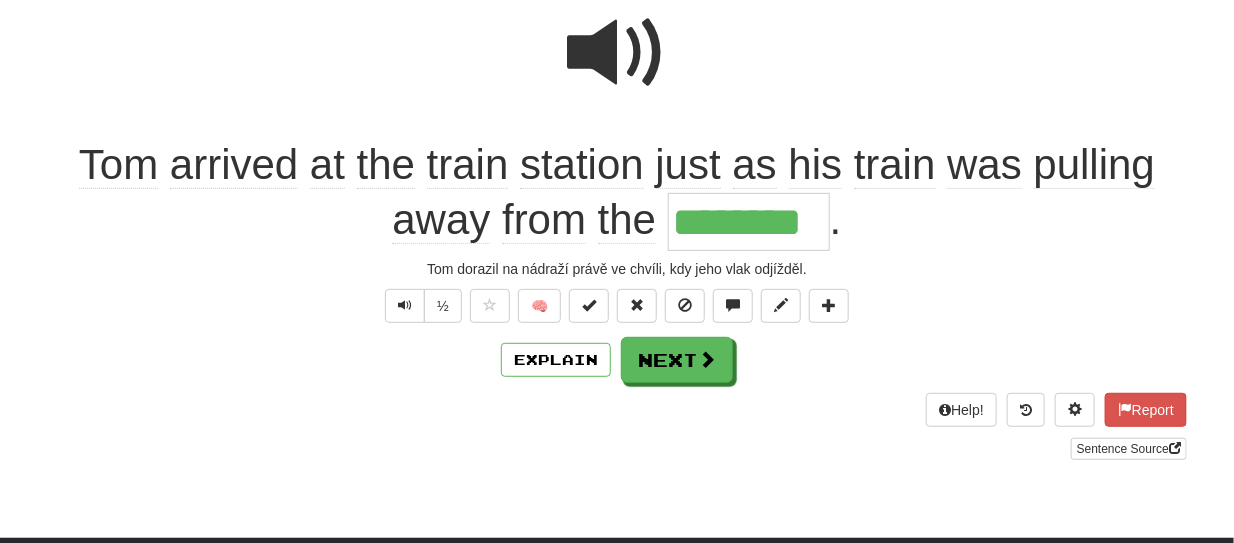 scroll, scrollTop: 200, scrollLeft: 0, axis: vertical 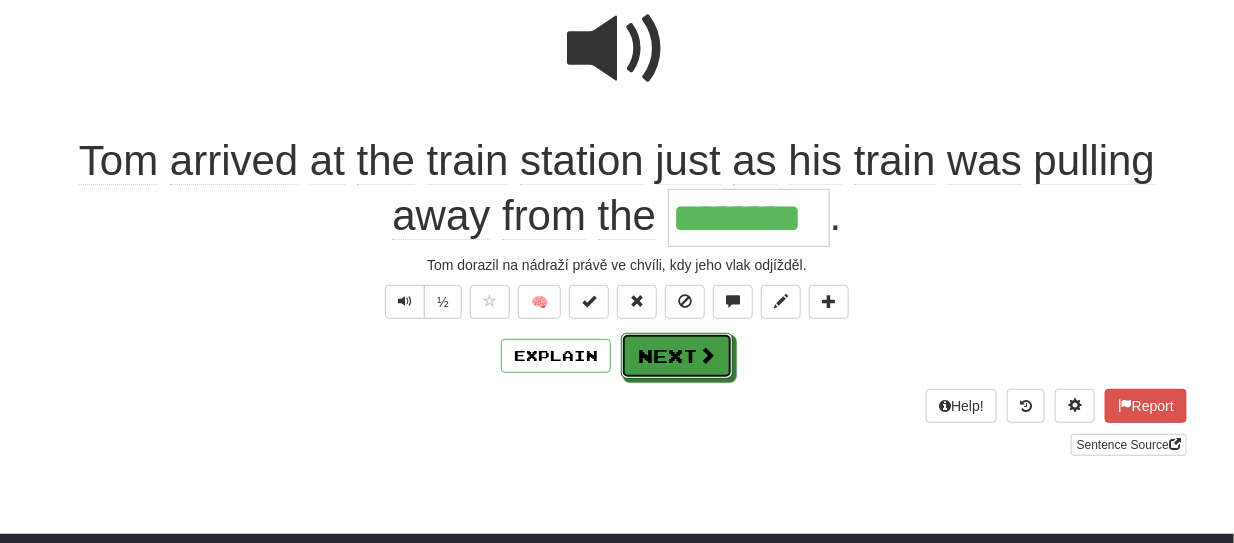 click at bounding box center (707, 355) 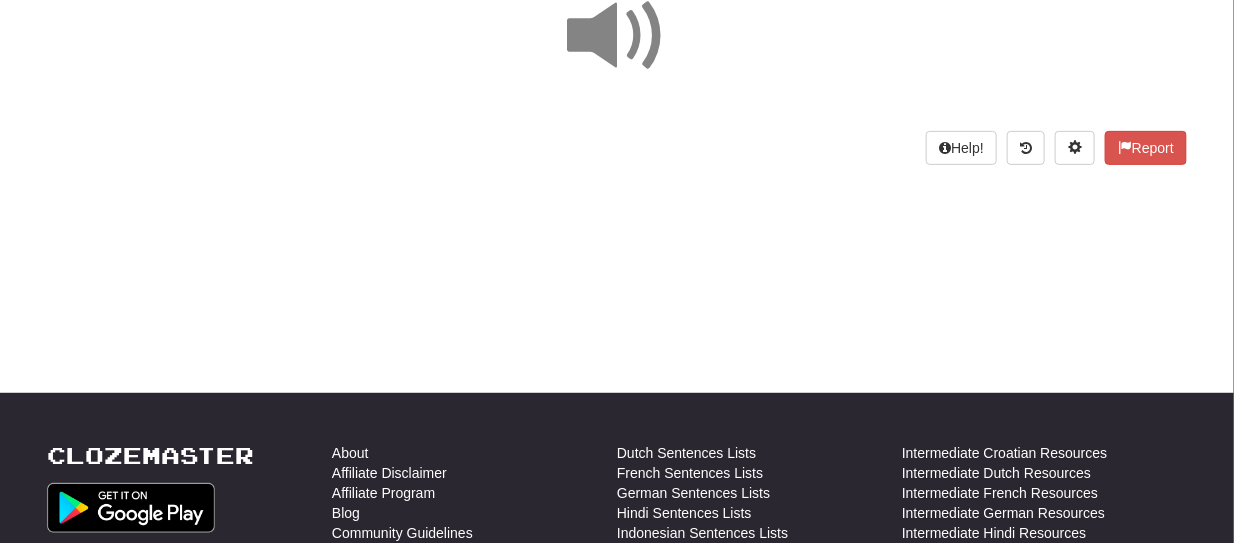 scroll, scrollTop: 0, scrollLeft: 0, axis: both 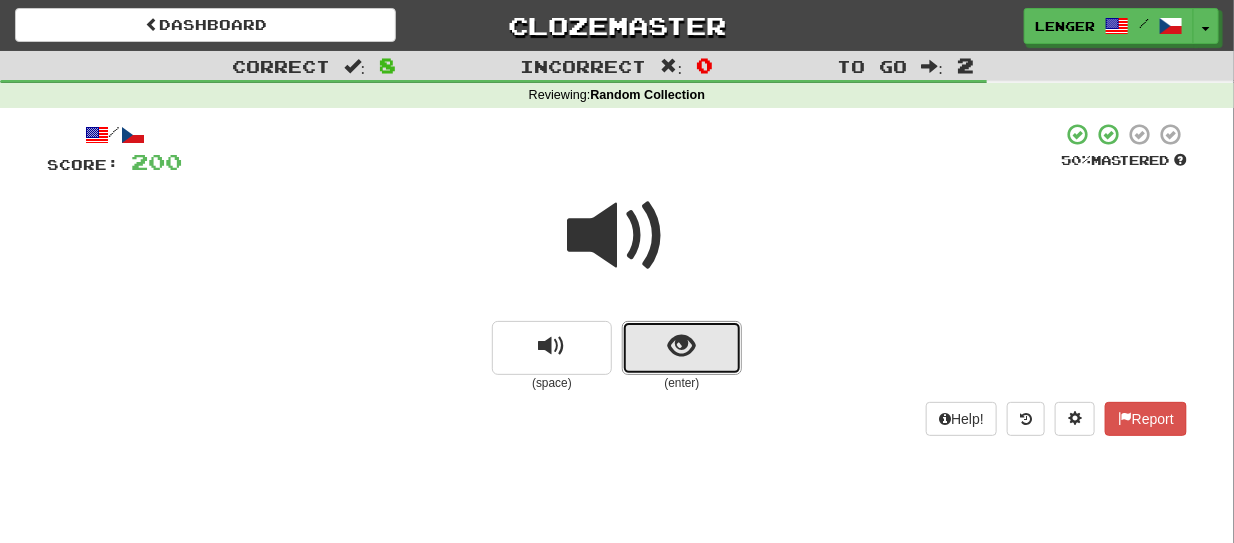 click at bounding box center (682, 348) 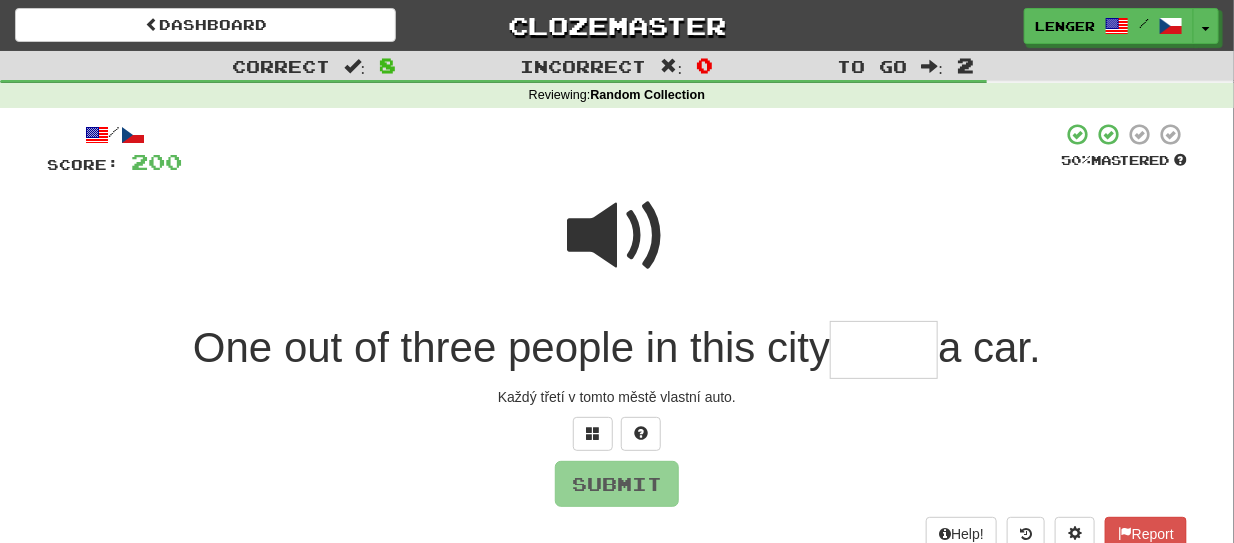 click at bounding box center (617, 236) 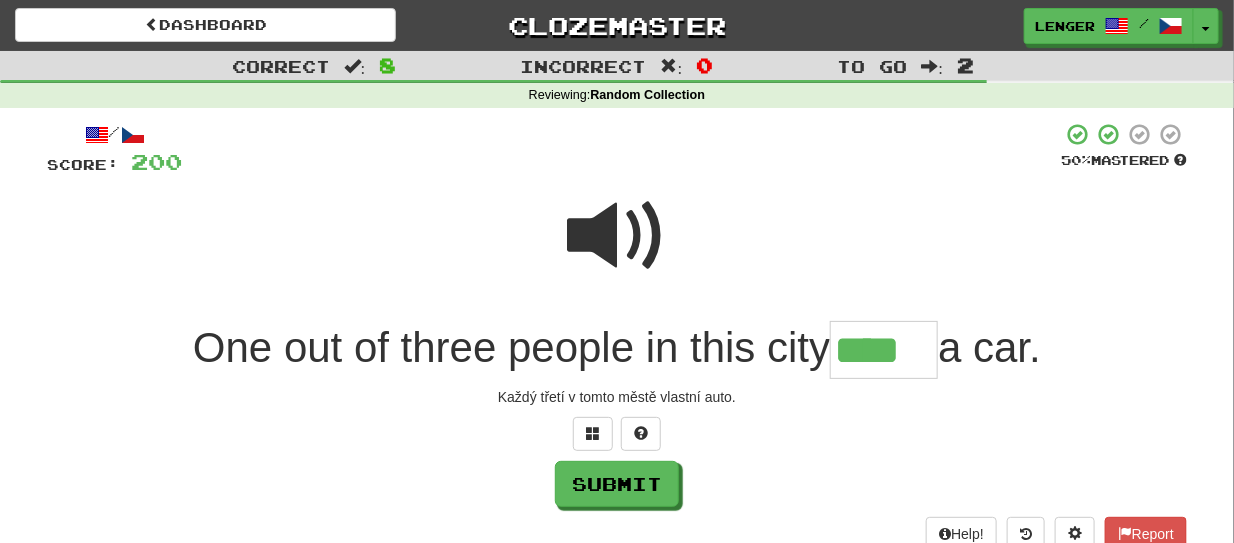 type on "****" 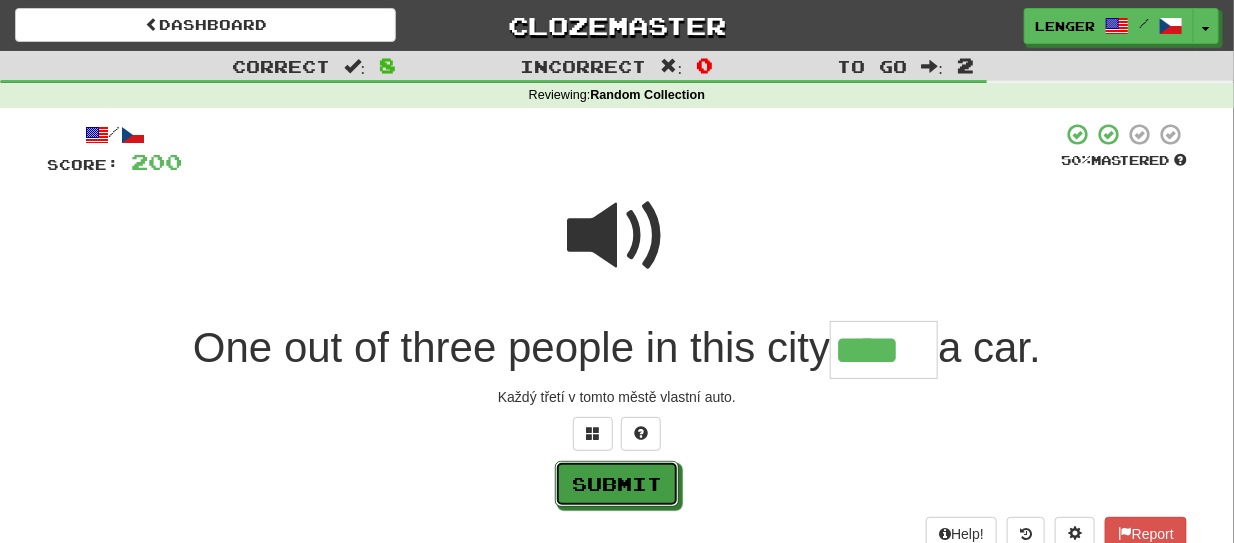 click on "Submit" at bounding box center (617, 484) 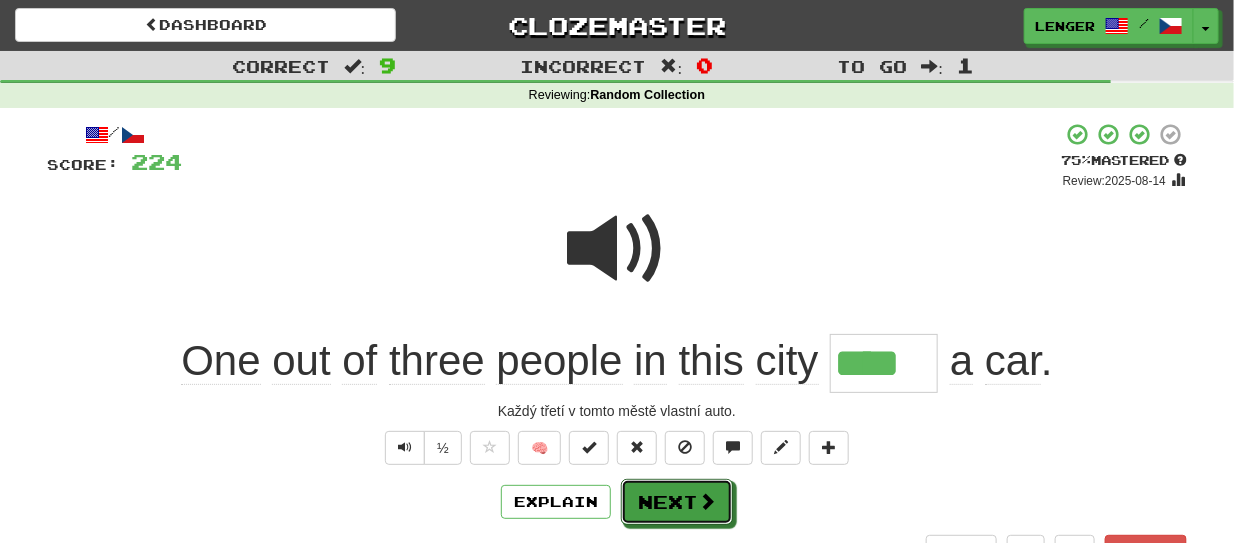 click on "Next" at bounding box center (677, 502) 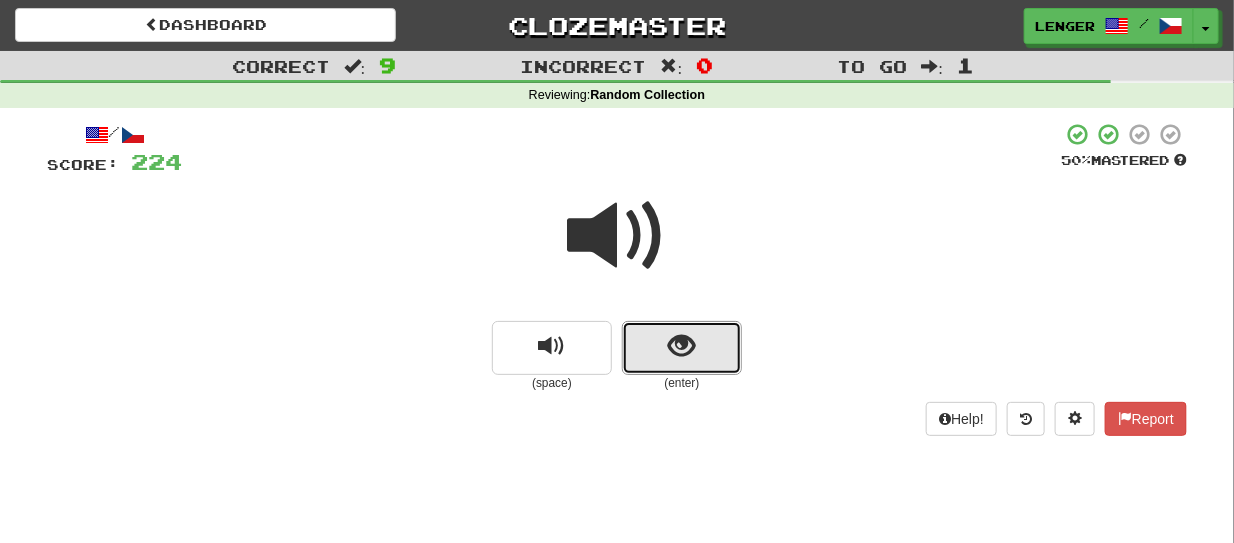 click at bounding box center (682, 348) 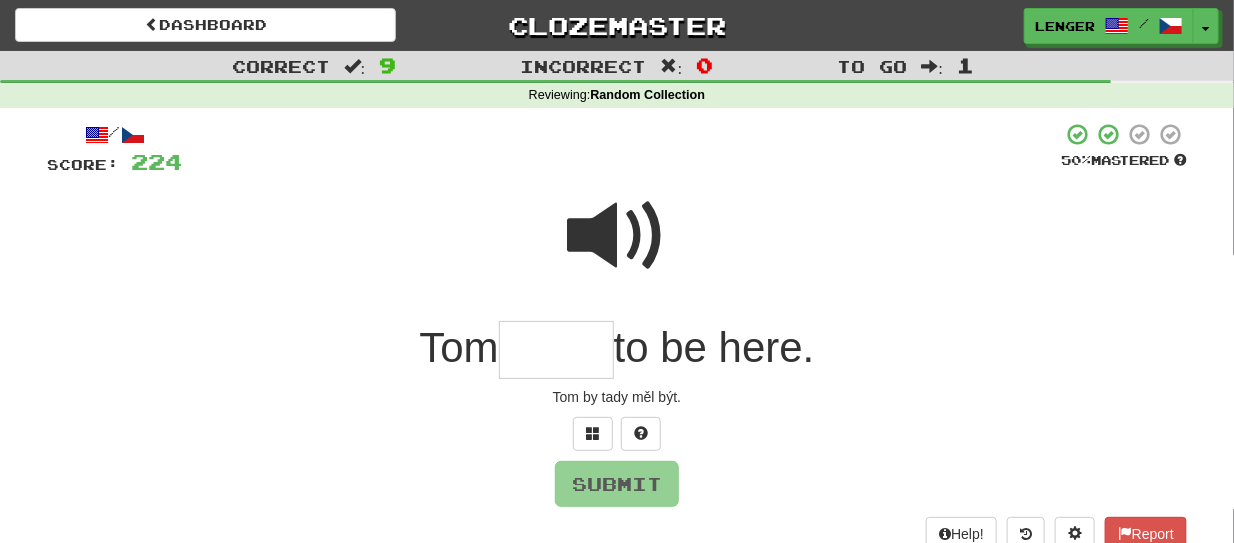 click at bounding box center (556, 350) 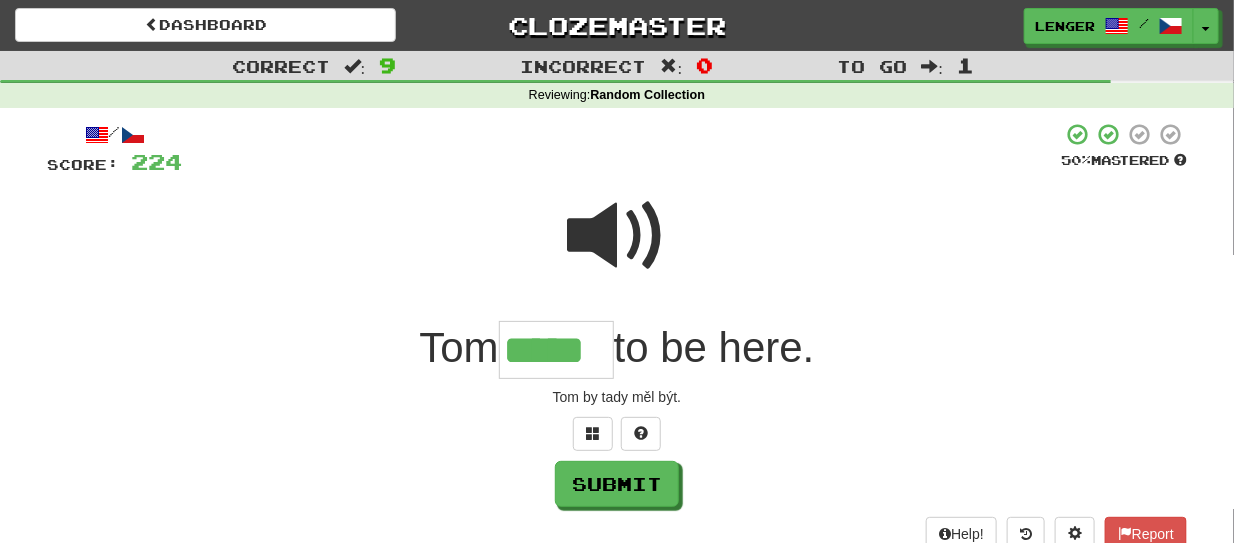 type on "*****" 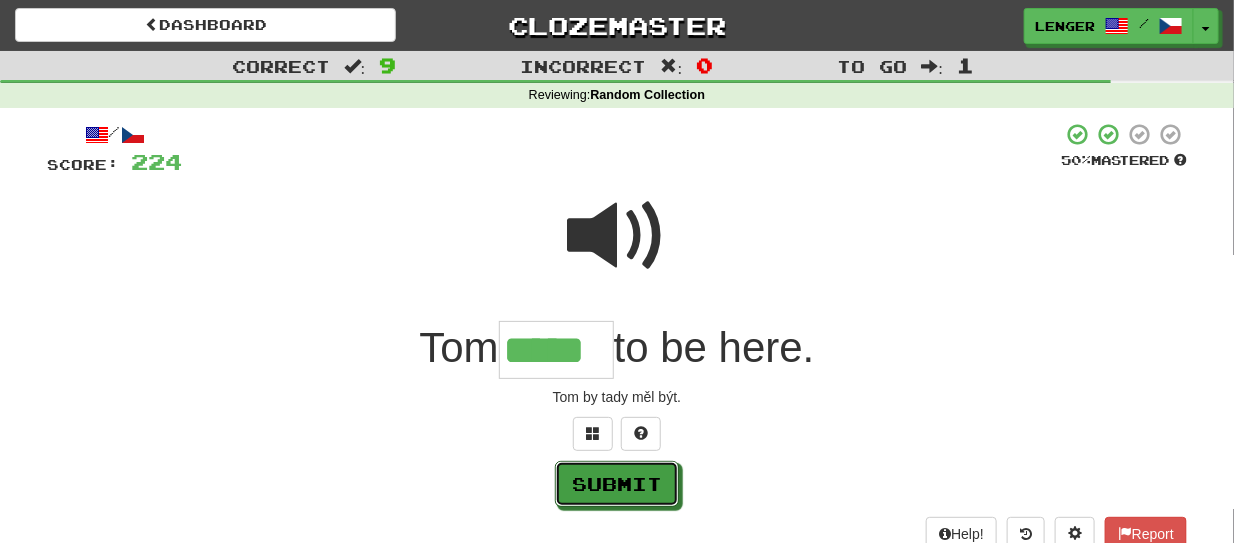 click on "Submit" at bounding box center (617, 484) 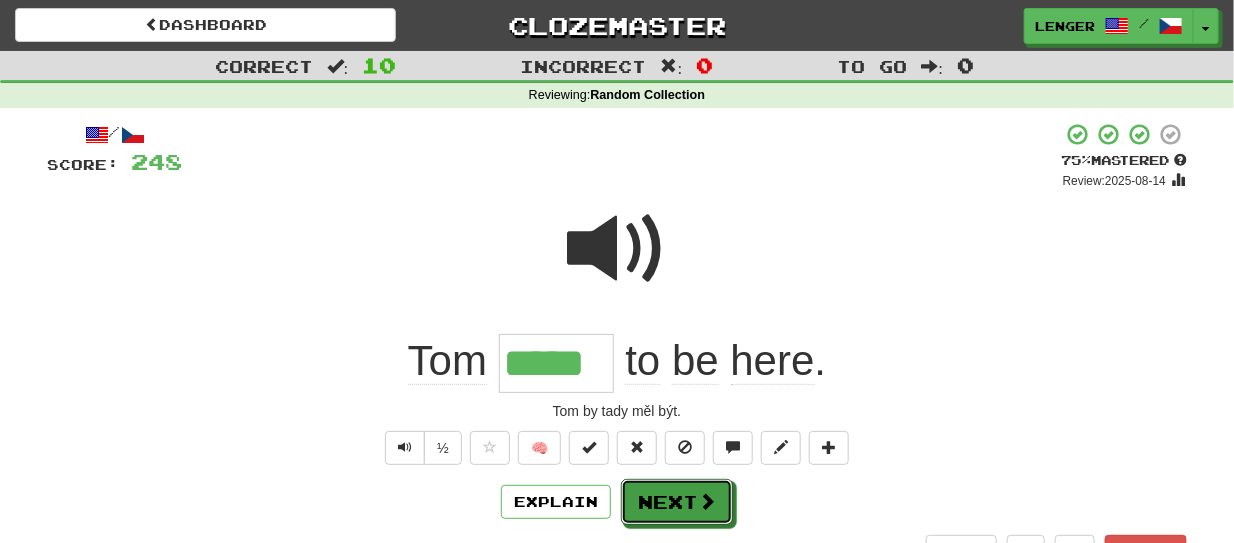 click on "Next" at bounding box center [677, 502] 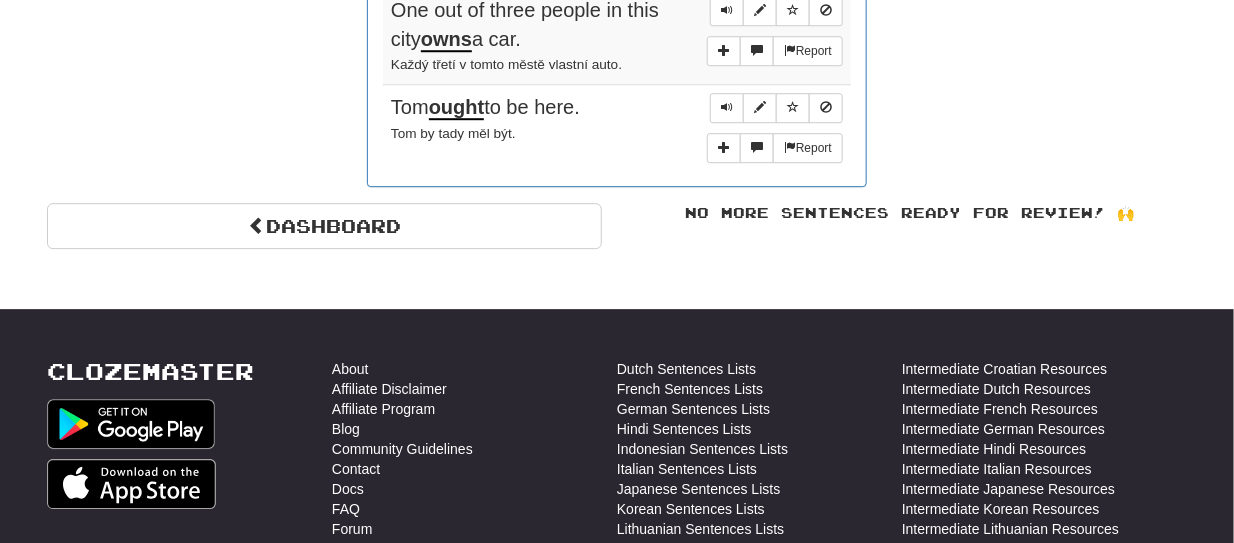 scroll, scrollTop: 1972, scrollLeft: 0, axis: vertical 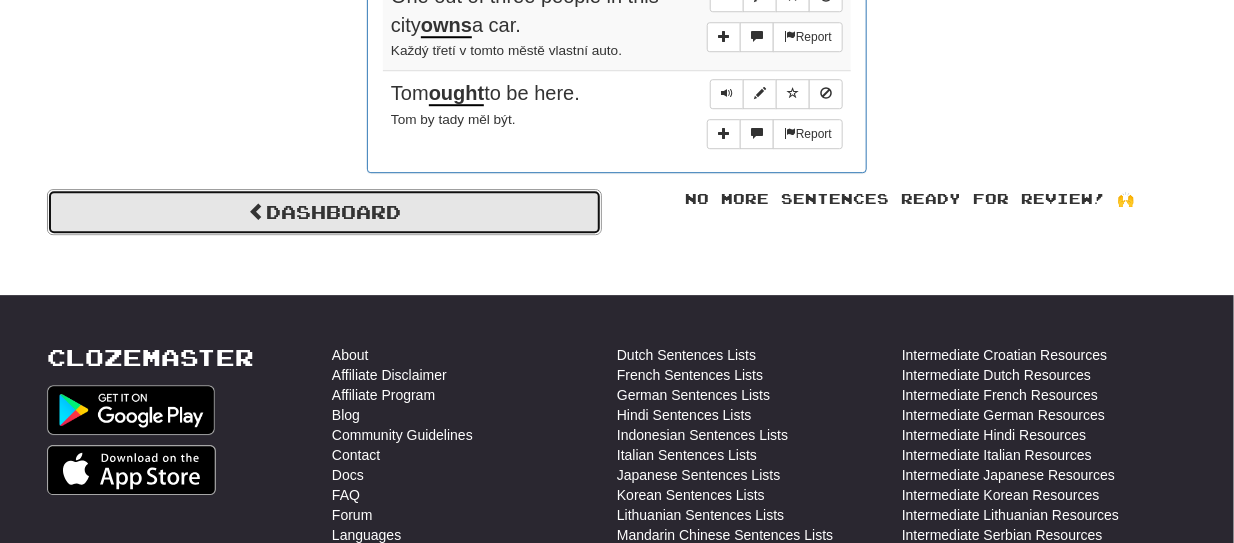 click on "Dashboard" at bounding box center [324, 212] 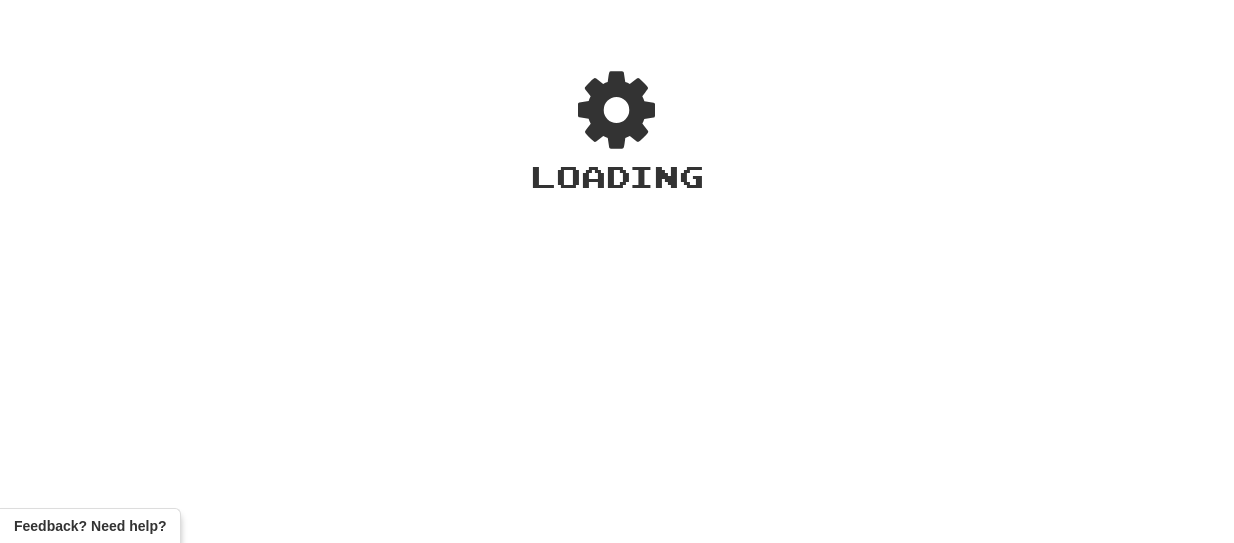 scroll, scrollTop: 0, scrollLeft: 0, axis: both 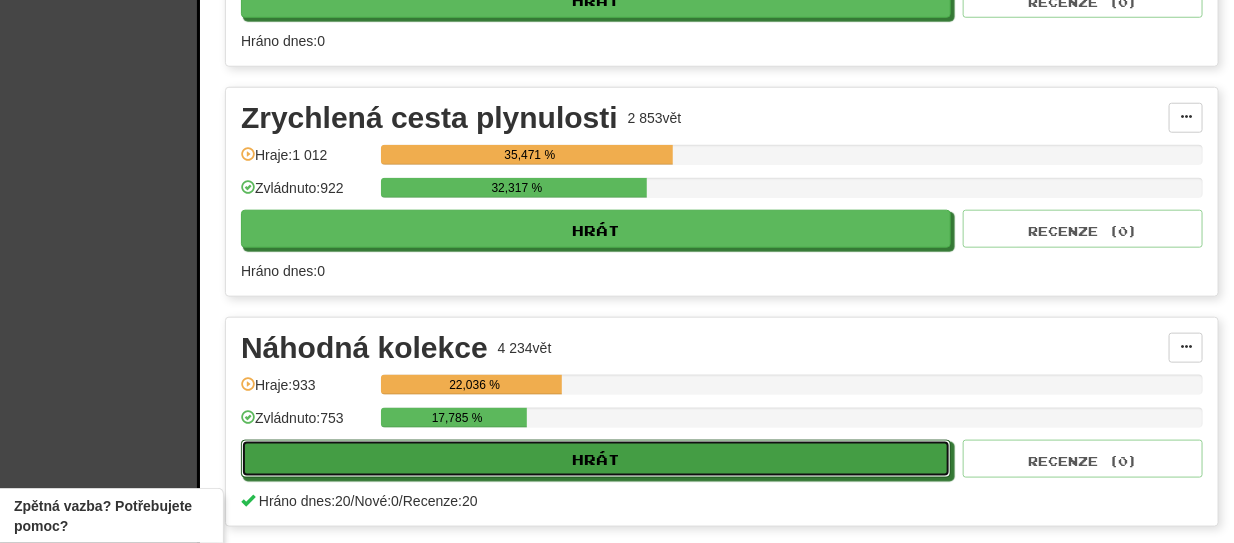 click on "Hrát" at bounding box center (596, 459) 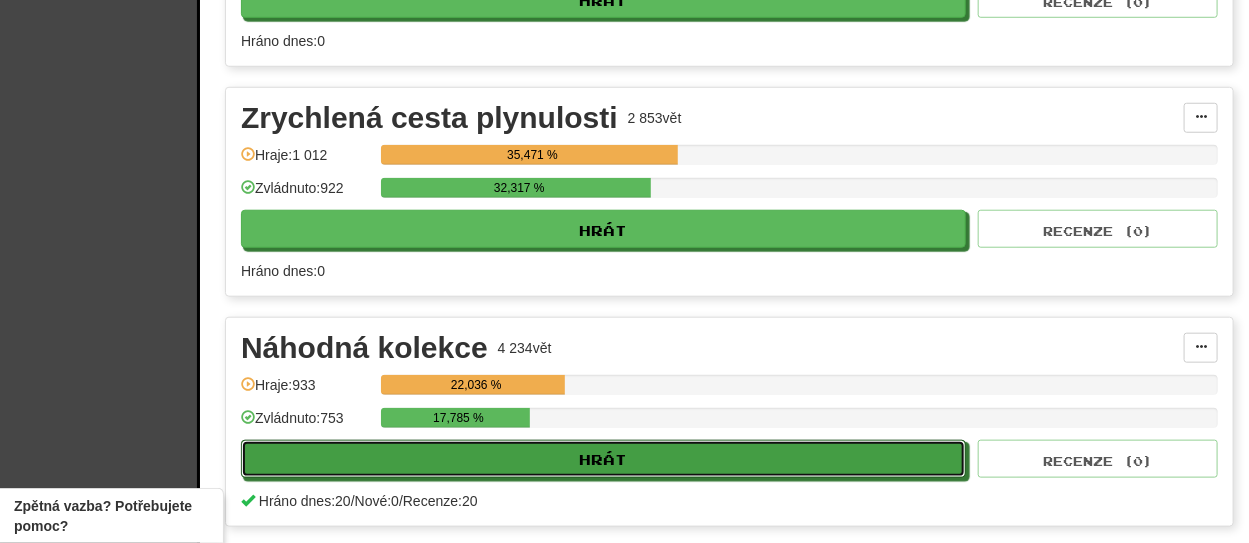 select on "**" 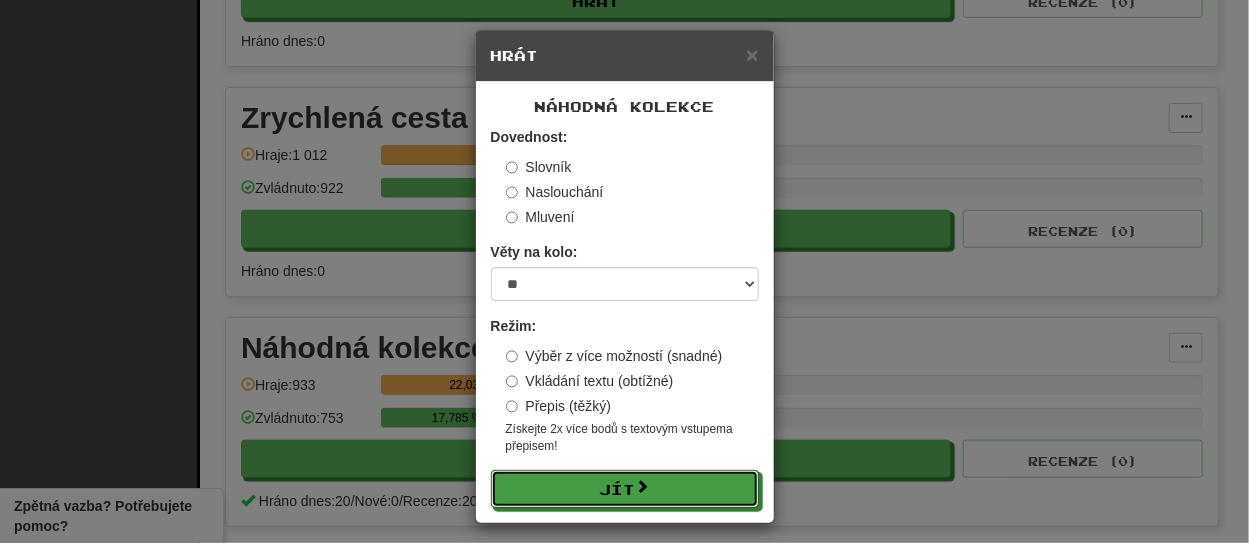 click on "Jít" at bounding box center (625, 489) 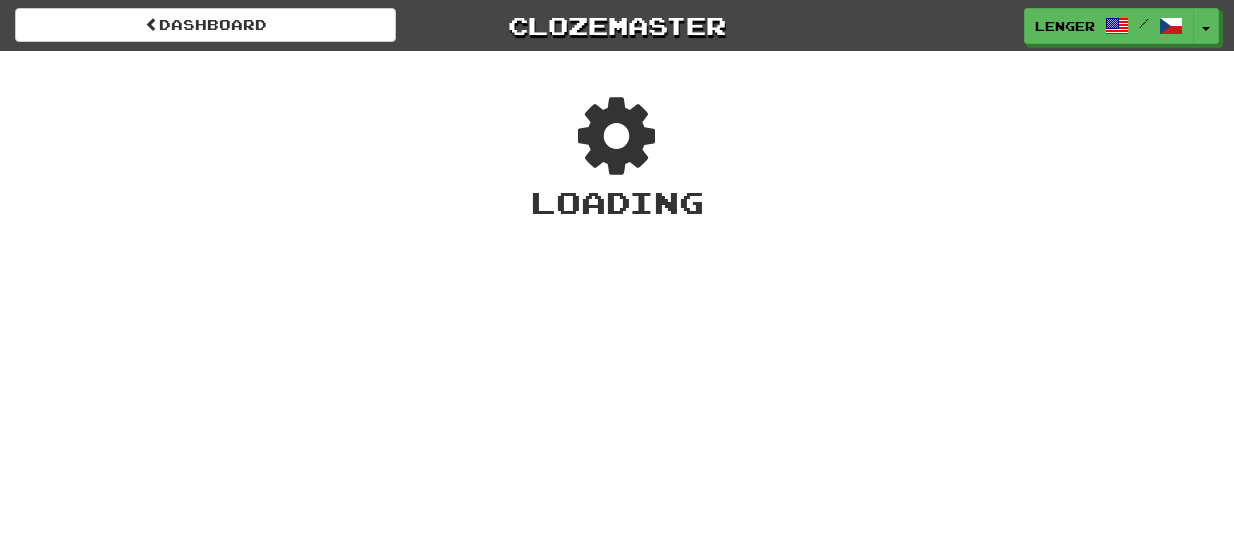 scroll, scrollTop: 0, scrollLeft: 0, axis: both 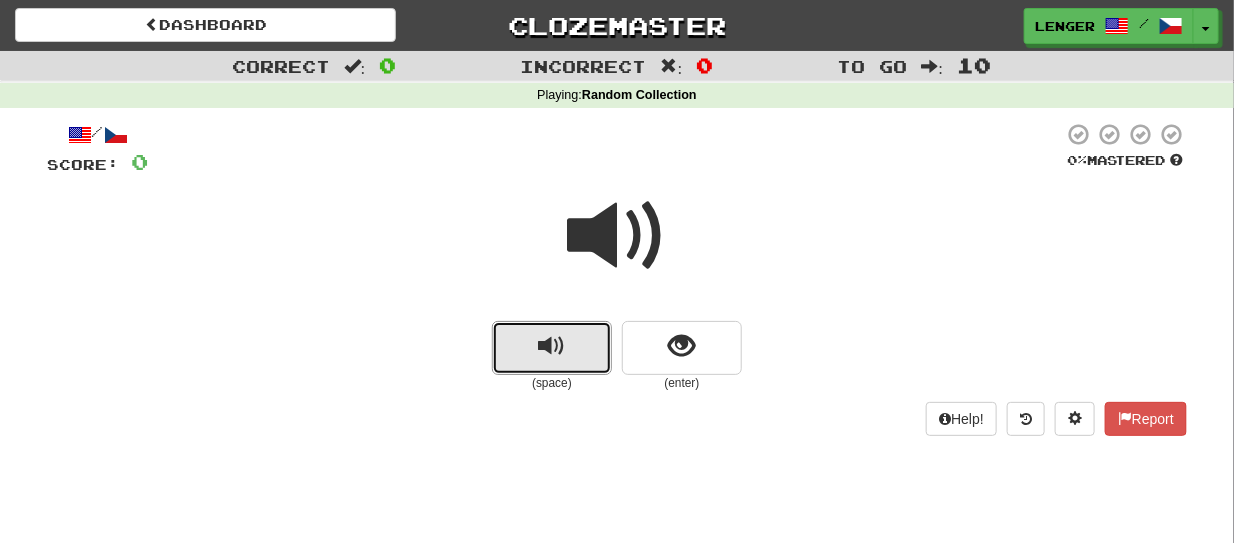 click at bounding box center (552, 348) 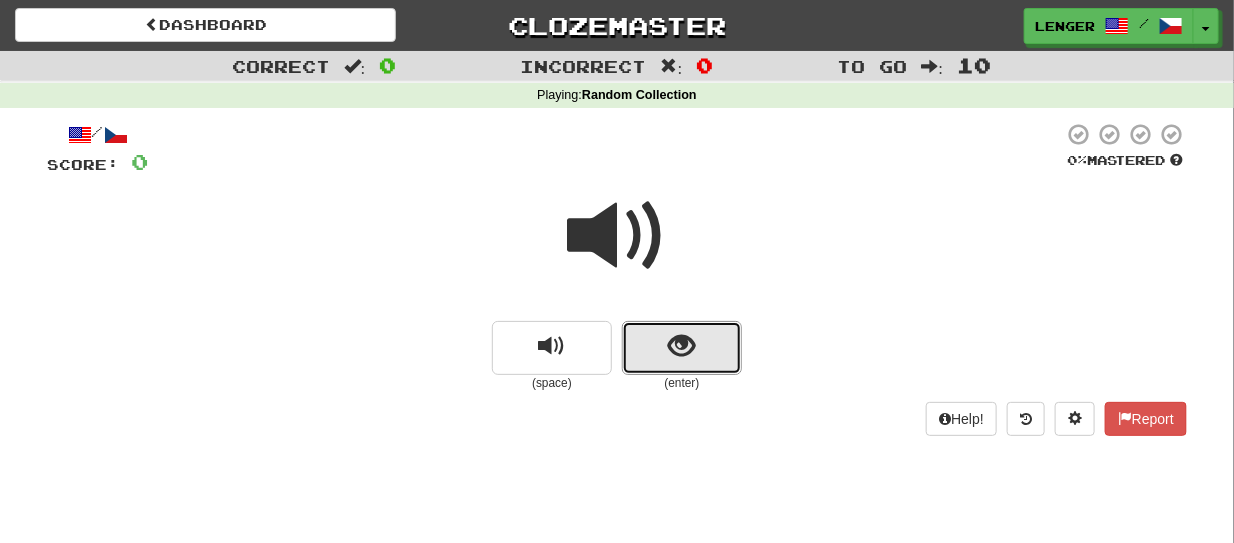 click at bounding box center [682, 348] 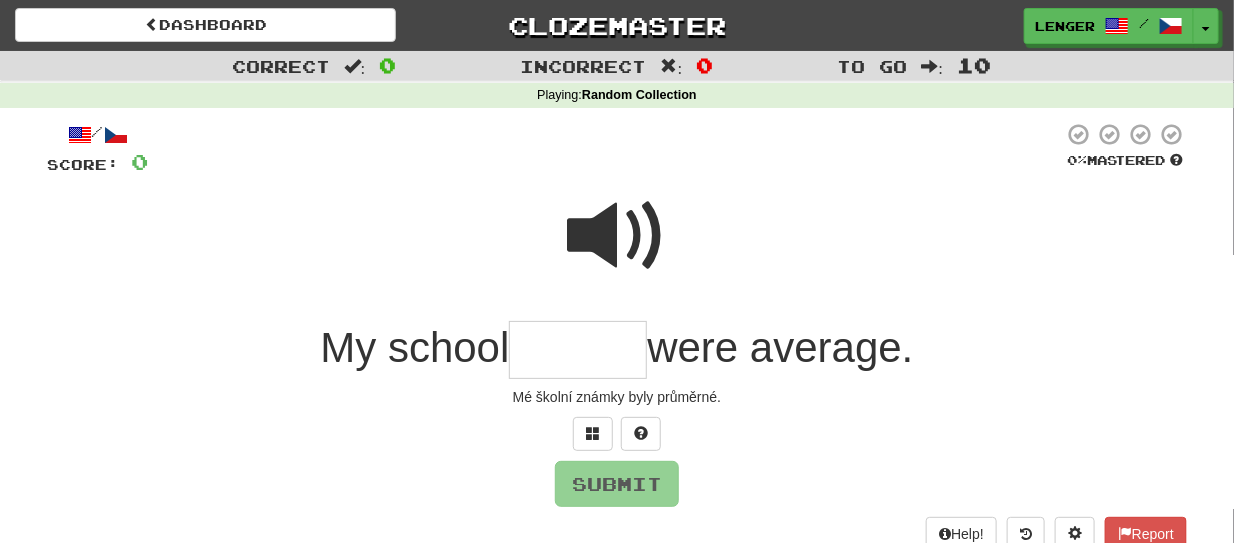 click at bounding box center (617, 236) 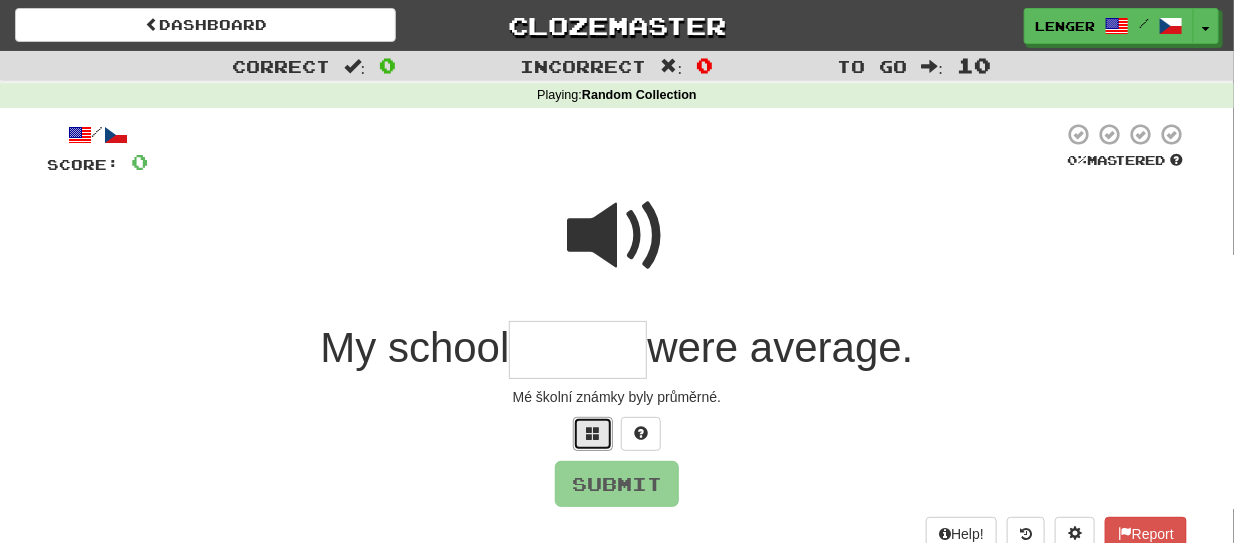 click at bounding box center (593, 434) 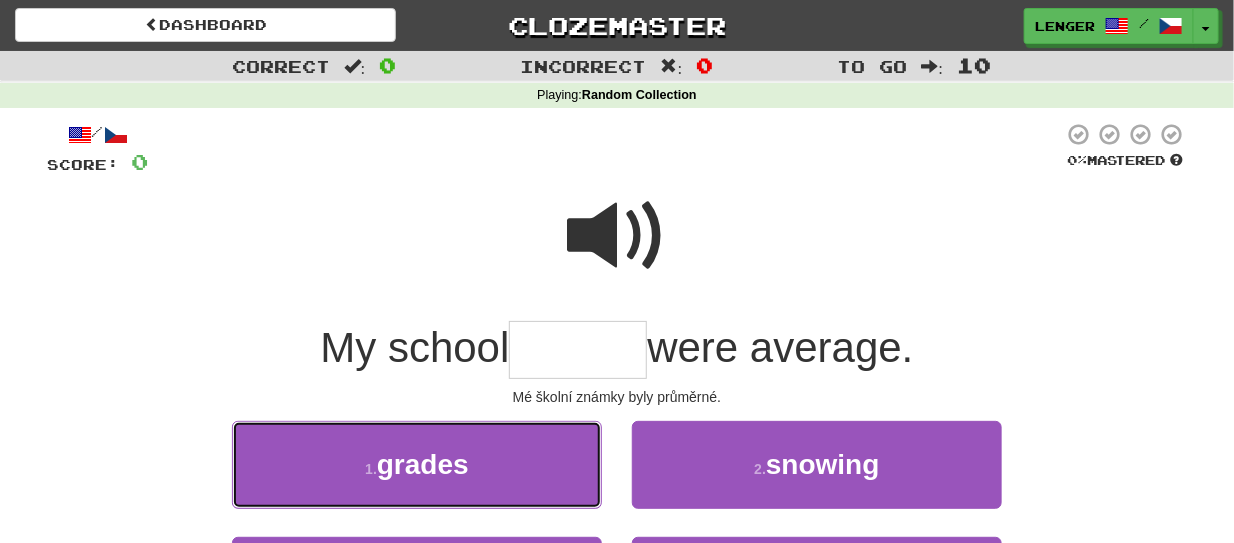 click on "1 .  grades" at bounding box center [417, 464] 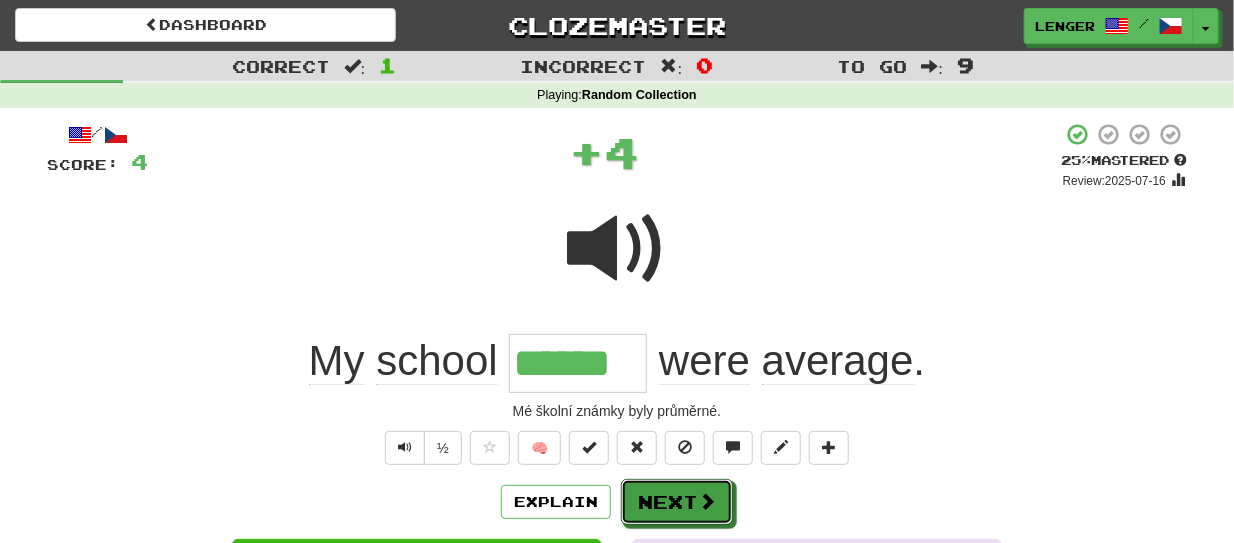 click on "Next" at bounding box center [677, 502] 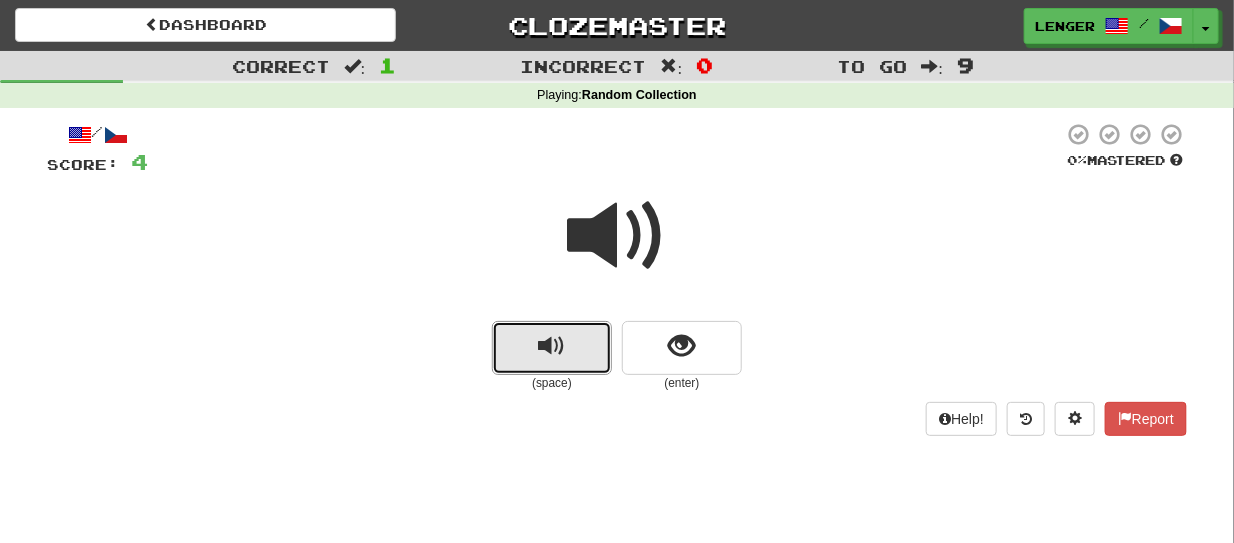 click at bounding box center [552, 348] 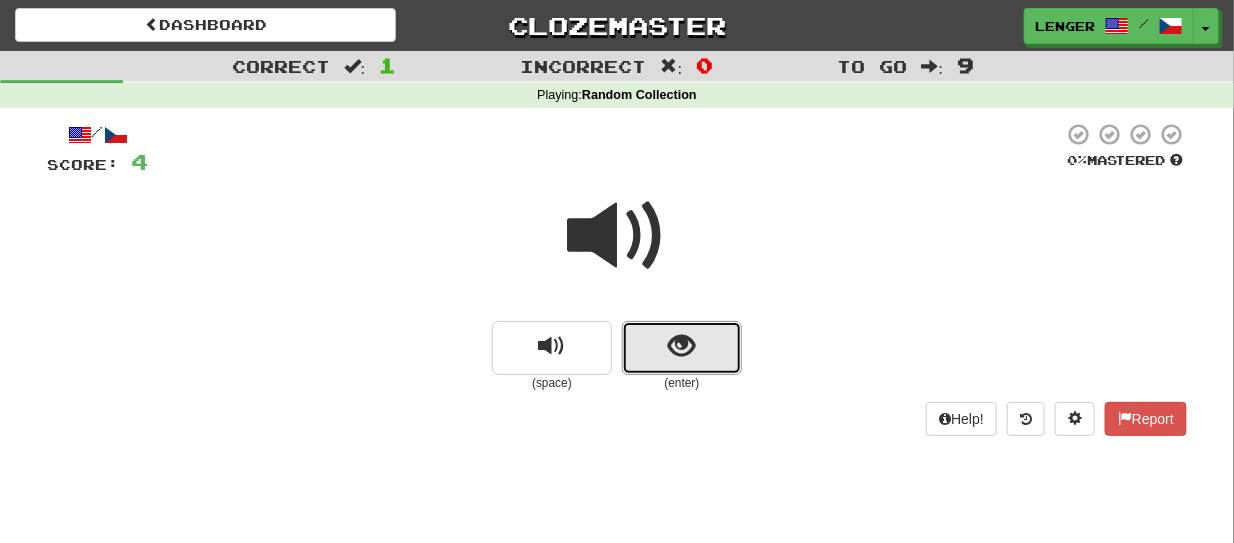 click at bounding box center (682, 348) 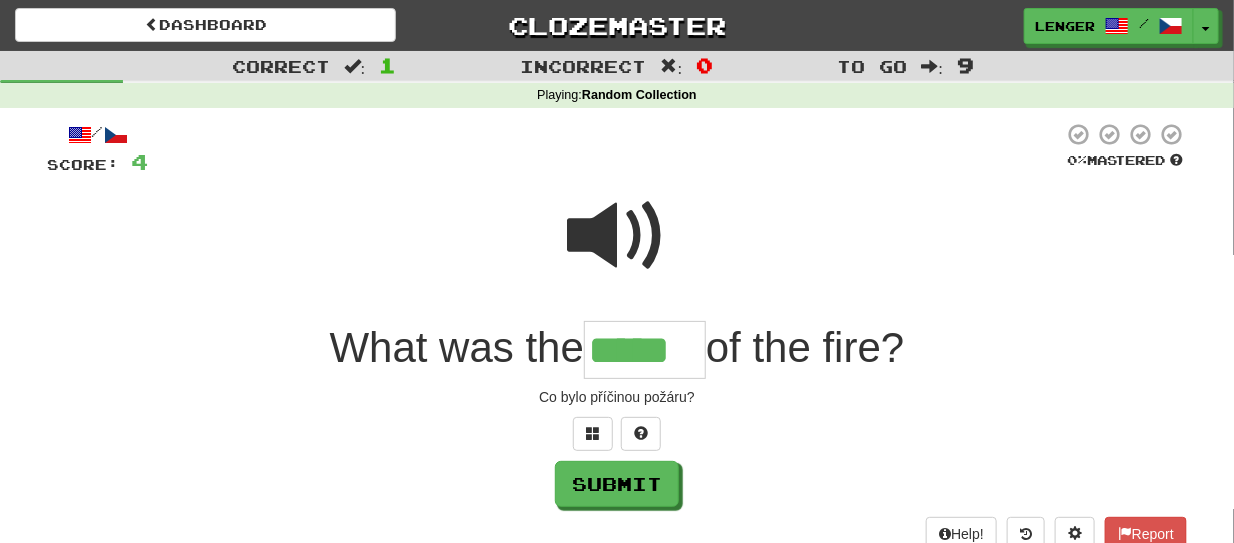 type on "*****" 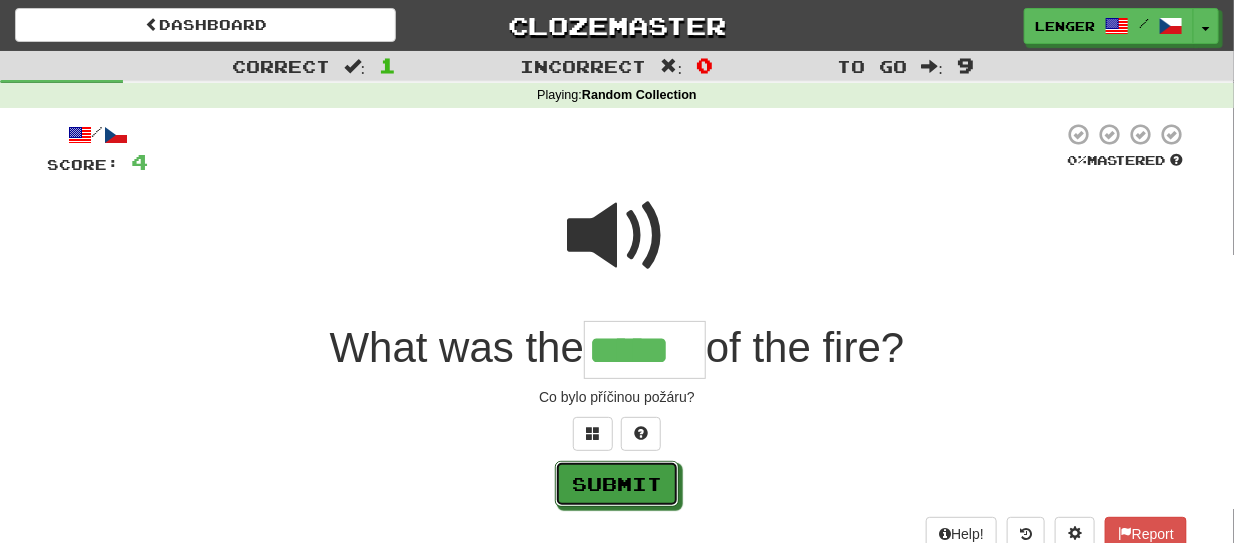 click on "Submit" at bounding box center [617, 484] 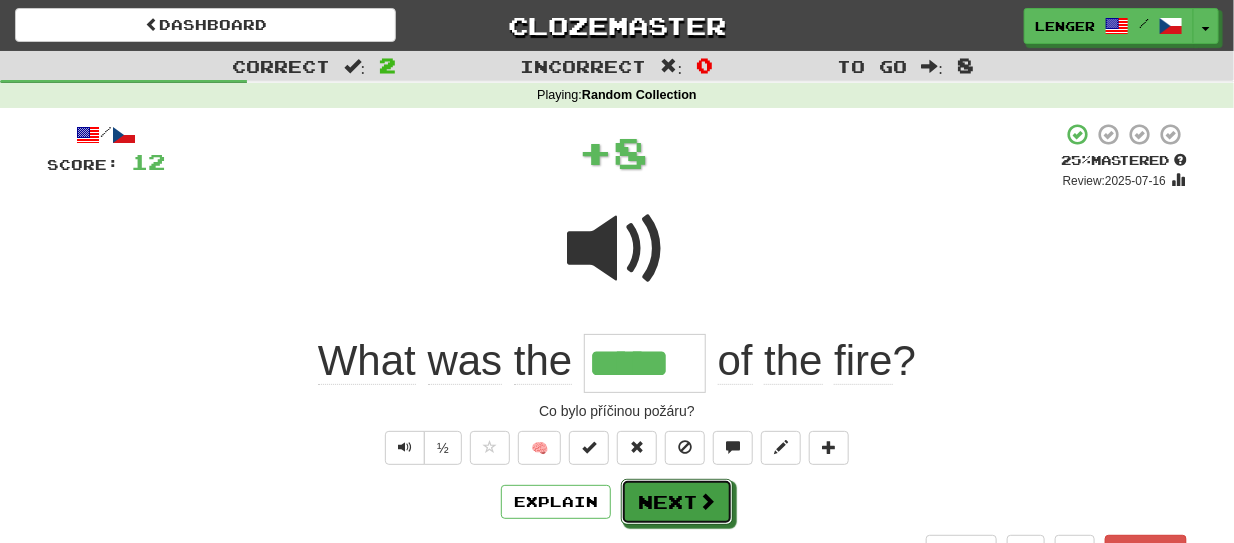 click on "Next" at bounding box center (677, 502) 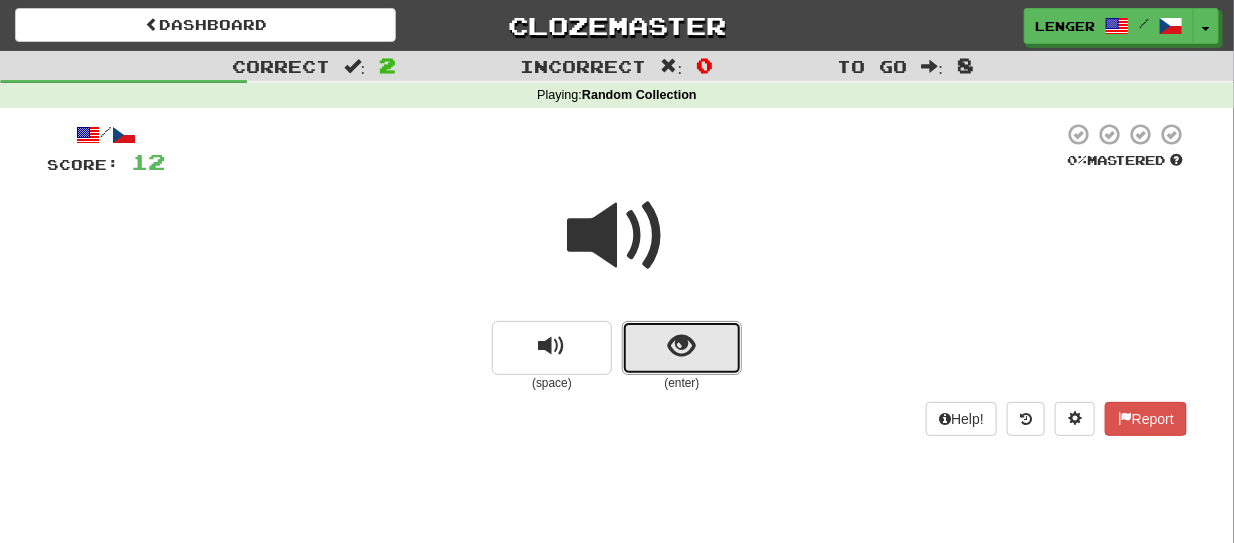 click at bounding box center [682, 348] 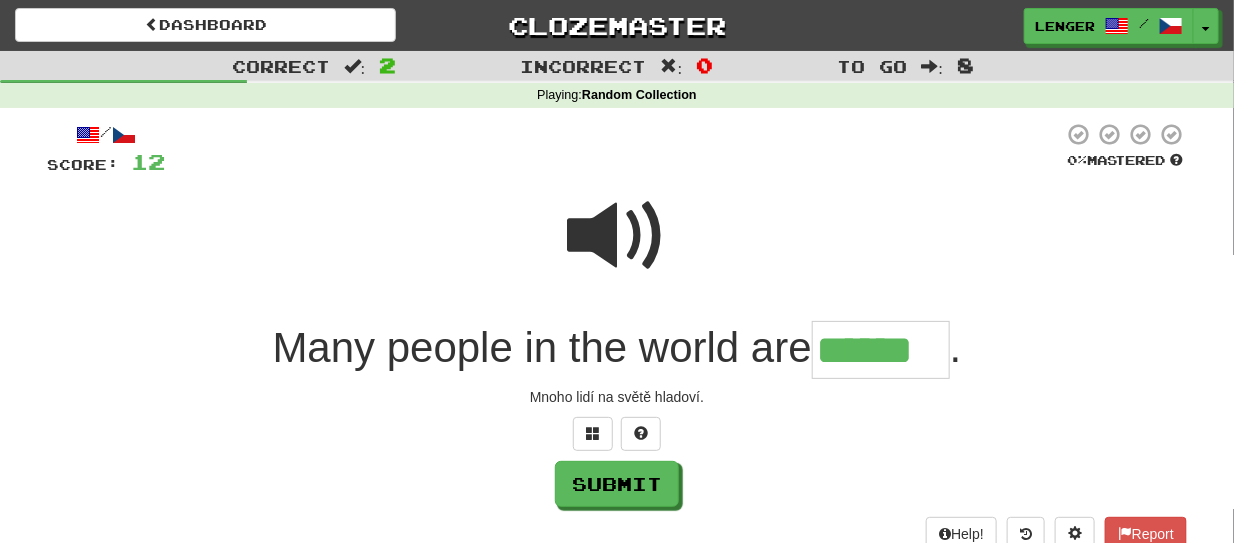 type on "******" 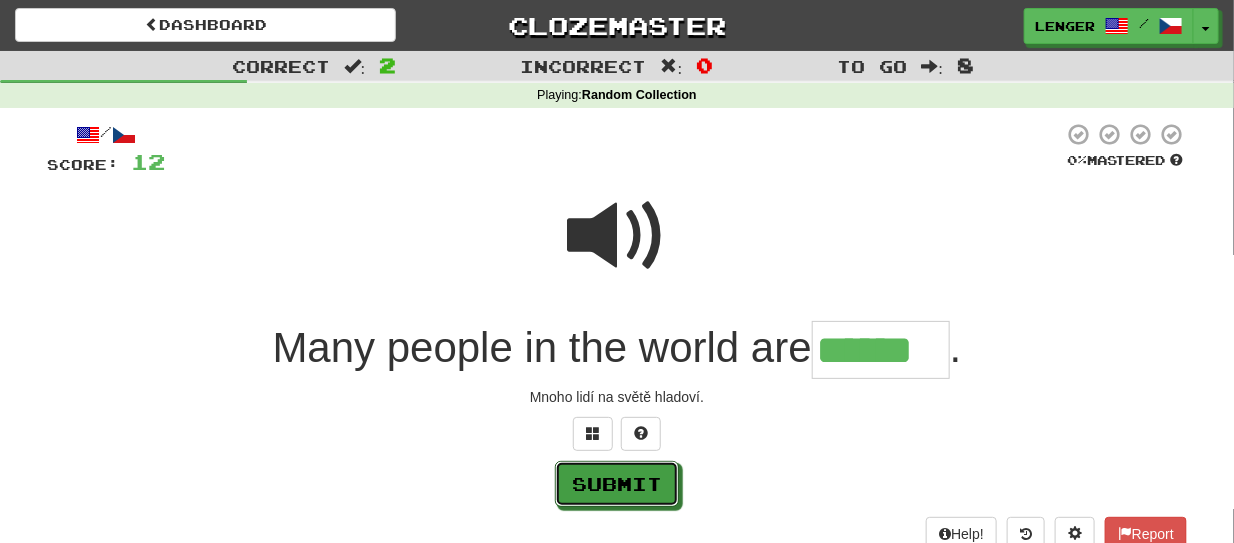 click on "Submit" at bounding box center [617, 484] 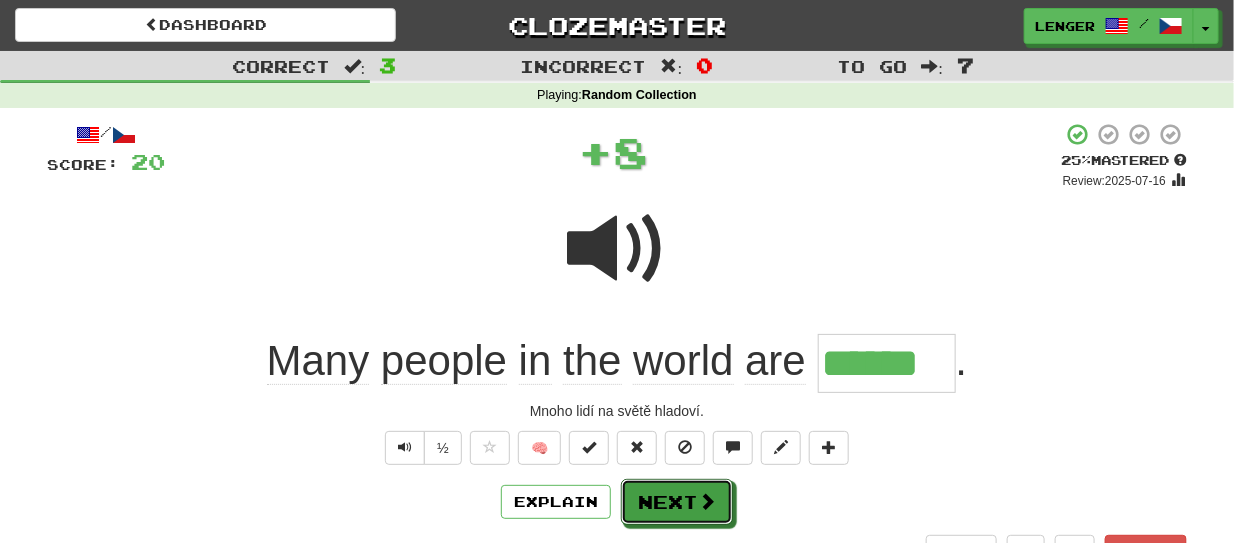 click on "Next" at bounding box center (677, 502) 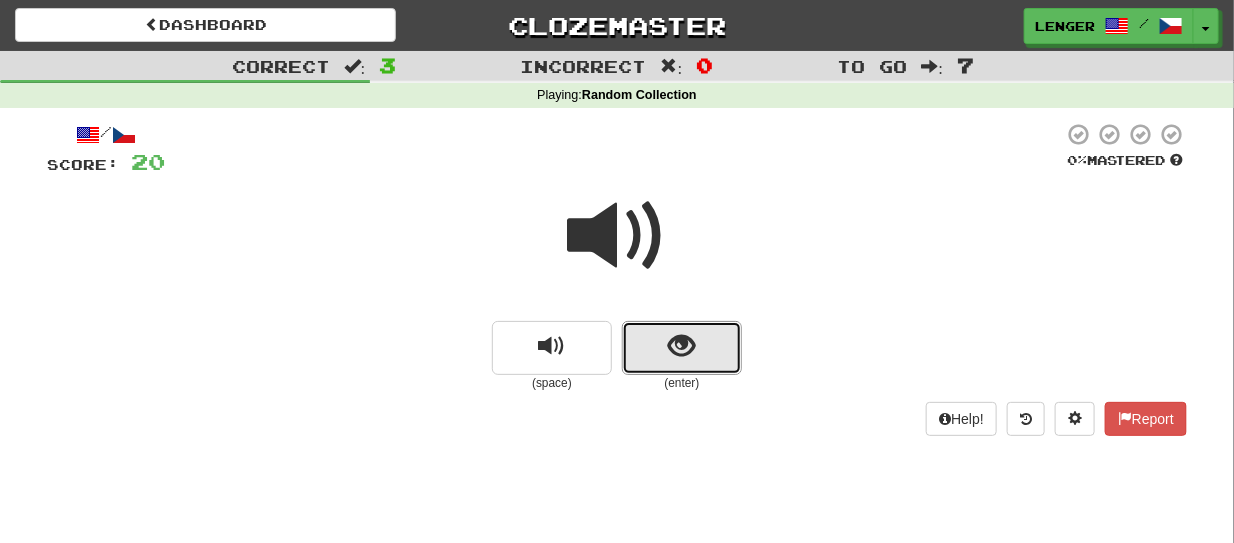 click at bounding box center [682, 348] 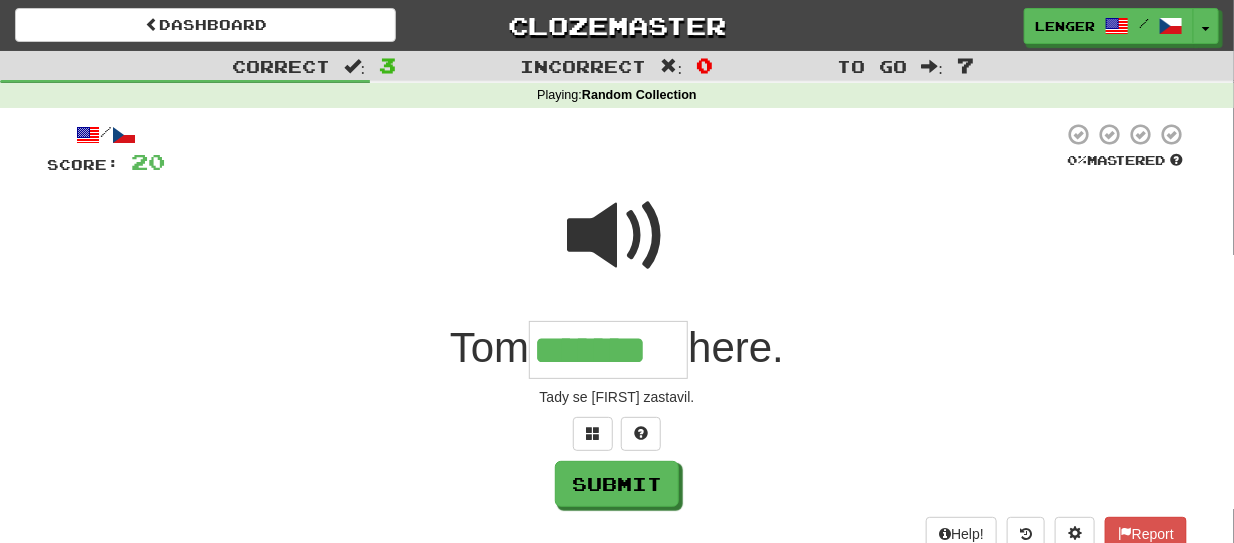 type on "*******" 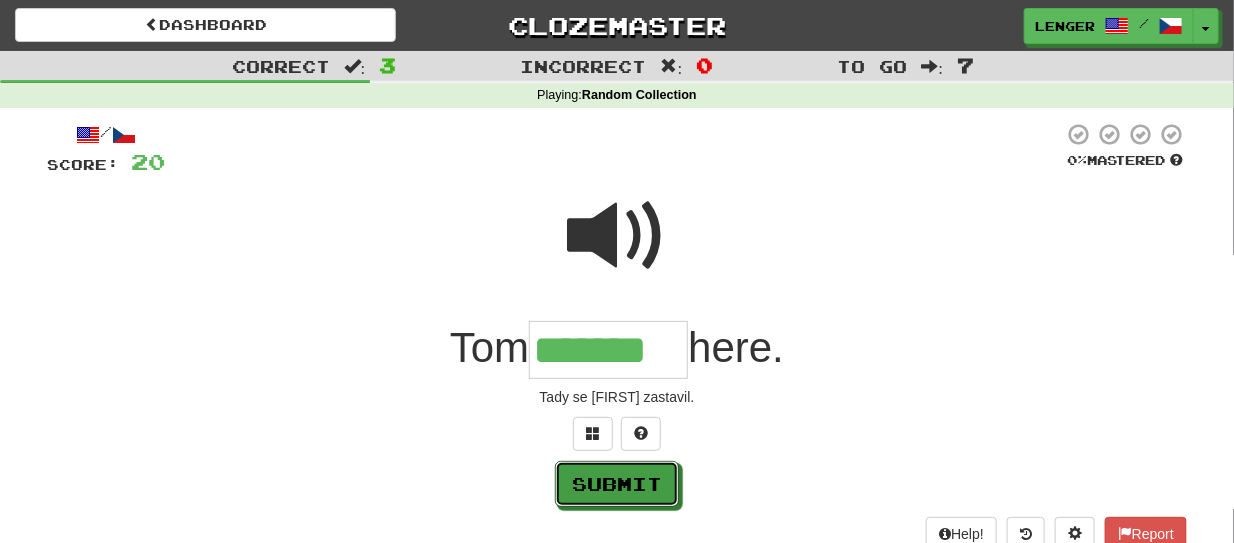 click on "Submit" at bounding box center [617, 484] 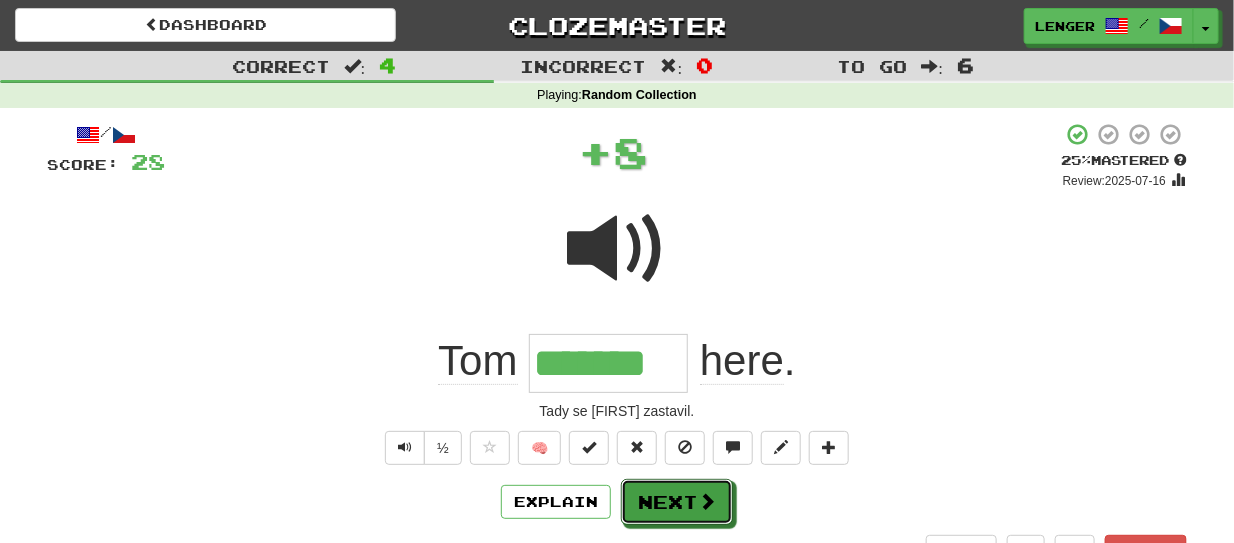 click on "Next" at bounding box center [677, 502] 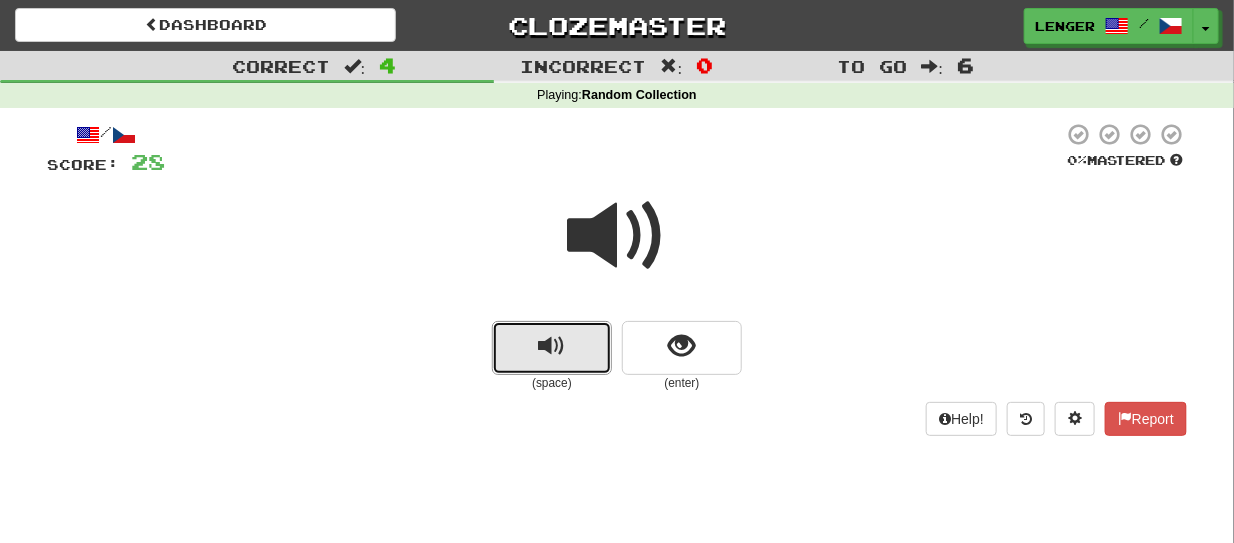 click at bounding box center (552, 348) 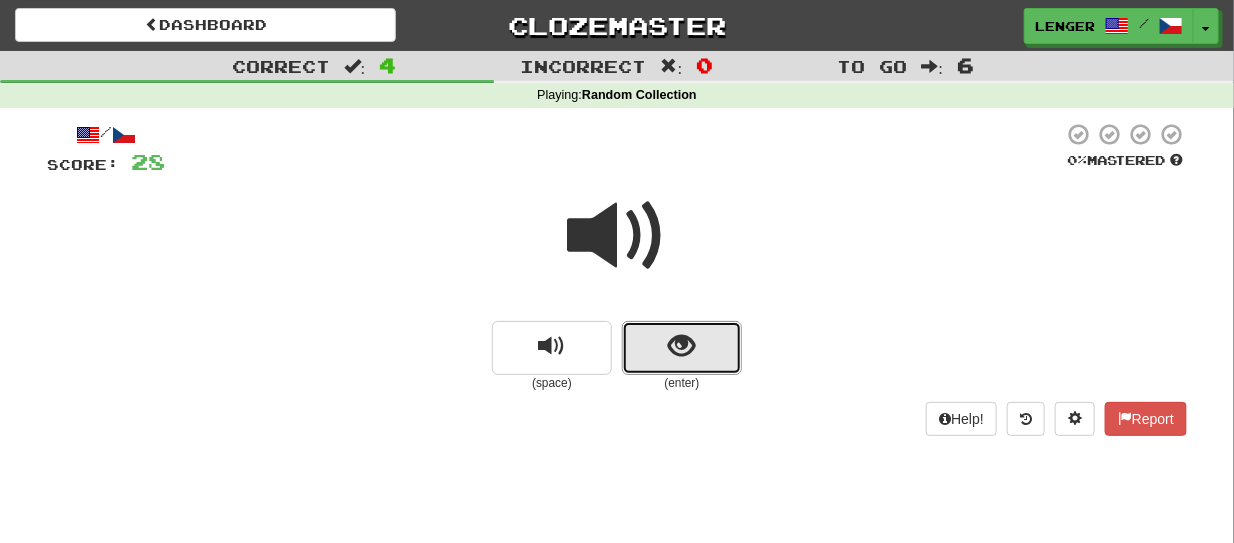 click at bounding box center (682, 348) 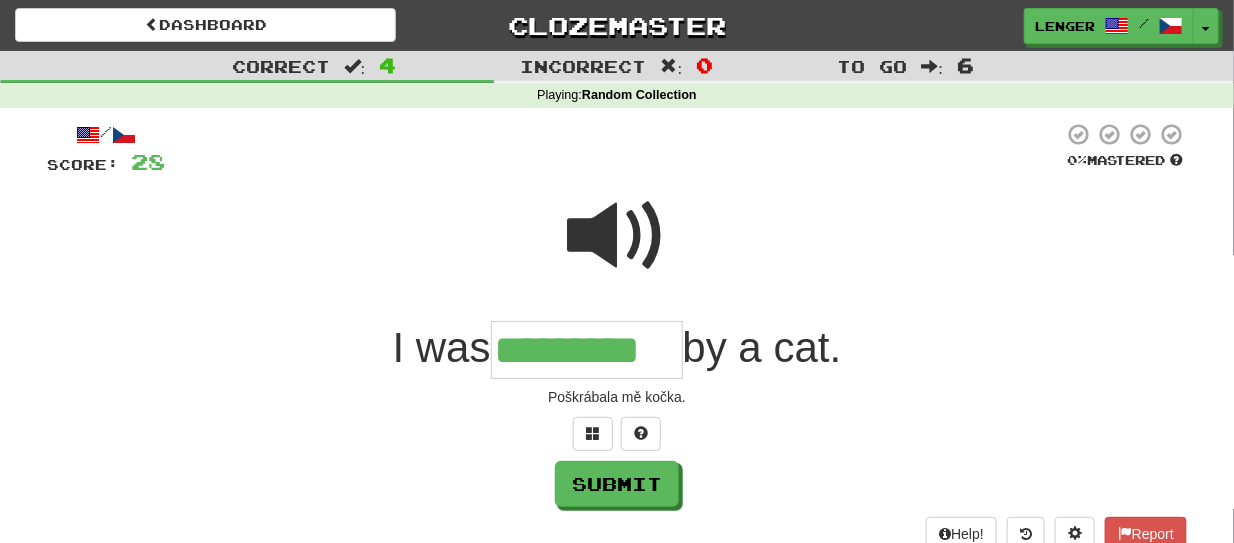 type on "*********" 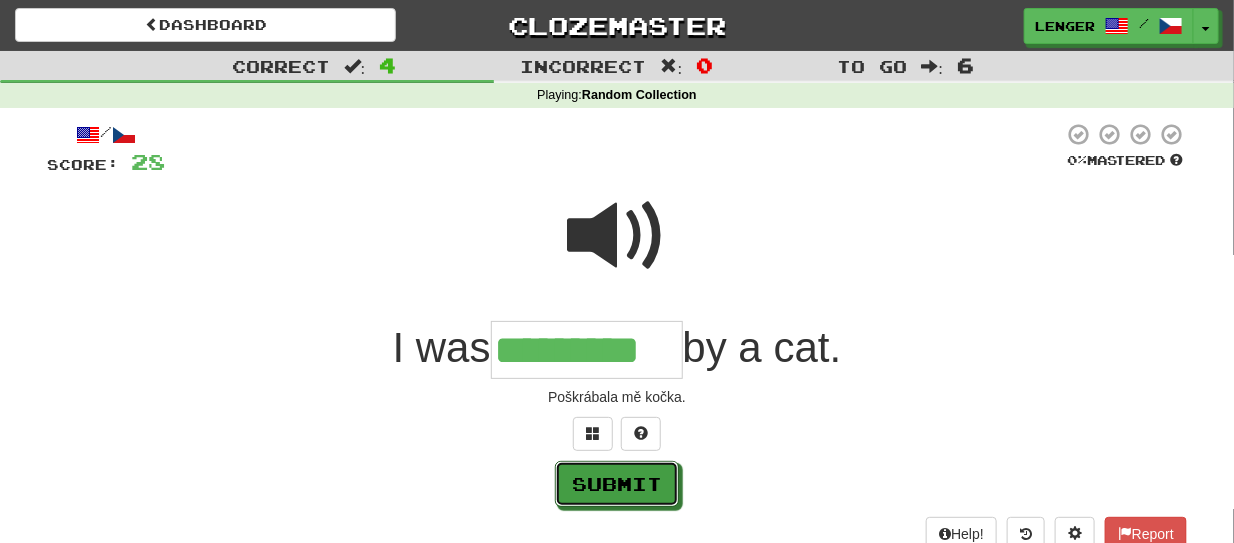 click on "Submit" at bounding box center (617, 484) 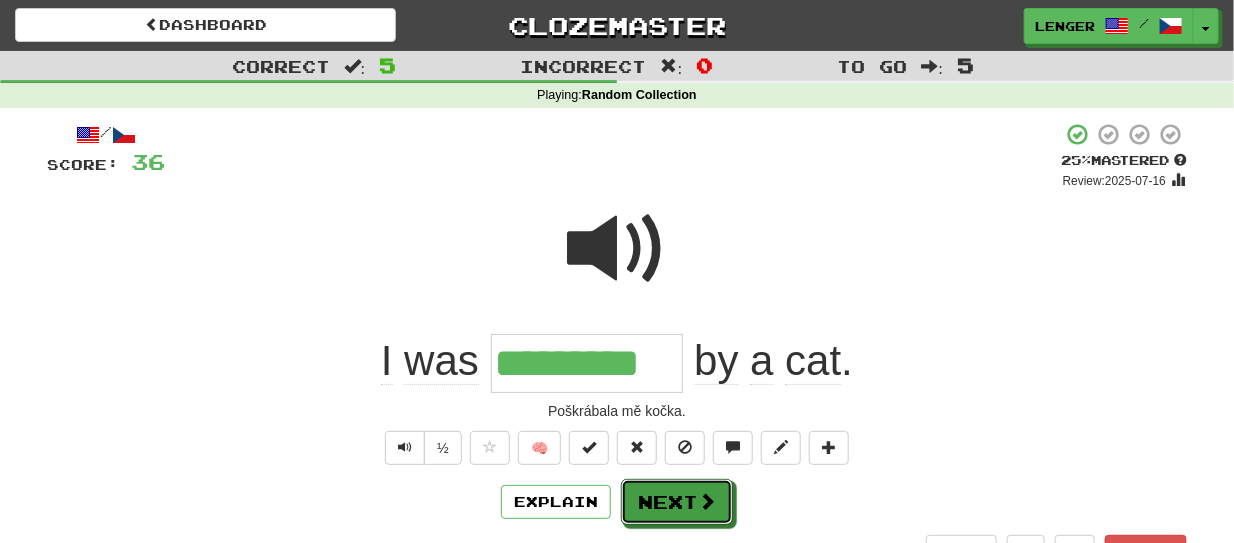 click at bounding box center (707, 501) 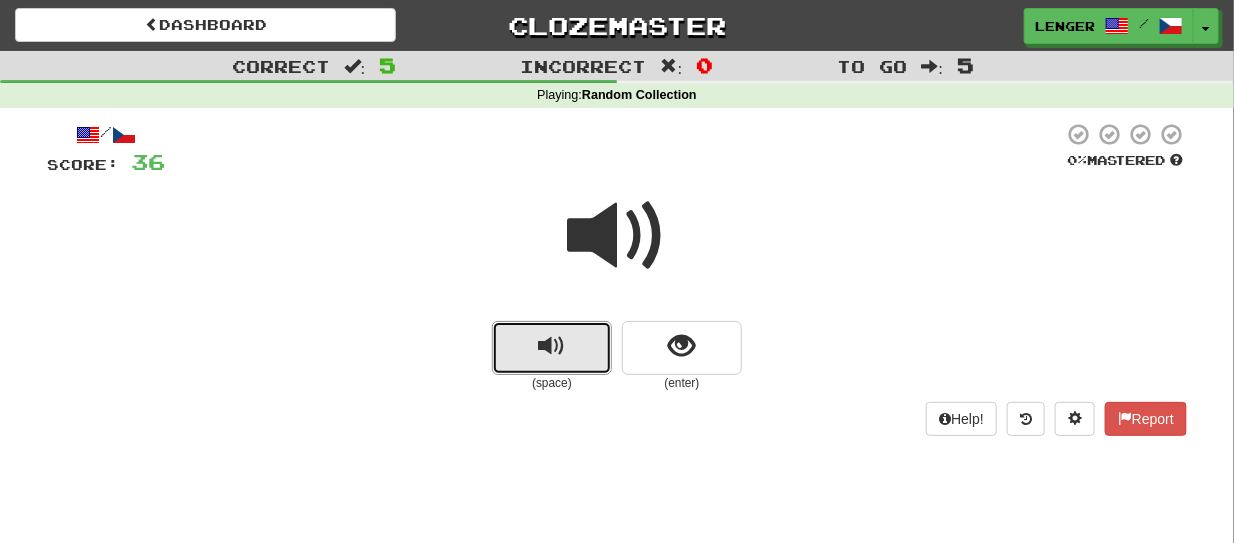 click at bounding box center (552, 348) 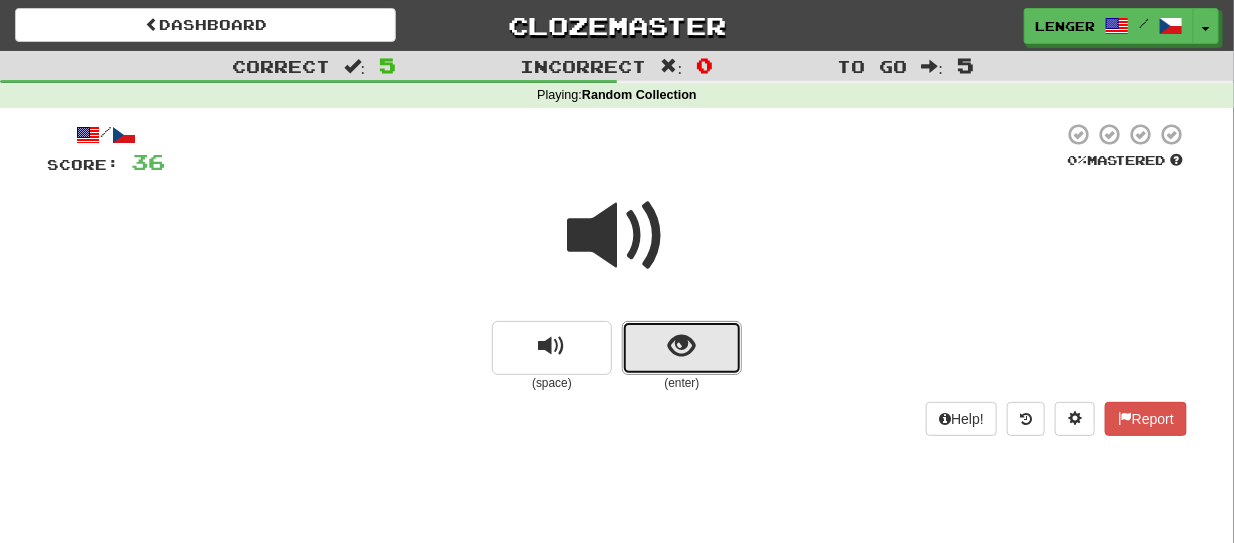 click at bounding box center [682, 348] 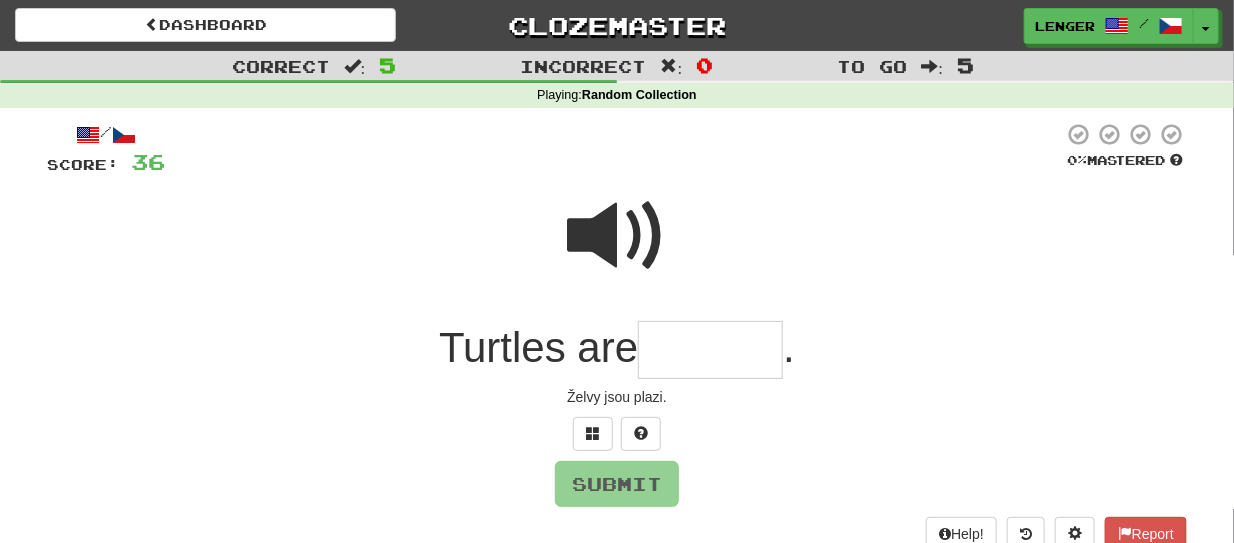 click at bounding box center [617, 236] 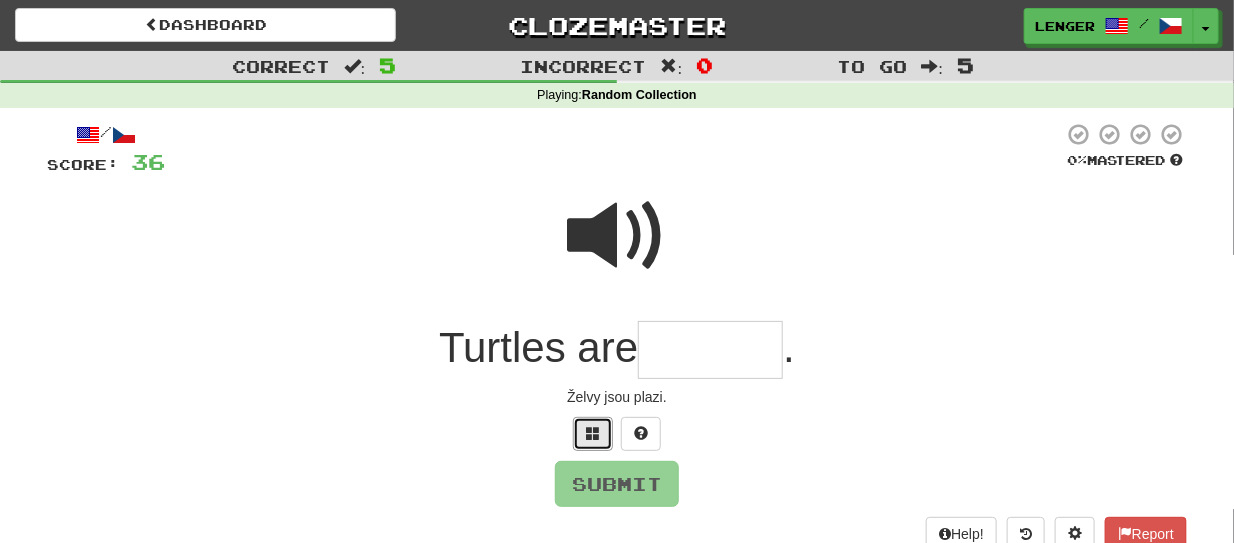 click at bounding box center [593, 433] 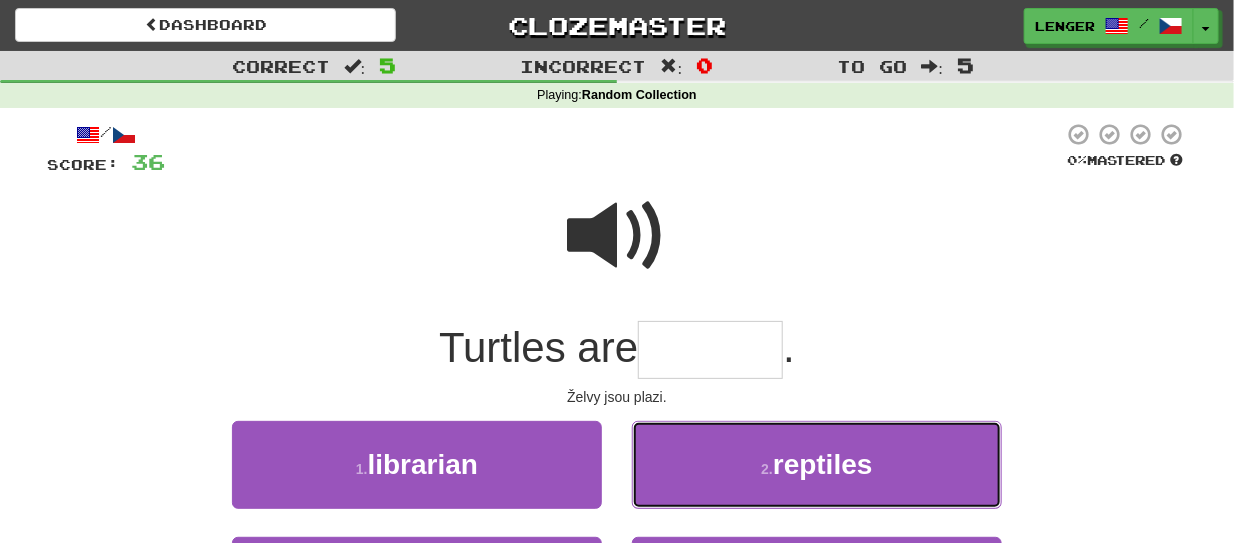 click on "reptiles" at bounding box center (823, 464) 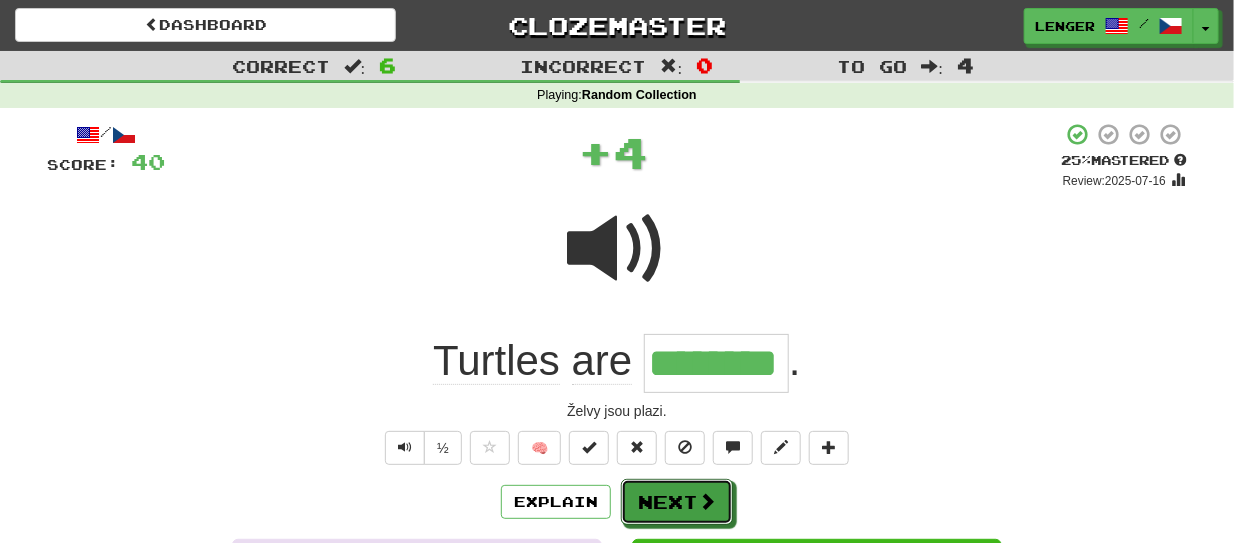 click on "Next" at bounding box center (677, 502) 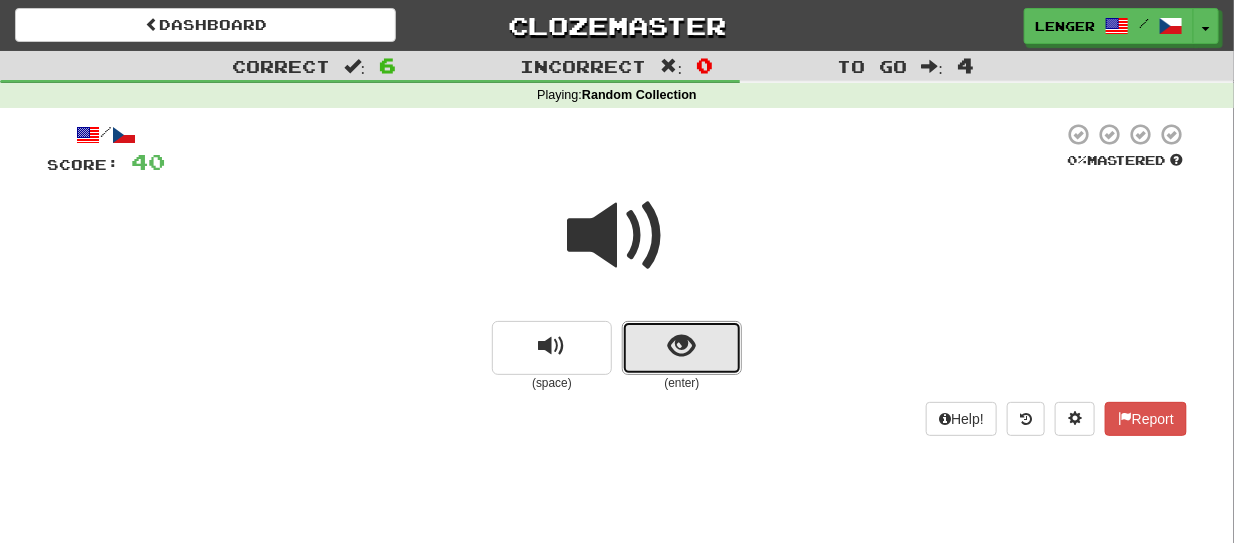 click at bounding box center [682, 348] 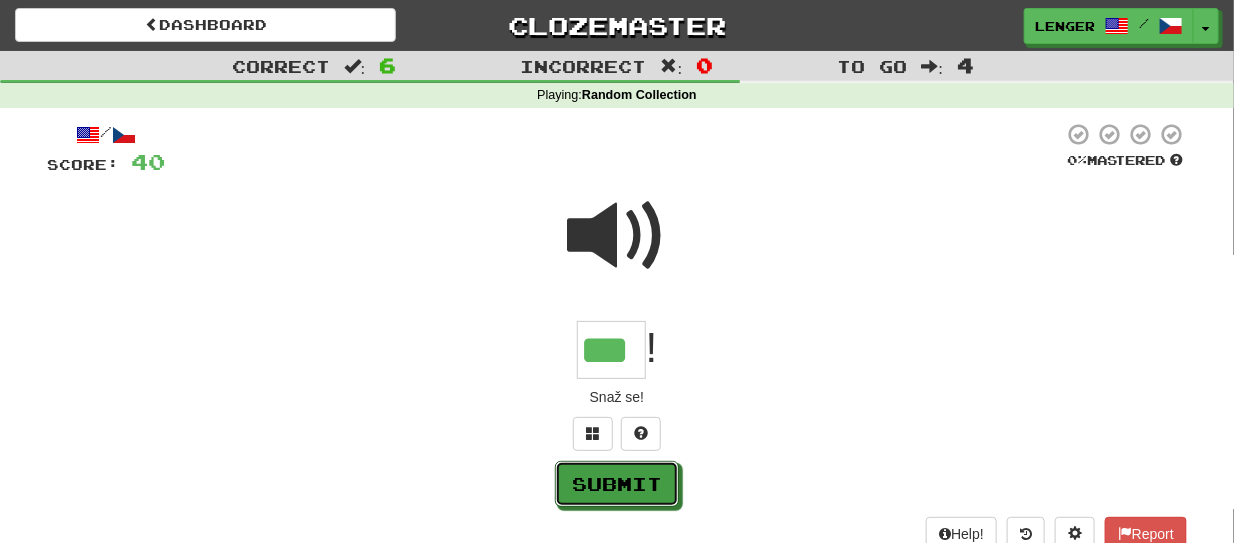 click on "Submit" at bounding box center [617, 484] 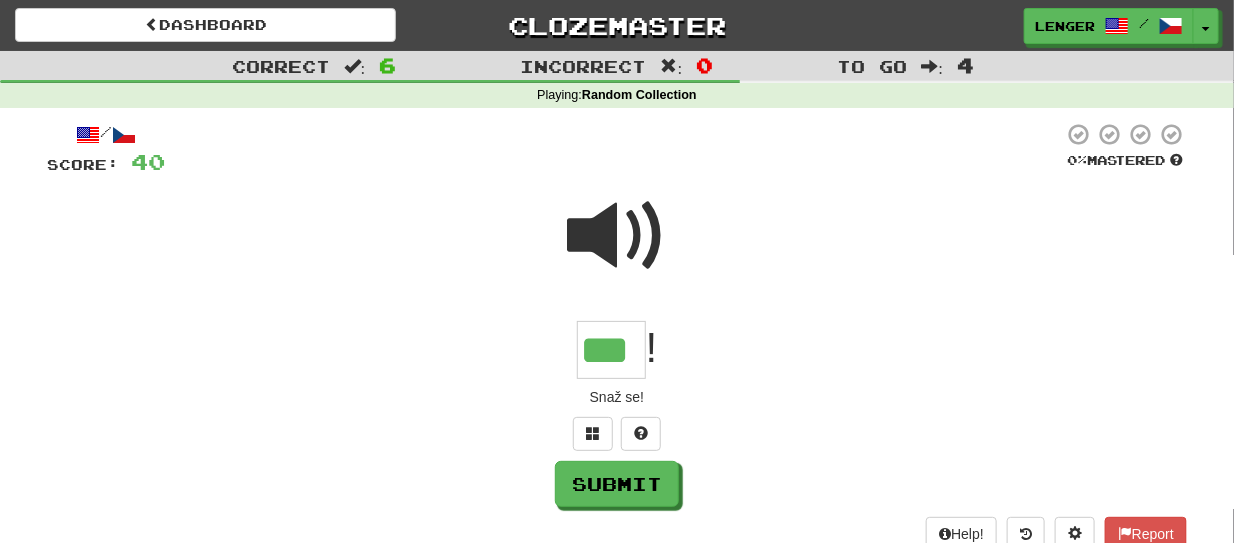 type on "***" 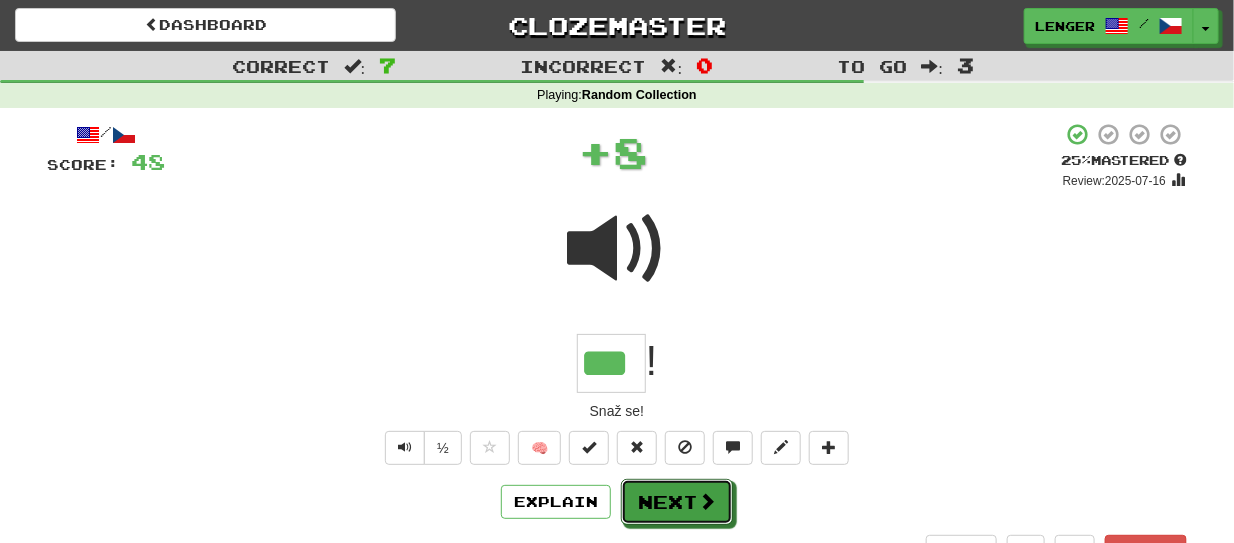 click on "Next" at bounding box center (677, 502) 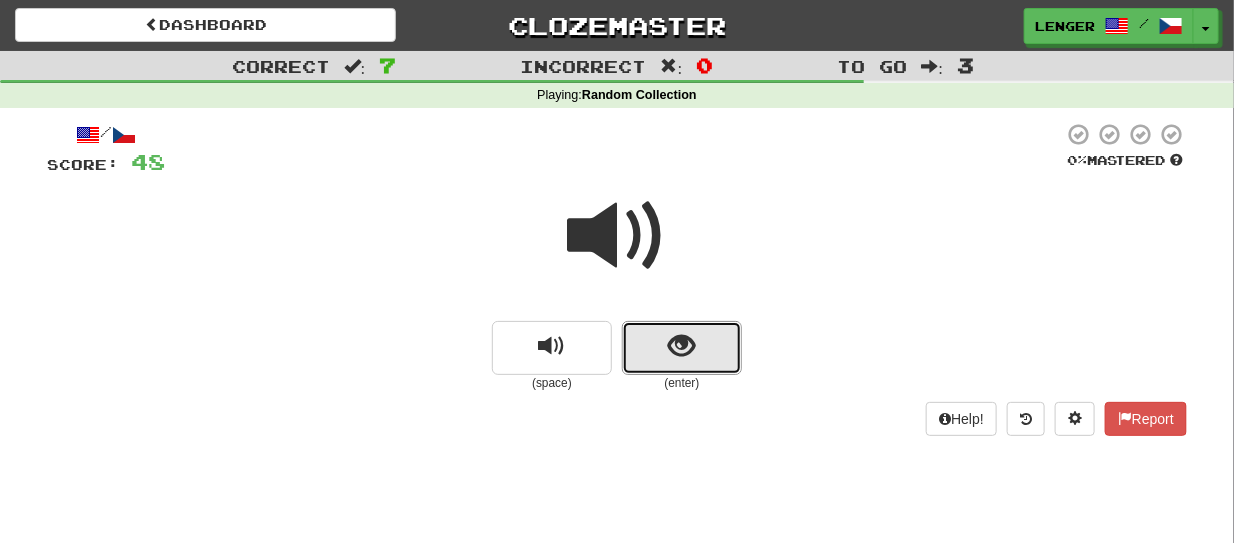 click at bounding box center [682, 348] 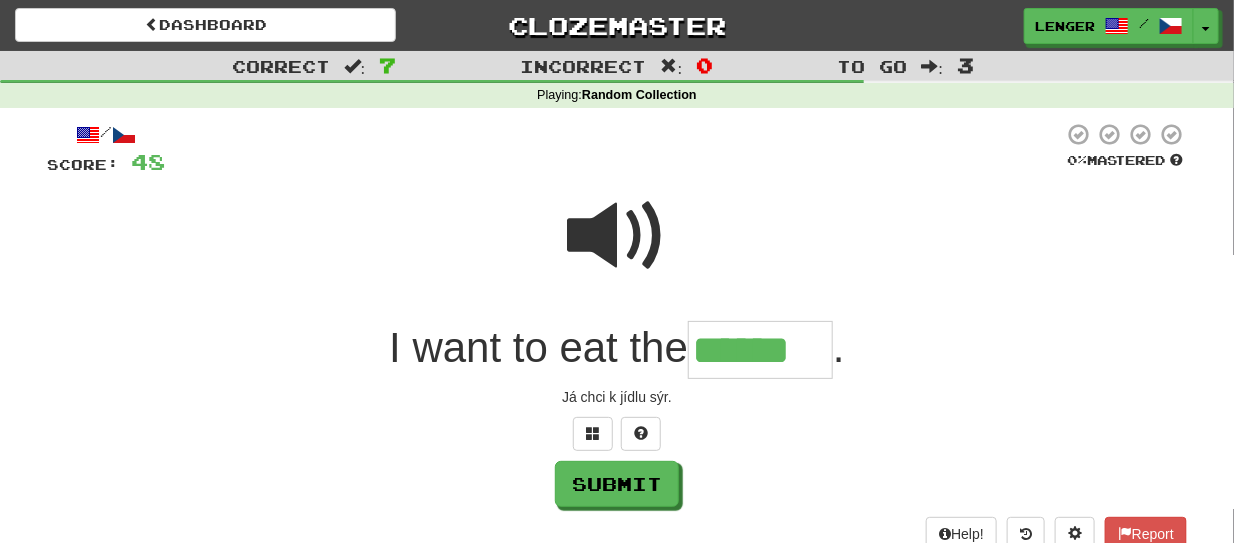 type on "******" 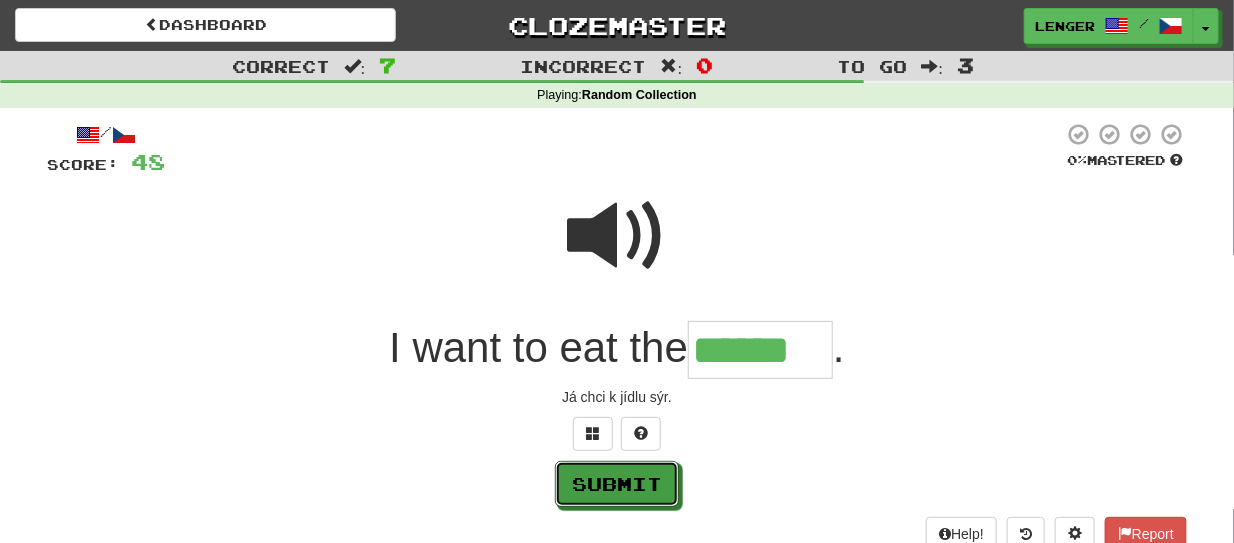 click on "Submit" at bounding box center [617, 484] 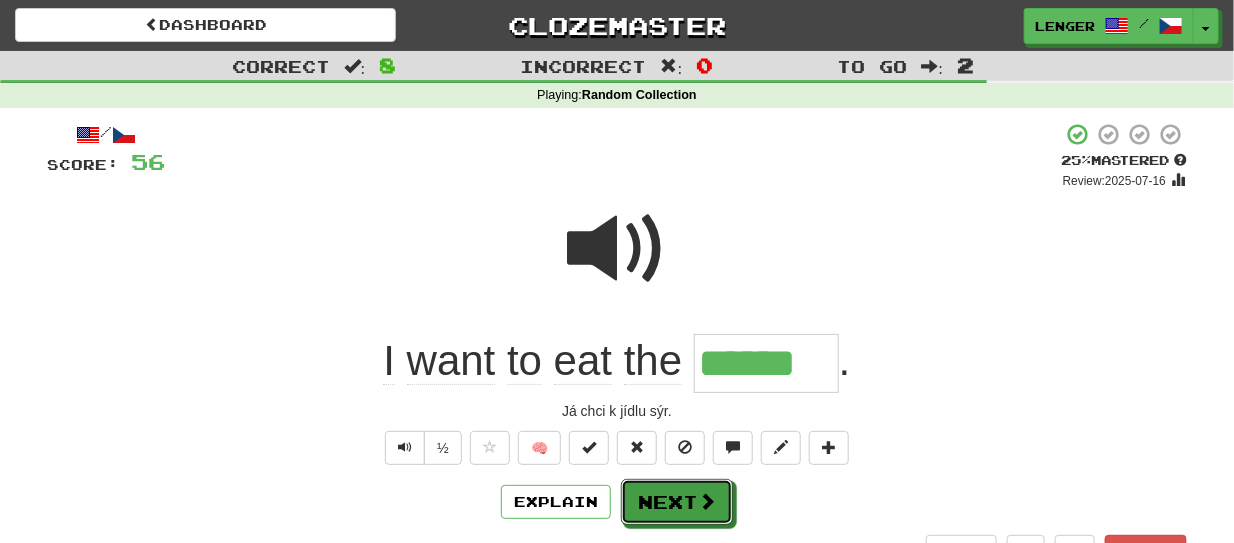 click on "Next" at bounding box center (677, 502) 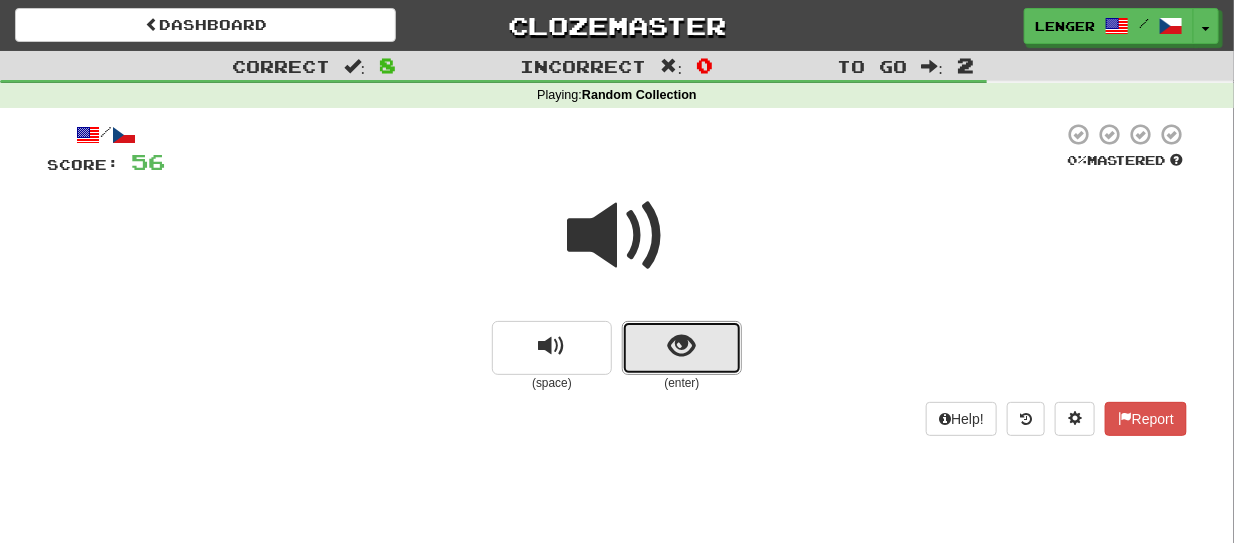 click at bounding box center (682, 348) 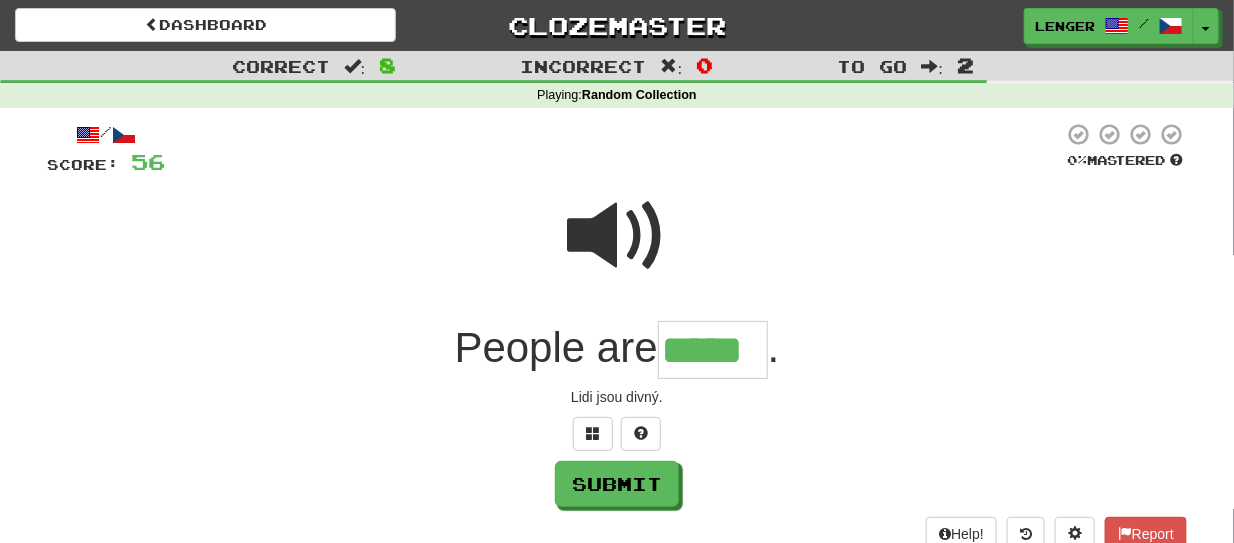 type on "*****" 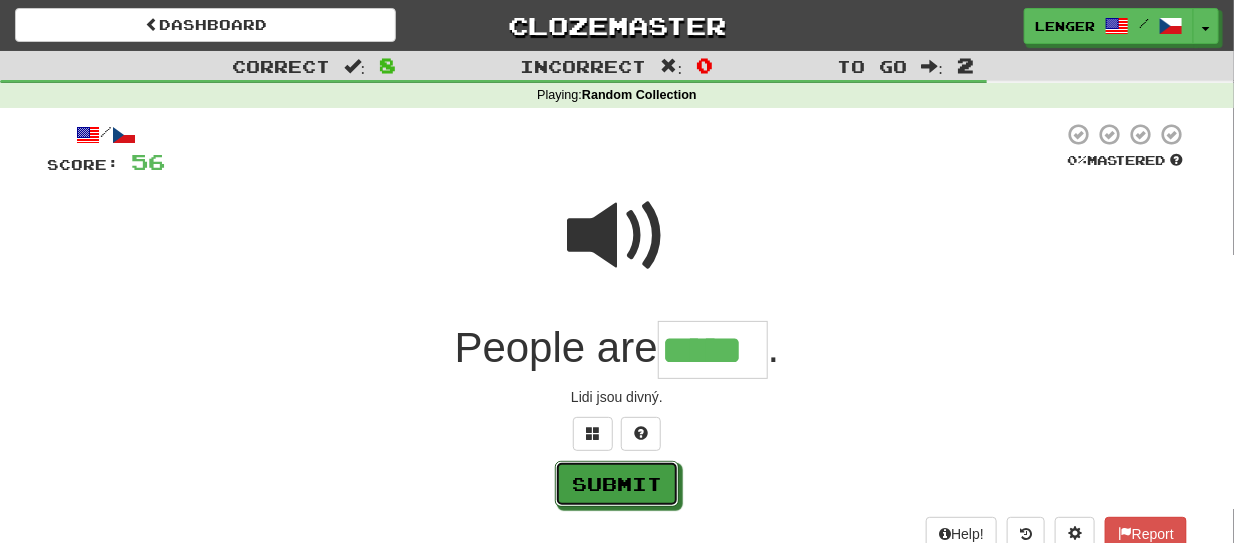 click on "Submit" at bounding box center [617, 484] 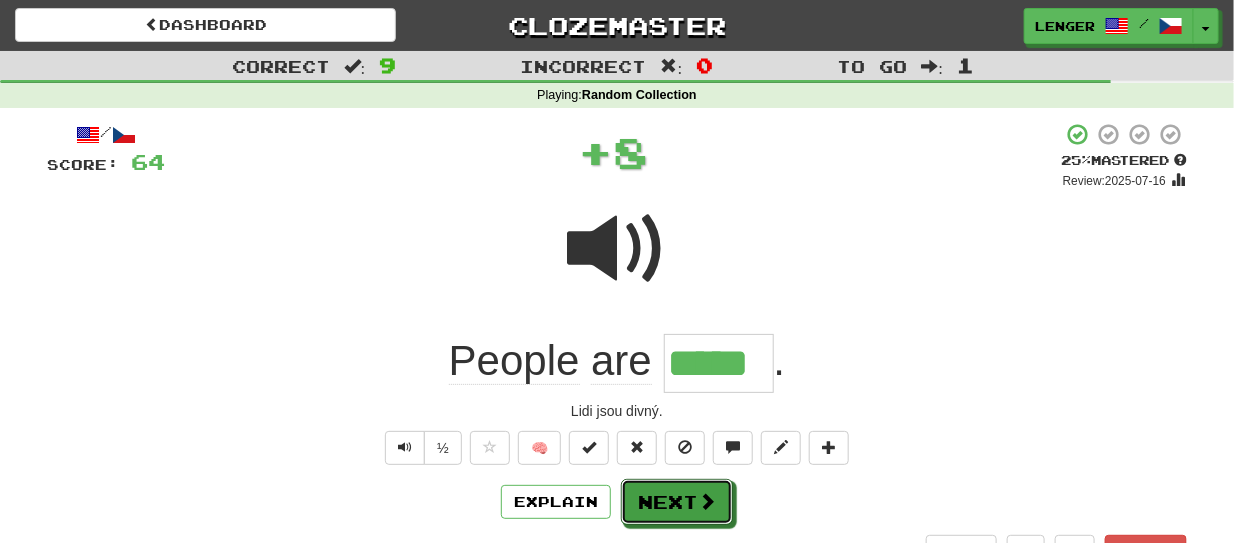 click on "Next" at bounding box center [677, 502] 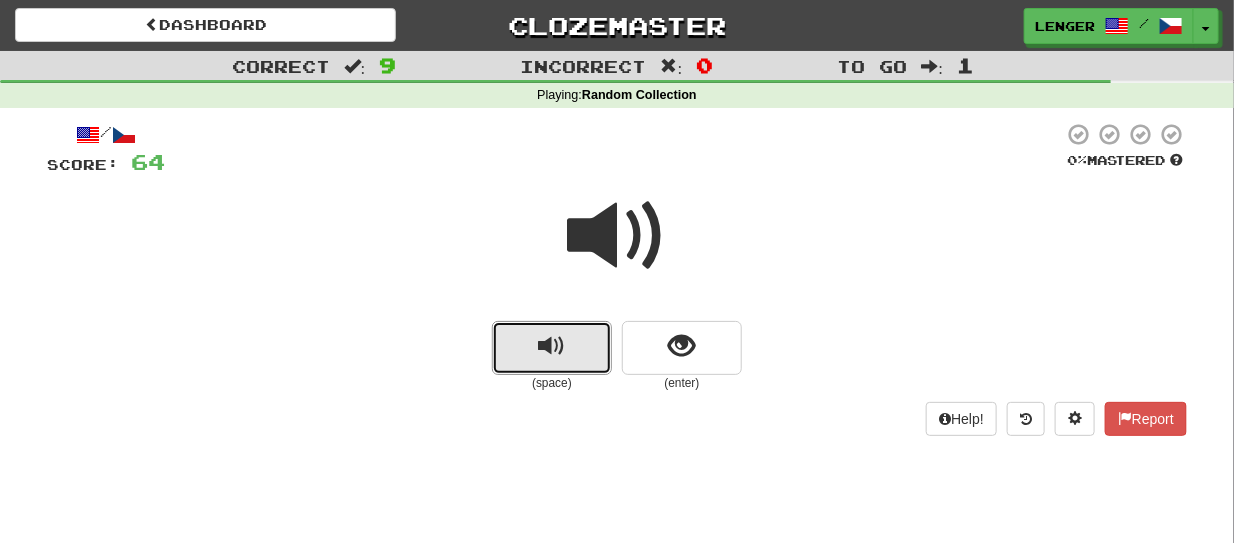 click at bounding box center (552, 348) 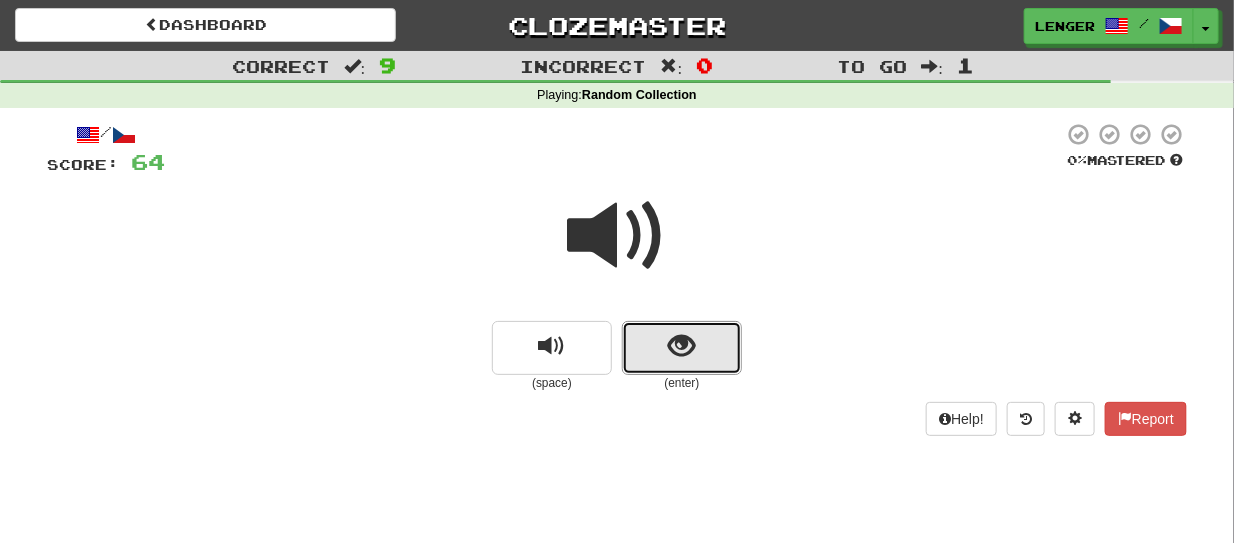 click at bounding box center [682, 348] 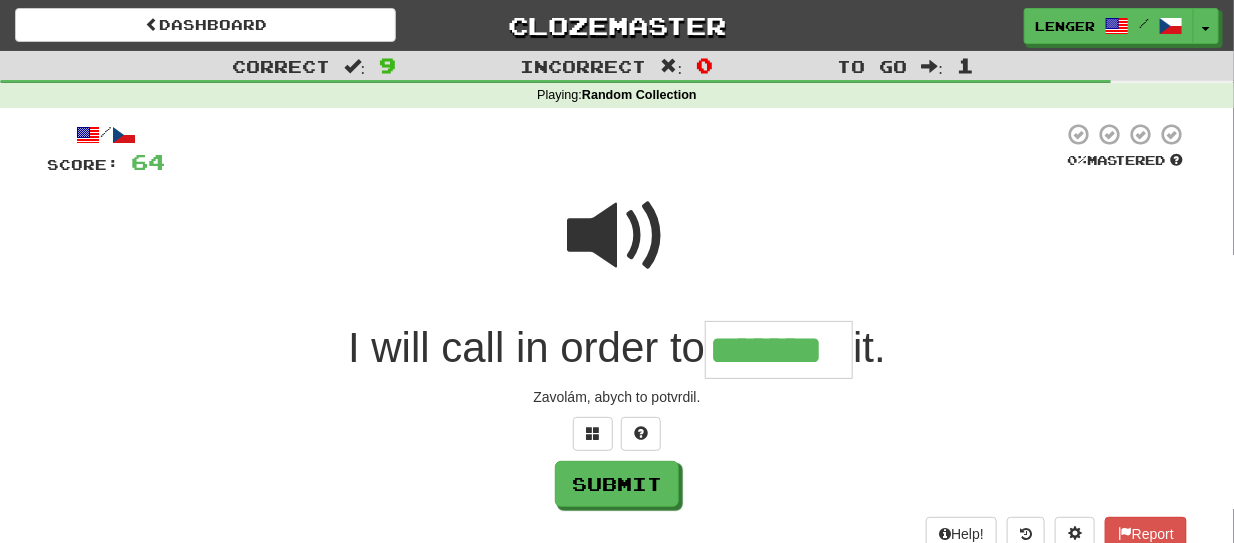 type on "*******" 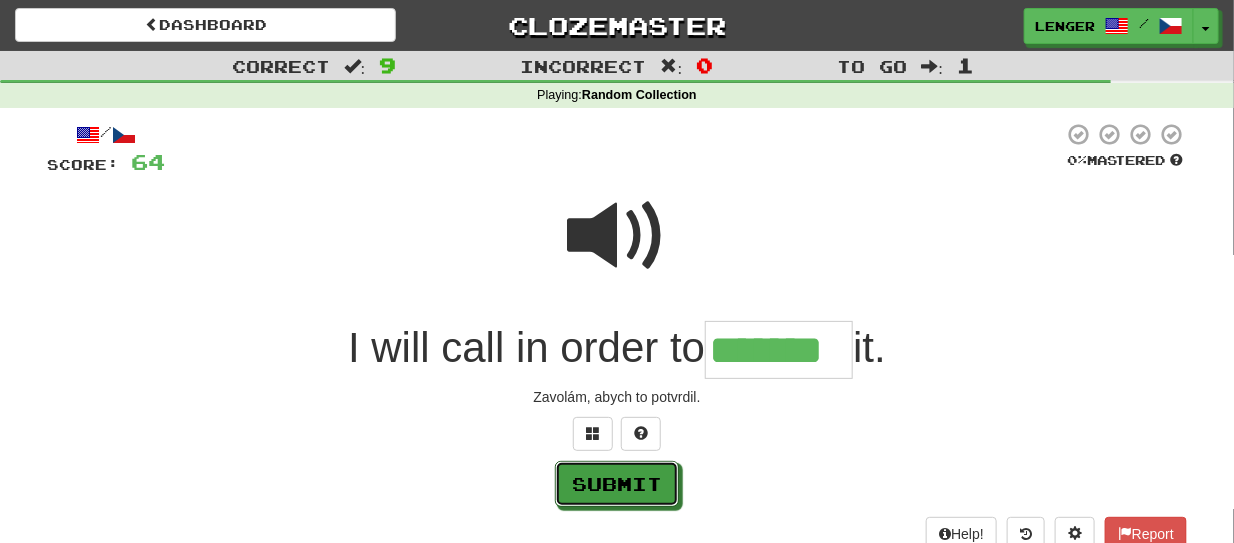 click on "Submit" at bounding box center (617, 484) 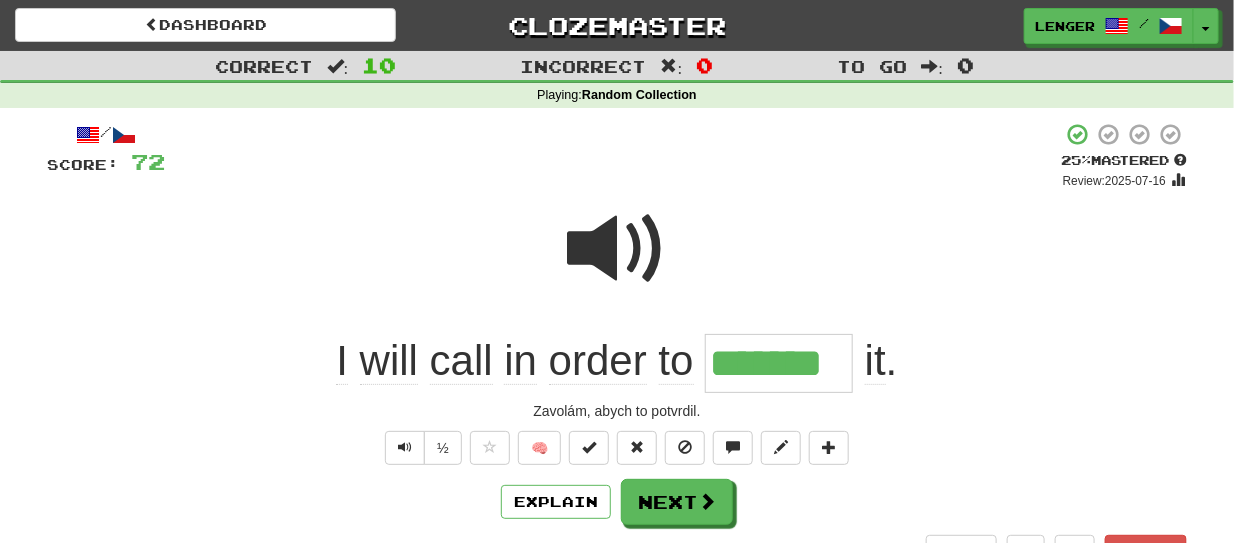 click on "/  Score:   72 + 8 25 %  Mastered Review:  2025-07-16 I   will   call   in   order   to   *******   it . Zavolám, abych to potvrdil. ½ 🧠 Explain Next  Help!  Report Sentence Source" at bounding box center (617, 361) 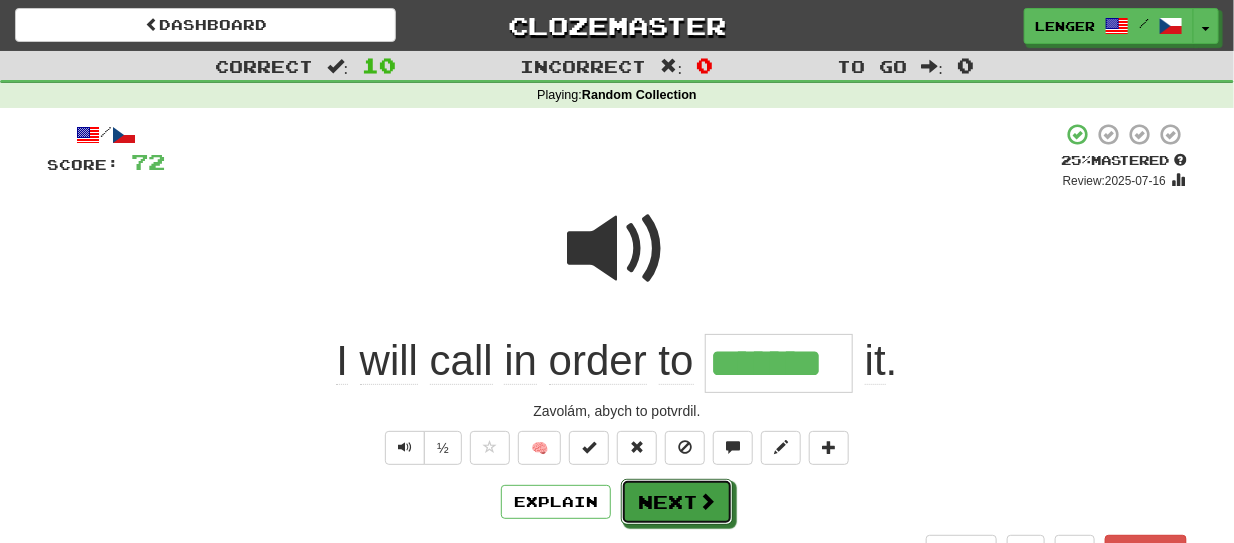 click on "Next" at bounding box center (677, 502) 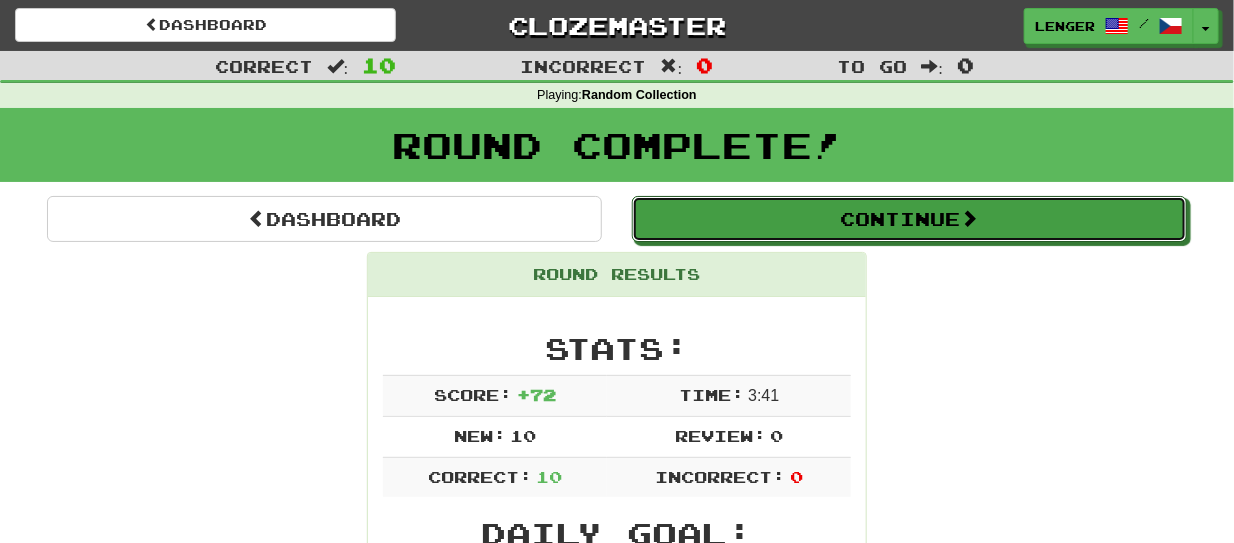 click on "Continue" at bounding box center (909, 219) 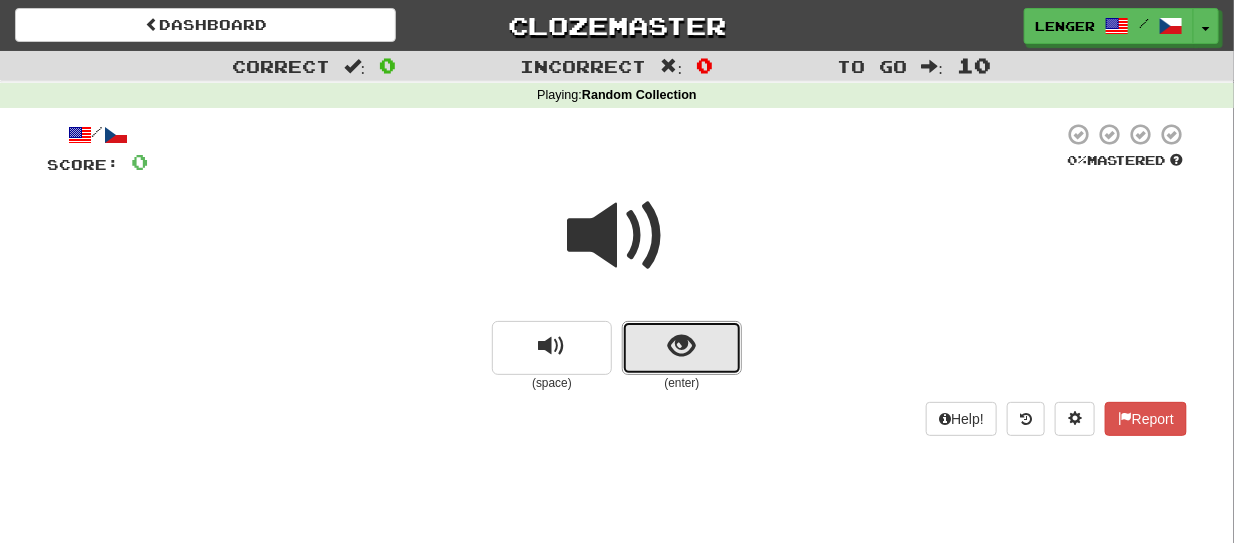 click at bounding box center [682, 348] 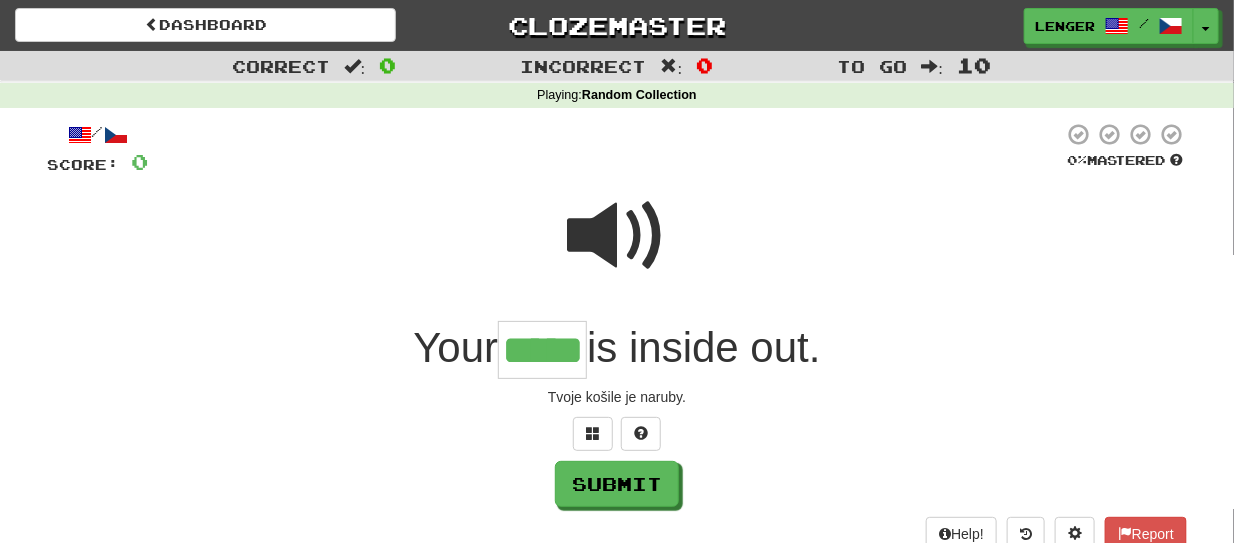 type on "*****" 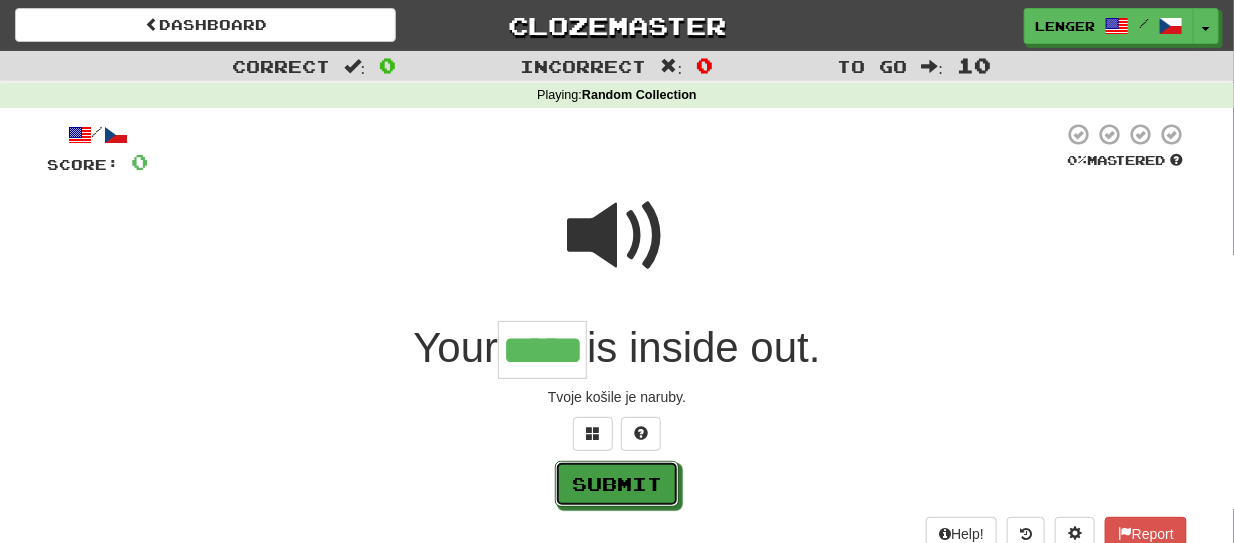 click on "Submit" at bounding box center [617, 484] 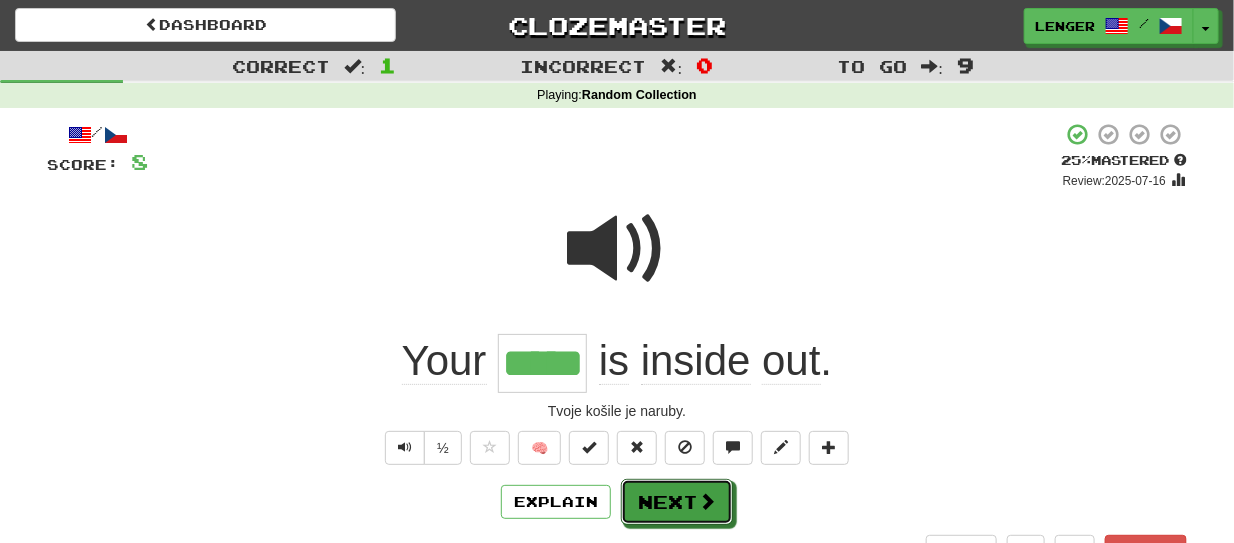 click on "Next" at bounding box center (677, 502) 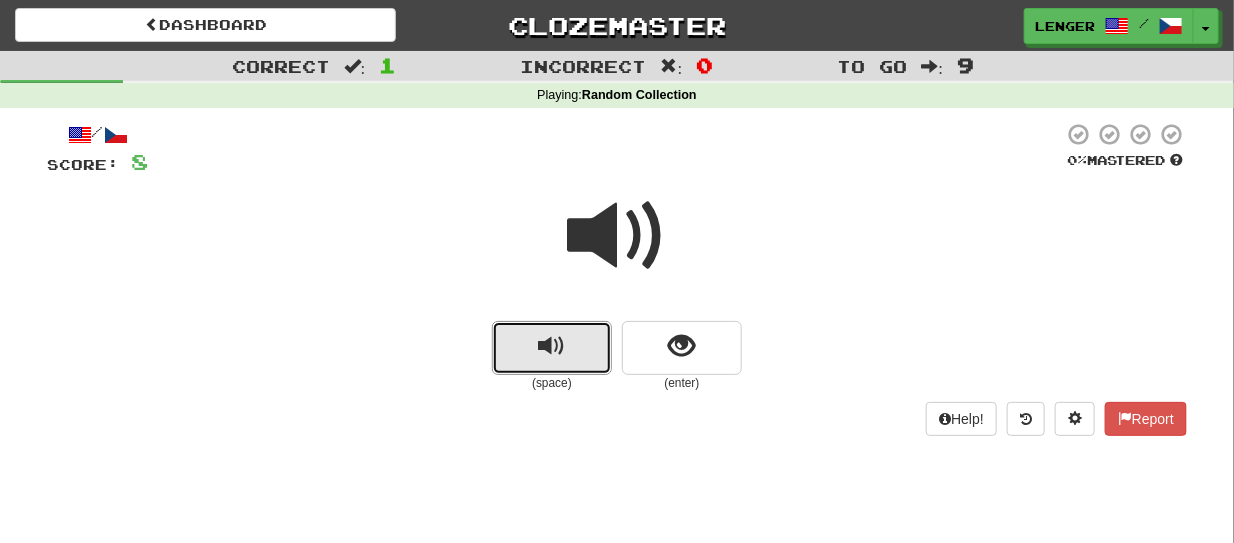 click at bounding box center [552, 348] 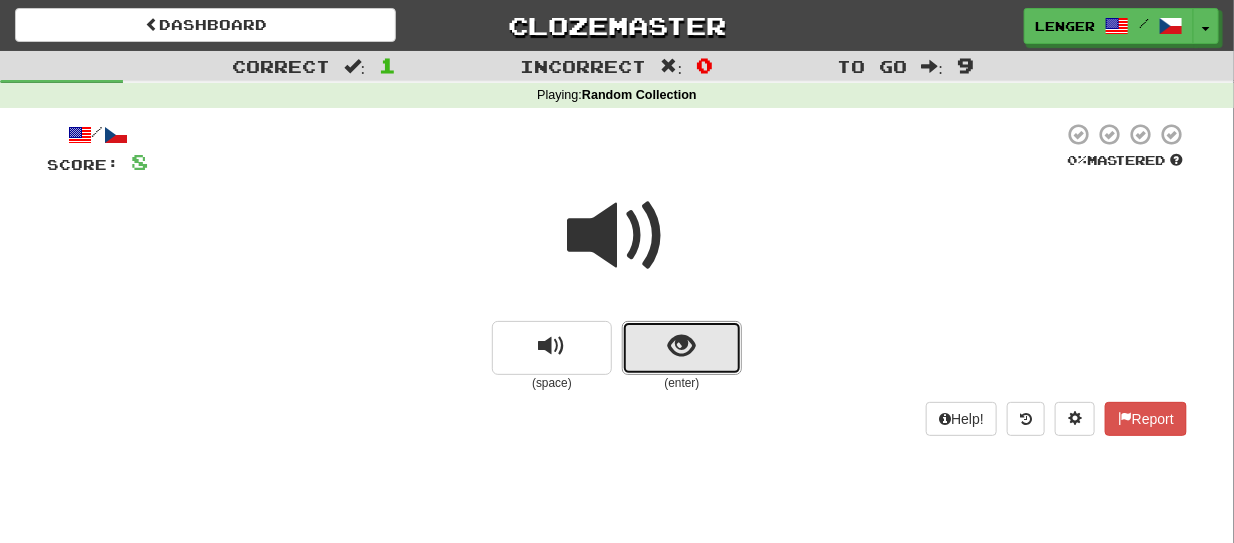 click at bounding box center (682, 348) 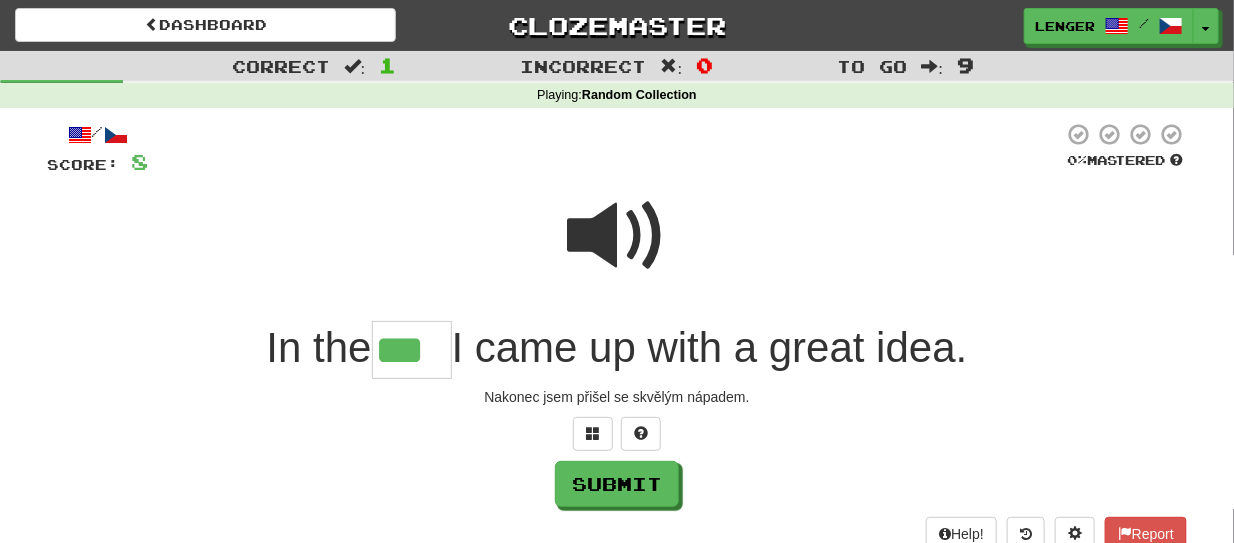 type on "***" 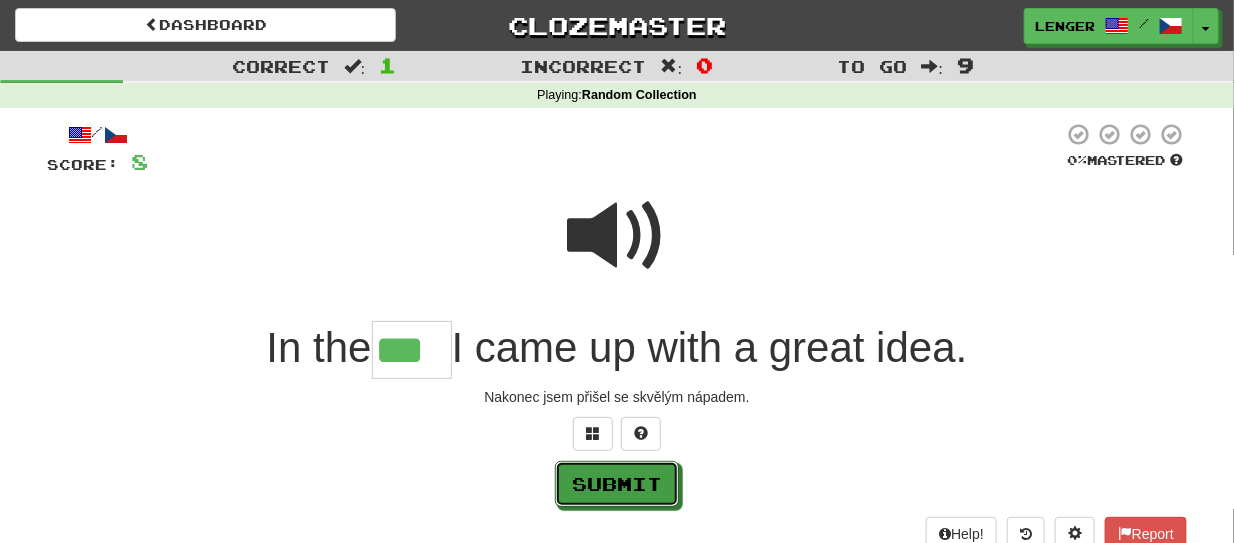 click on "Submit" at bounding box center [617, 484] 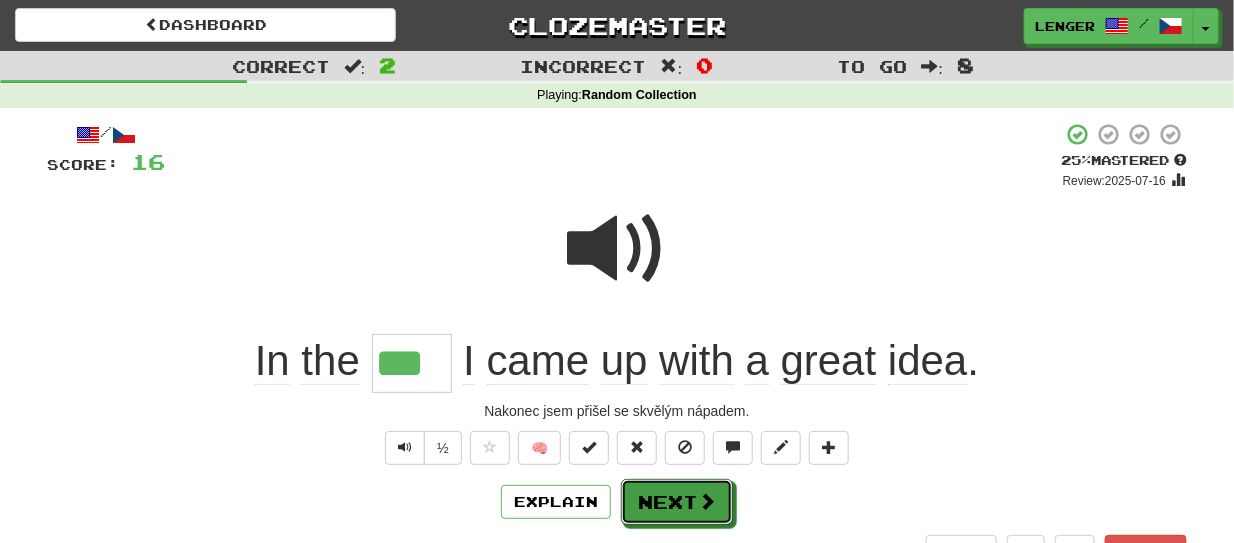 click on "Next" at bounding box center [677, 502] 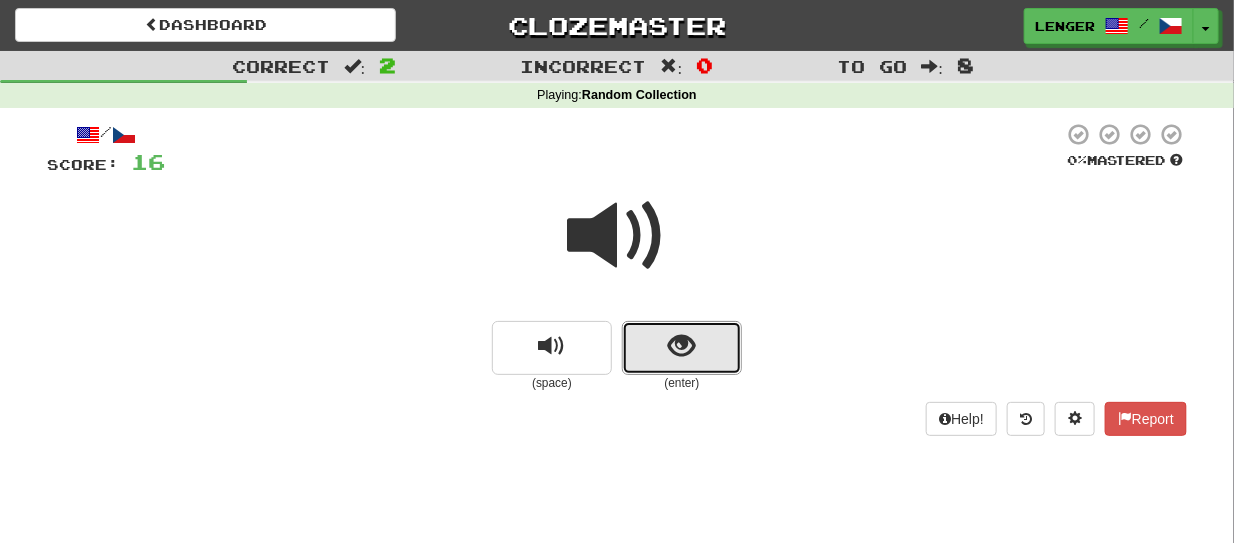 click at bounding box center (682, 348) 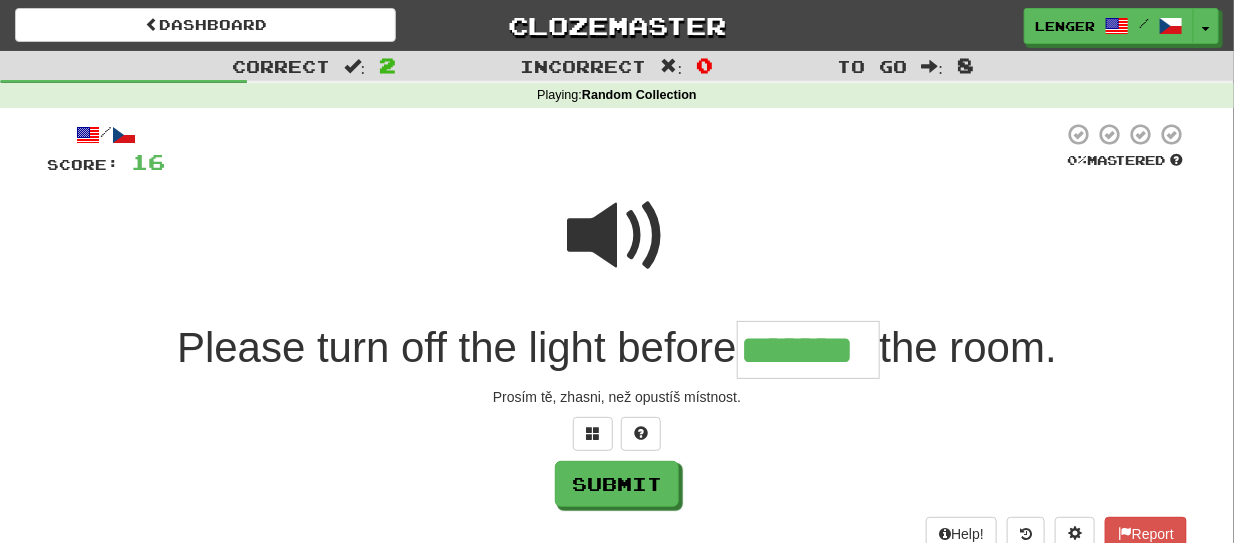 type on "*******" 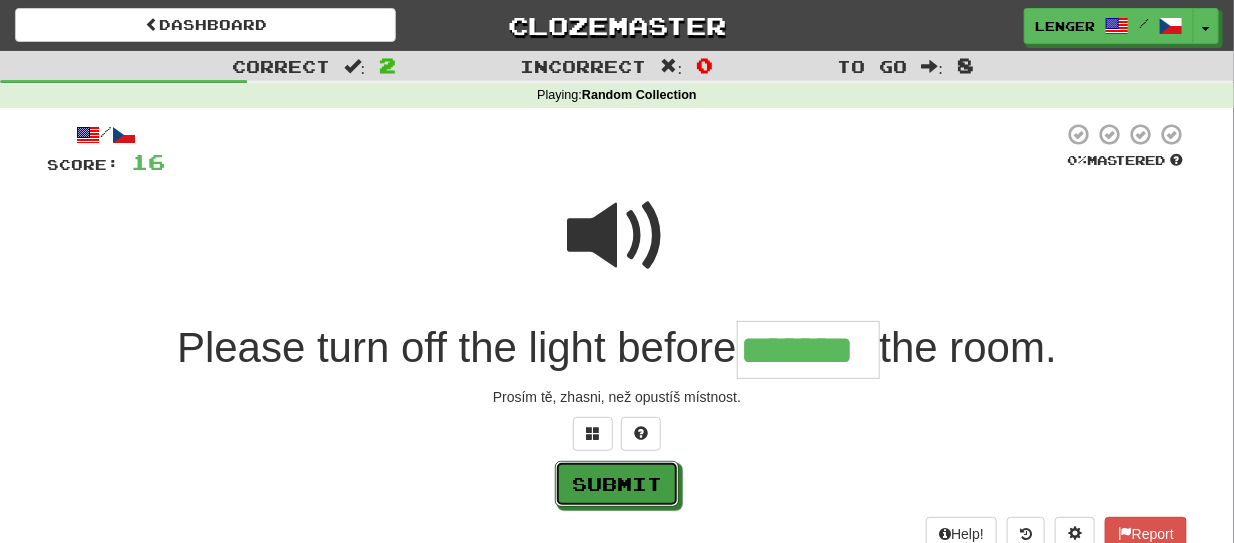 click on "Submit" at bounding box center (617, 484) 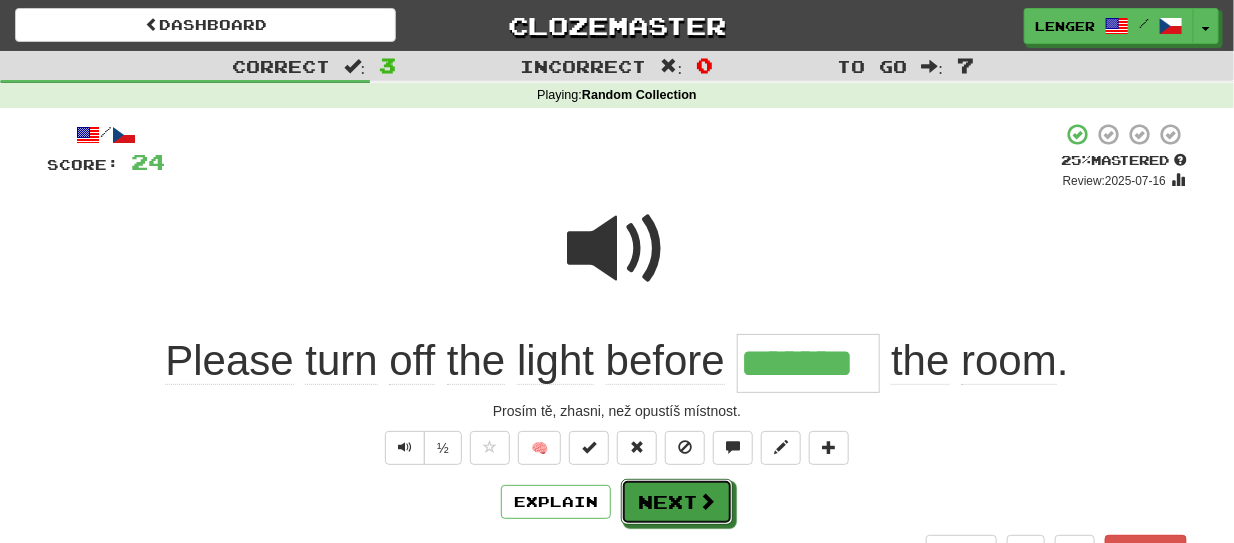 click on "Next" at bounding box center [677, 502] 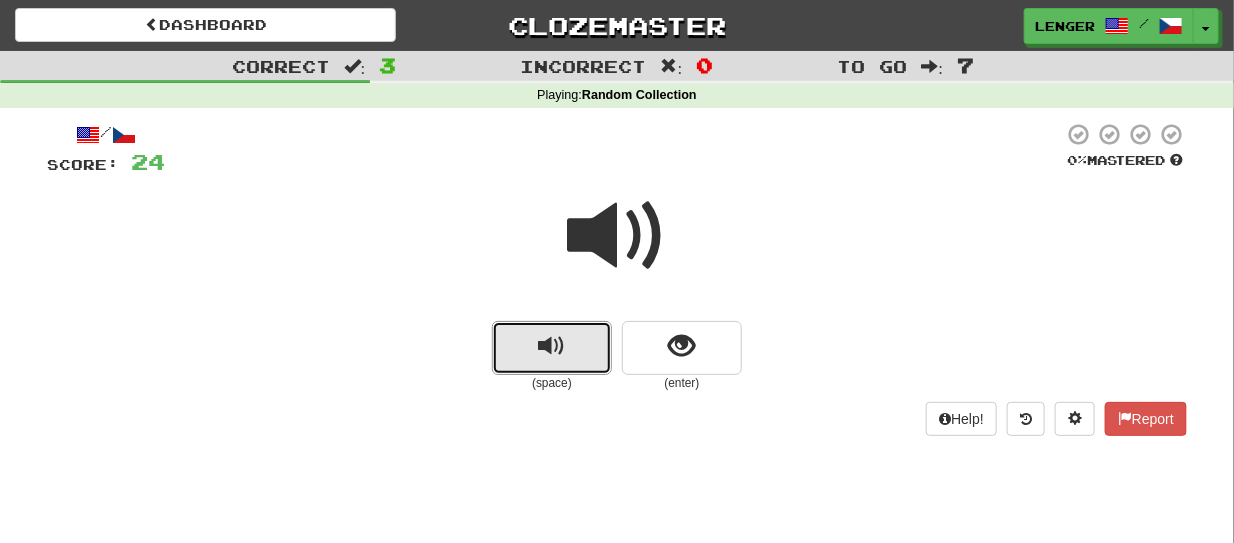 click at bounding box center [552, 348] 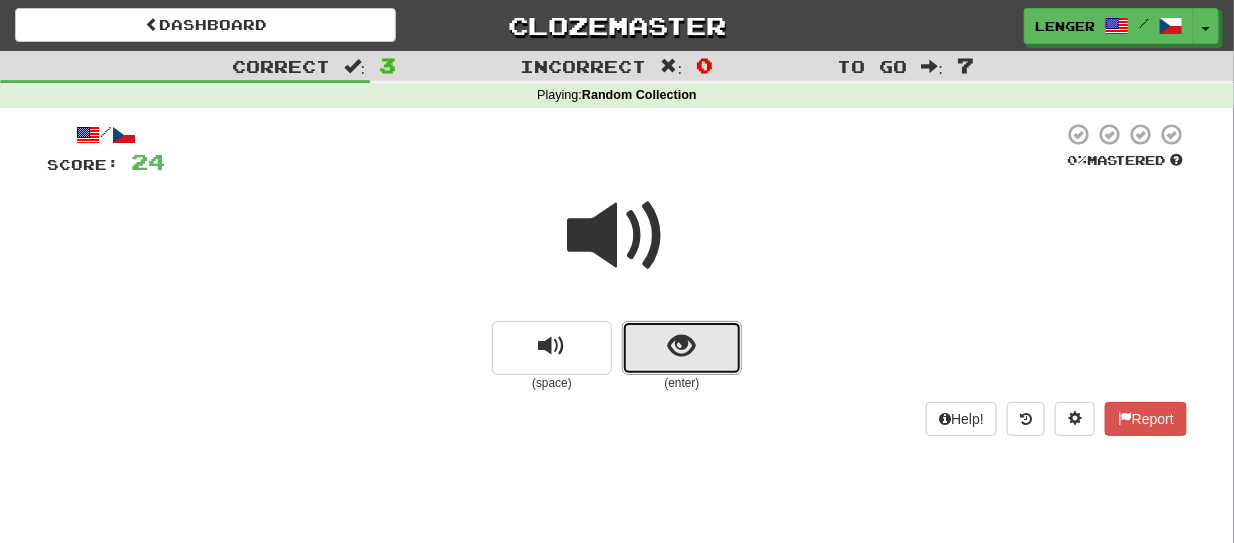 click at bounding box center (682, 348) 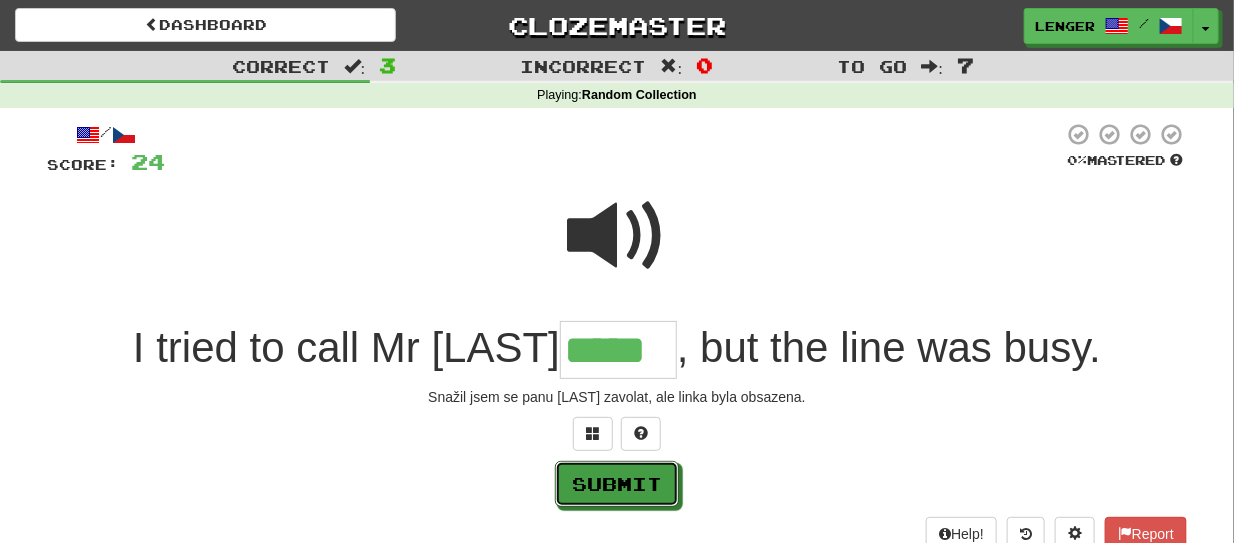 click on "Submit" at bounding box center [617, 484] 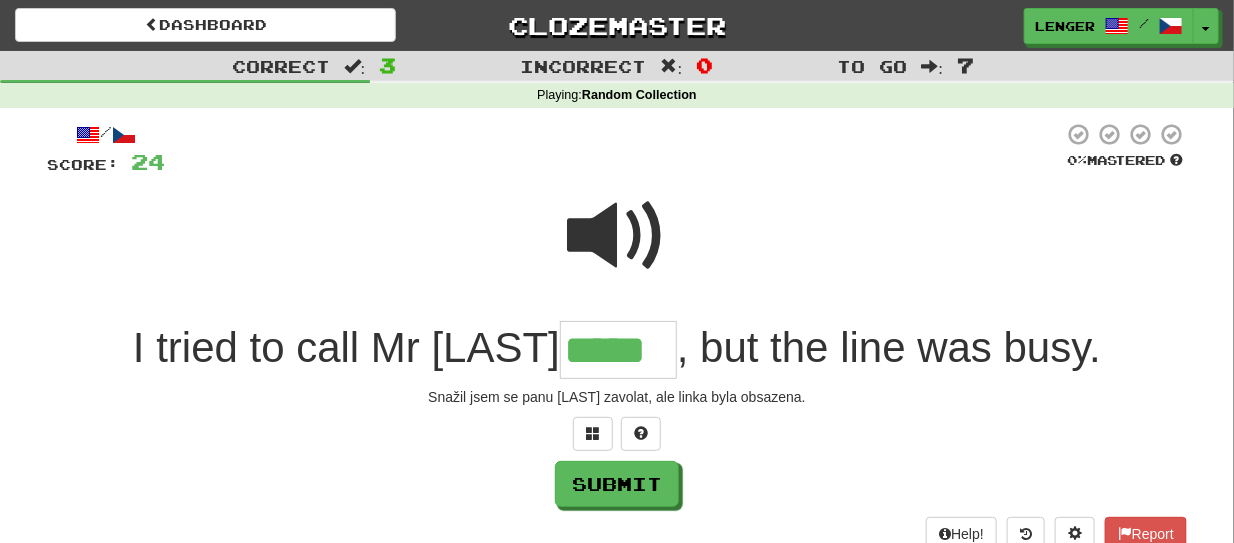type on "*****" 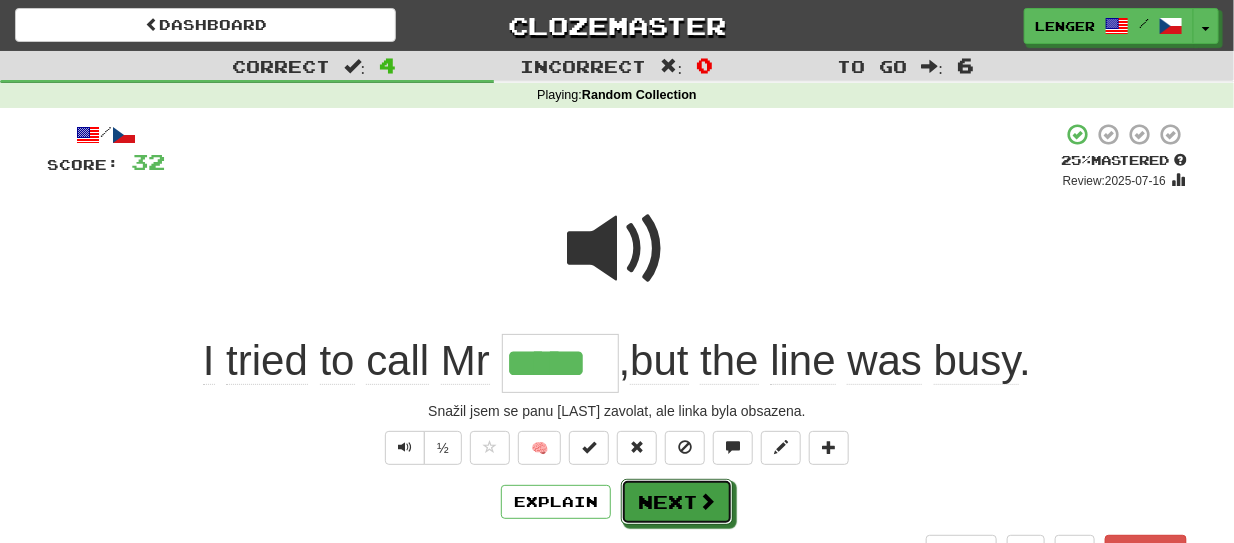 click on "Next" at bounding box center [677, 502] 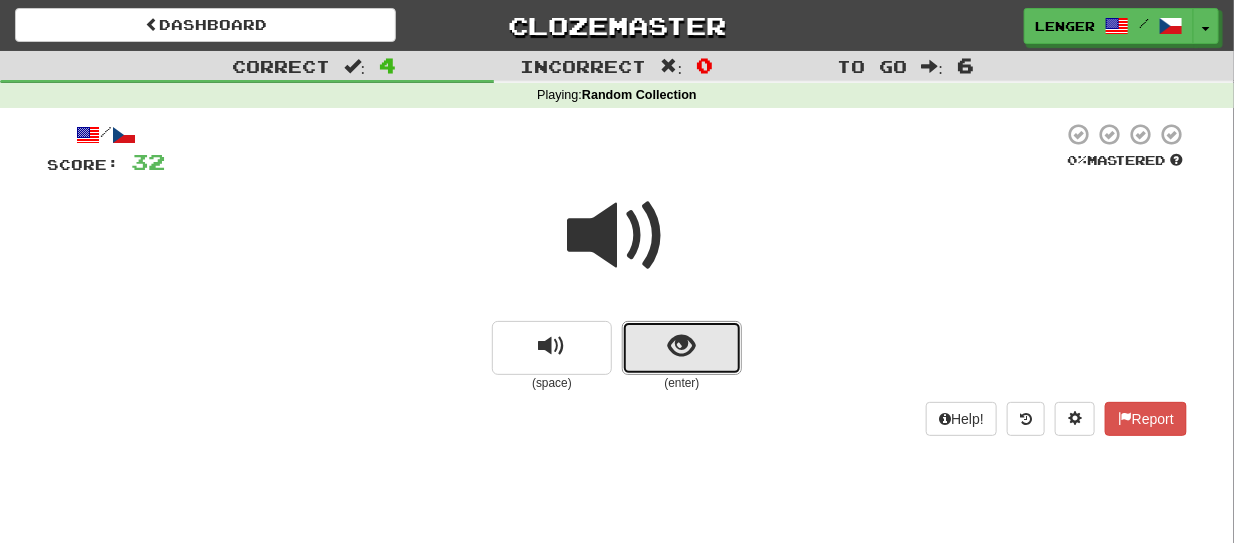 click at bounding box center [682, 348] 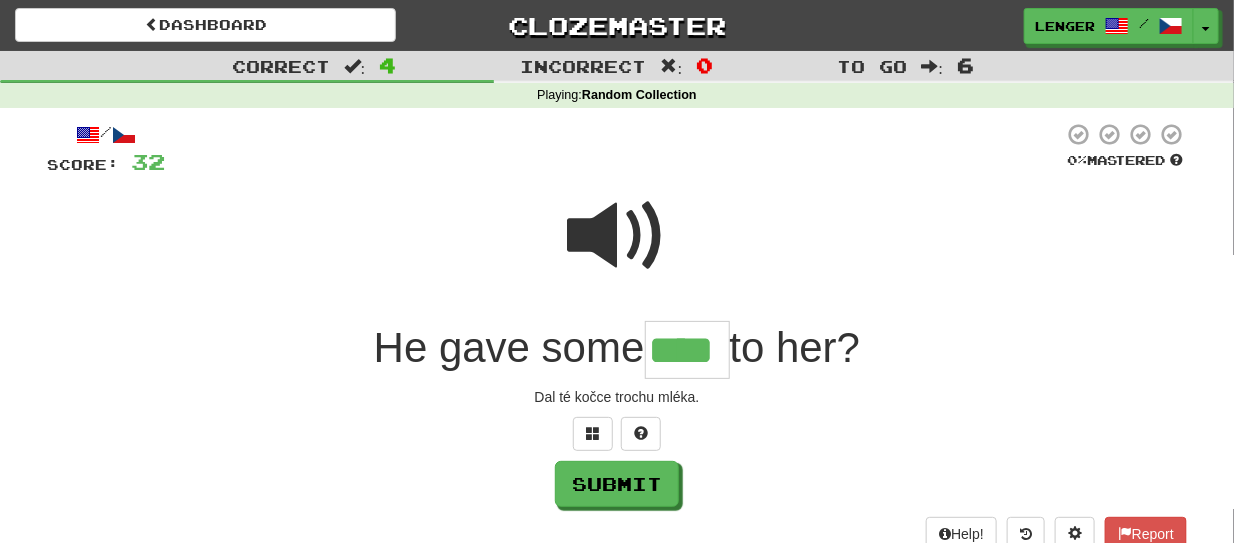 type on "****" 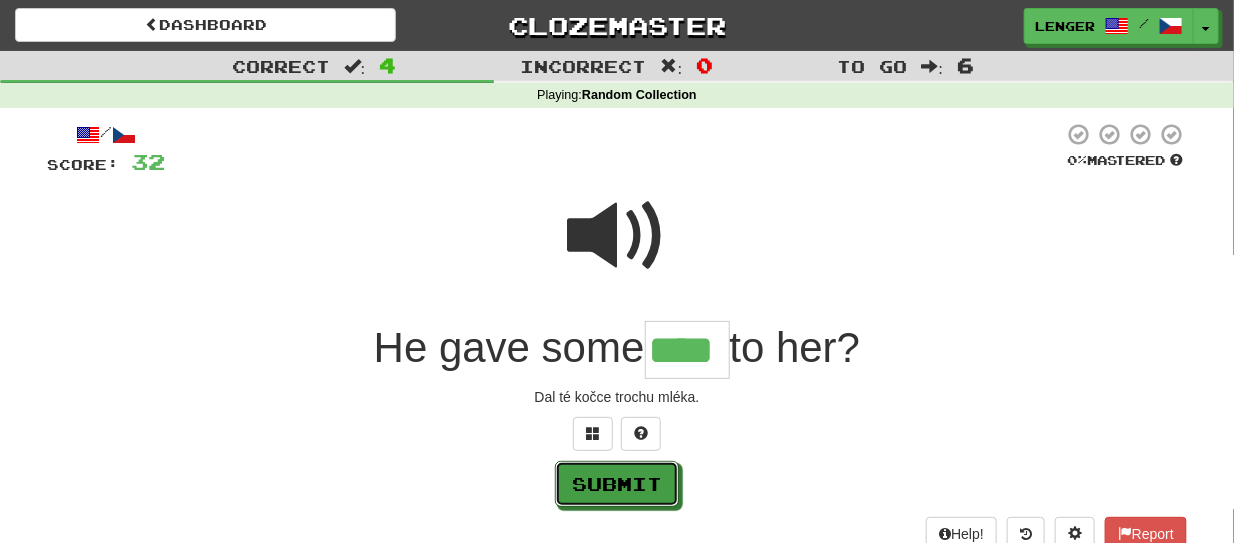 click on "Submit" at bounding box center (617, 484) 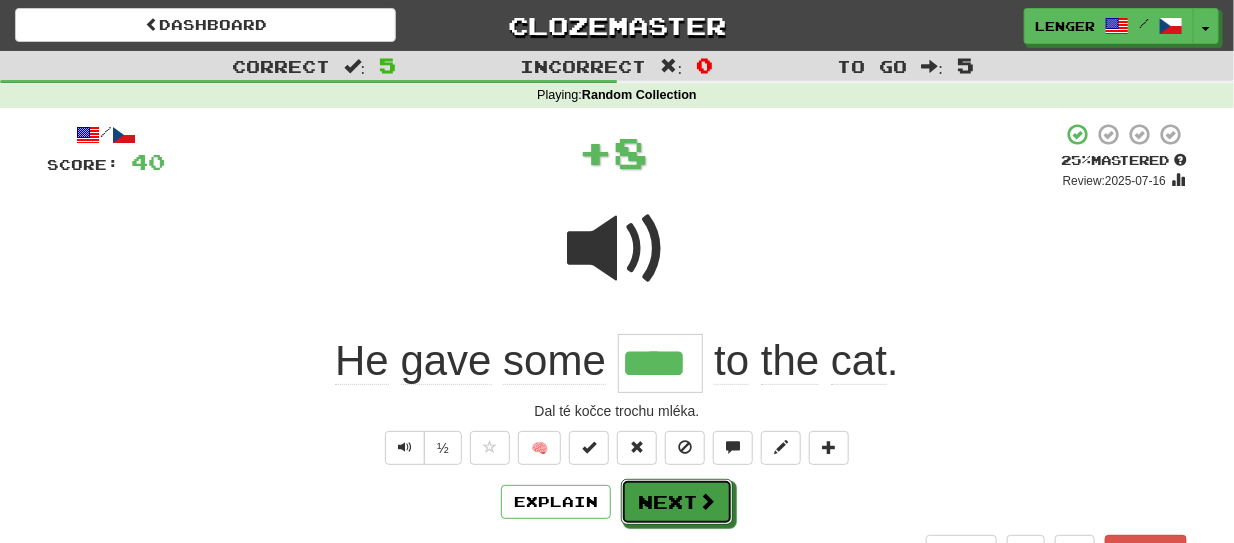 click on "Next" at bounding box center [677, 502] 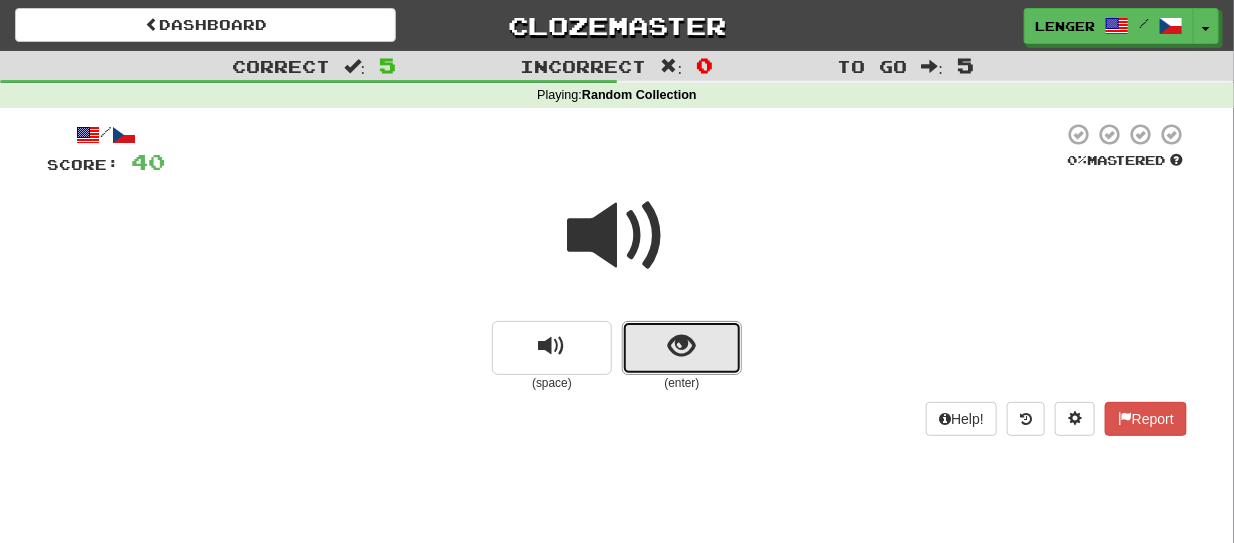 click at bounding box center (682, 348) 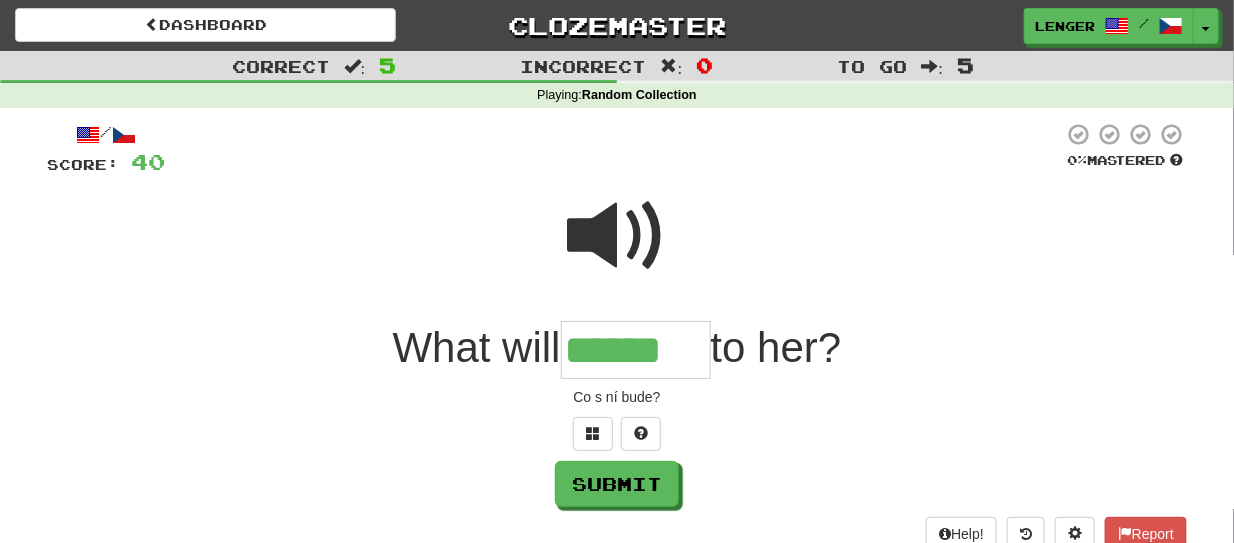 type on "******" 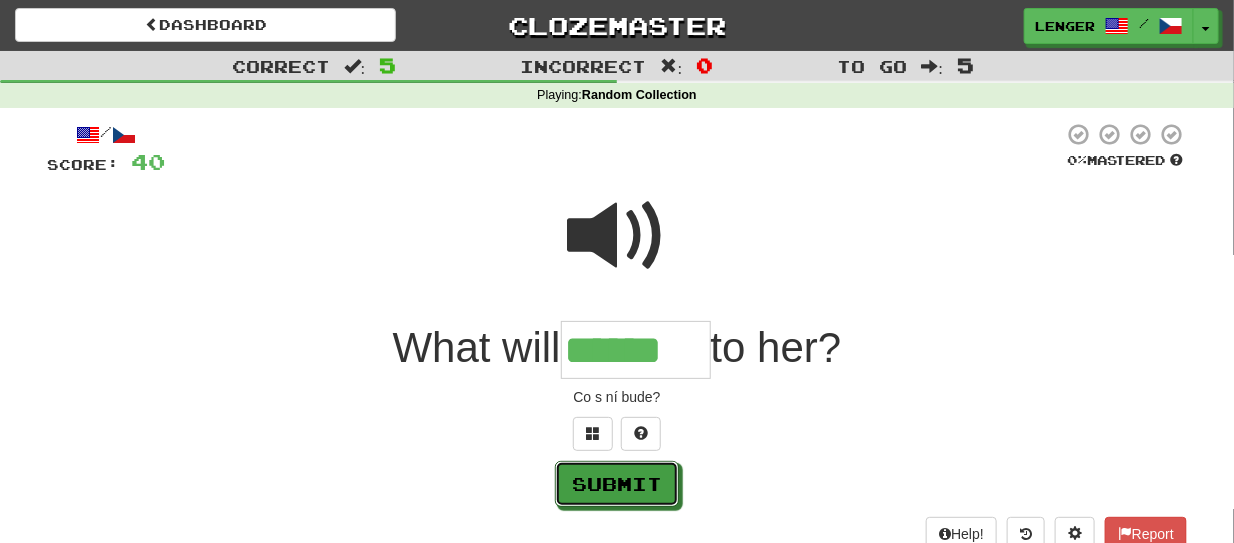 click on "Submit" at bounding box center (617, 484) 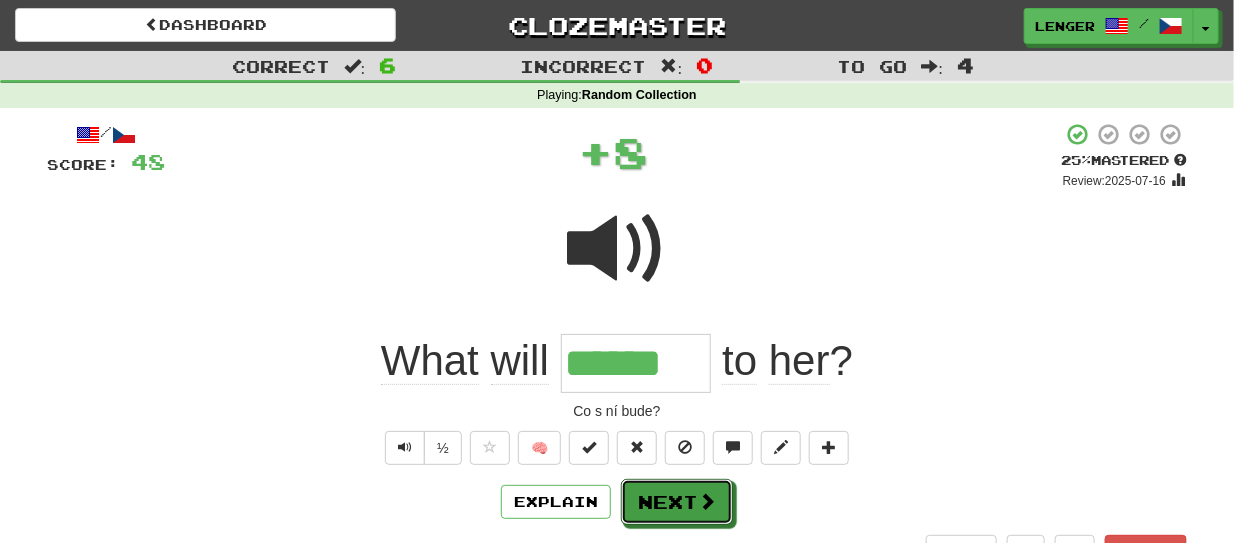 click on "Next" at bounding box center [677, 502] 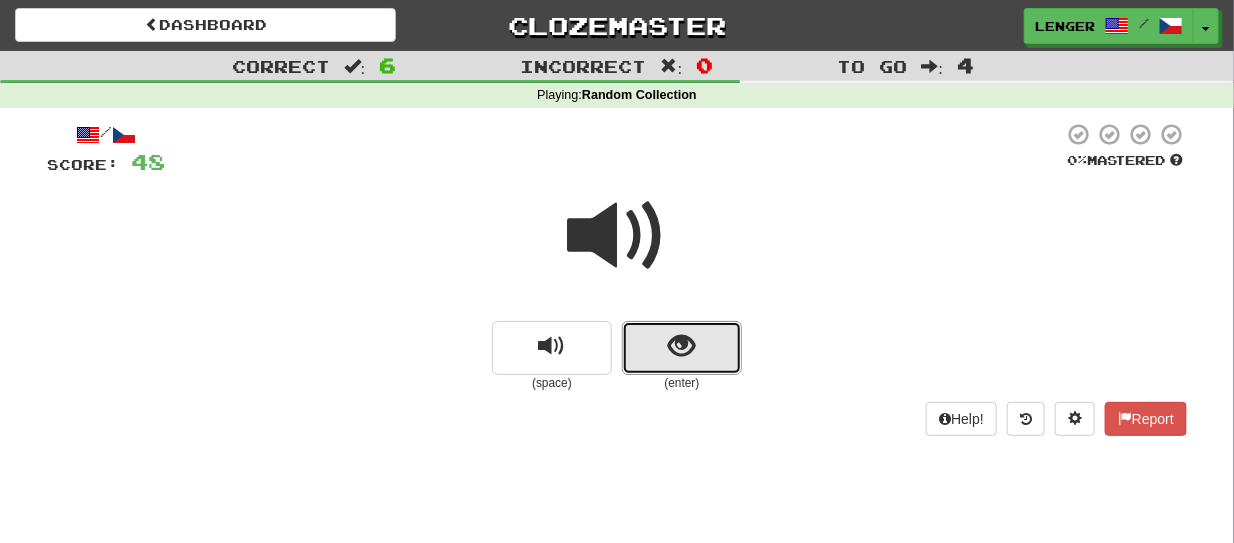 click at bounding box center (682, 348) 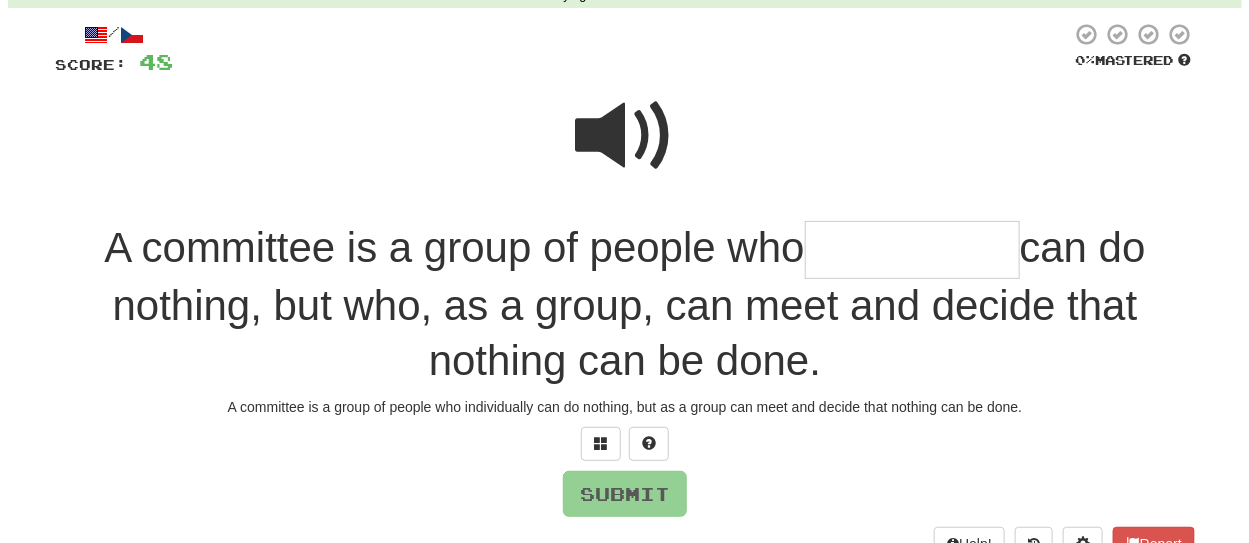 scroll, scrollTop: 120, scrollLeft: 0, axis: vertical 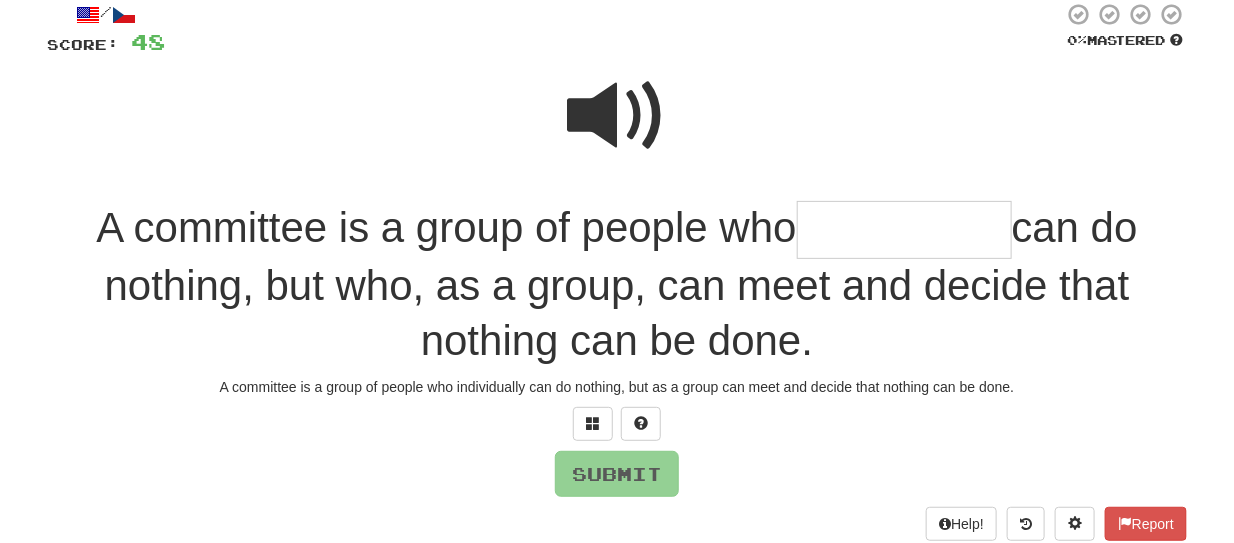 click at bounding box center [617, 116] 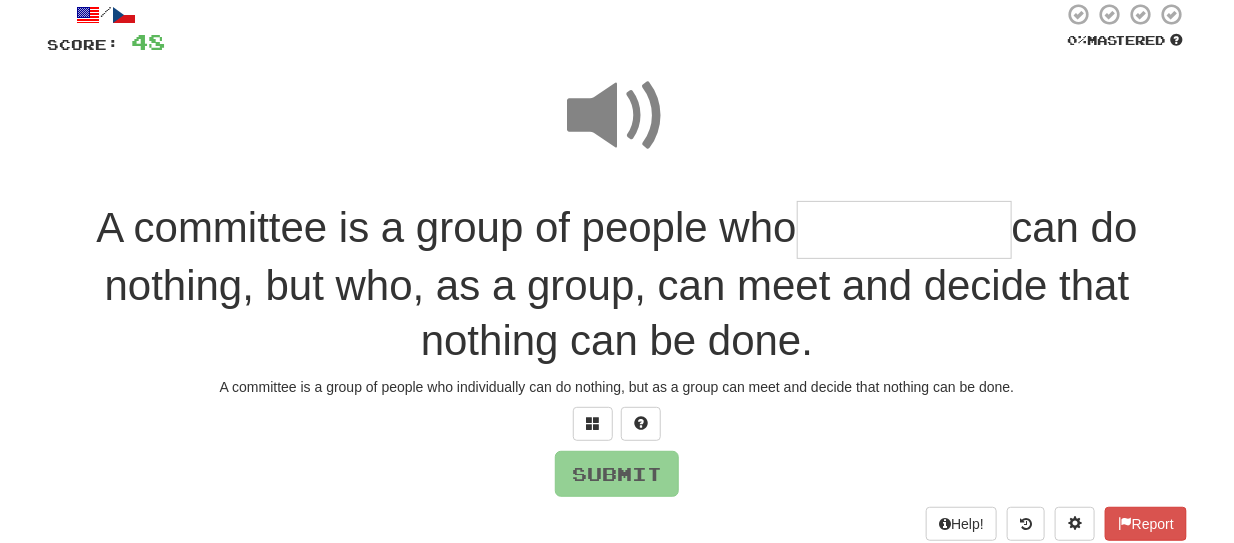 click at bounding box center [904, 230] 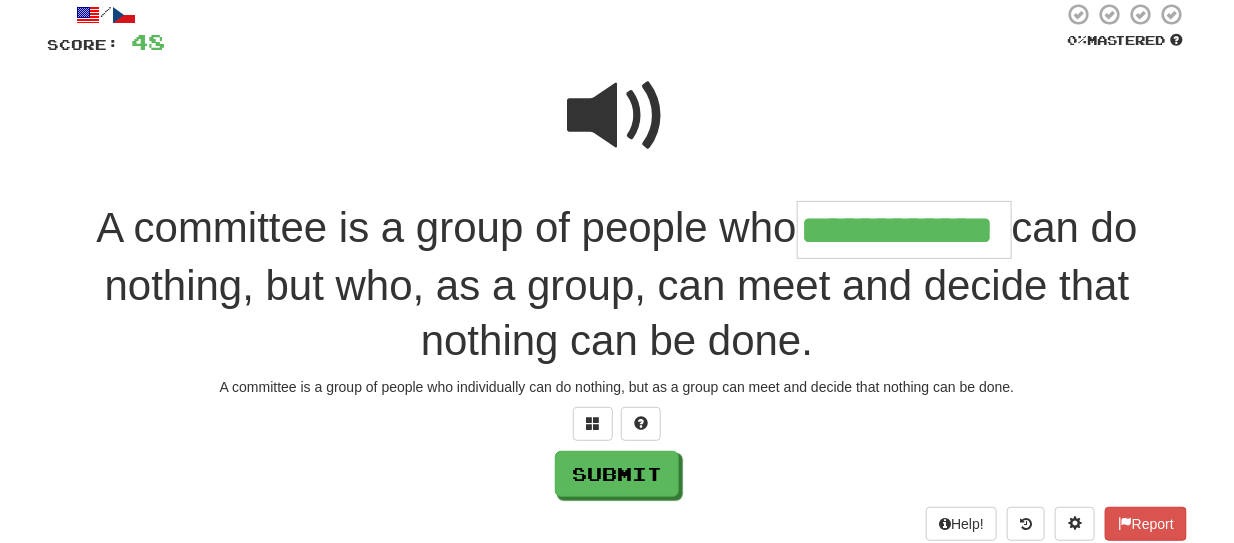 type on "**********" 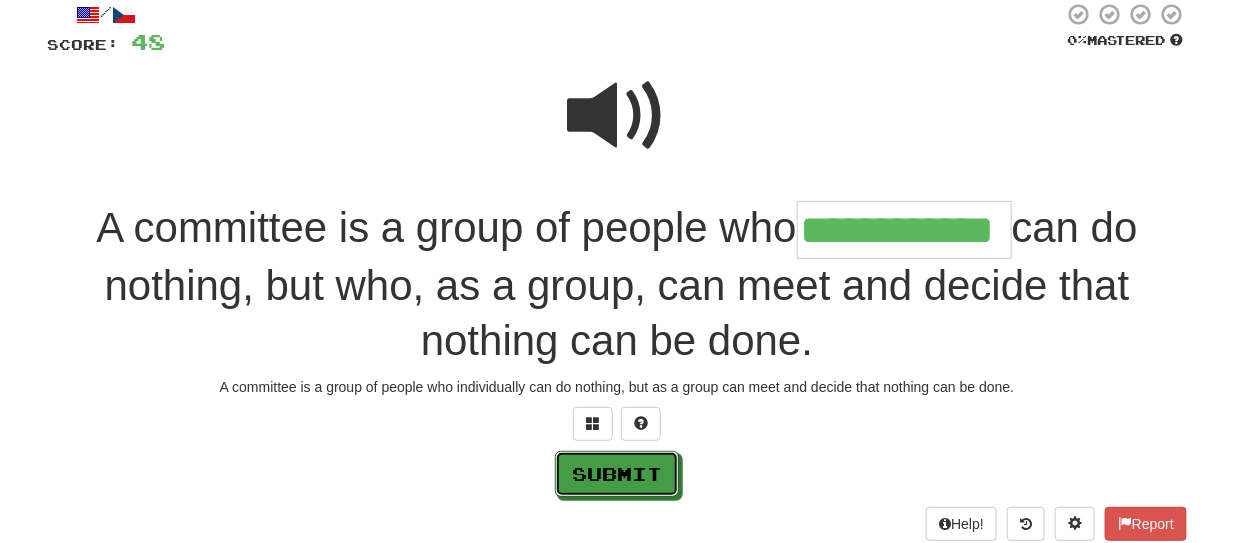 click on "Submit" at bounding box center [617, 474] 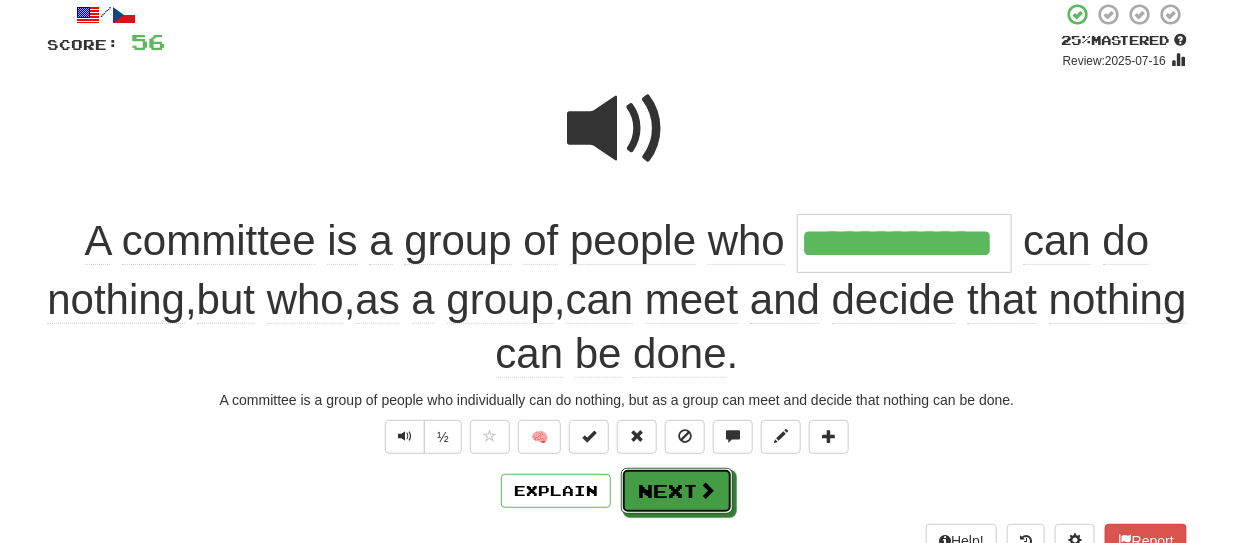 click on "Next" at bounding box center [677, 491] 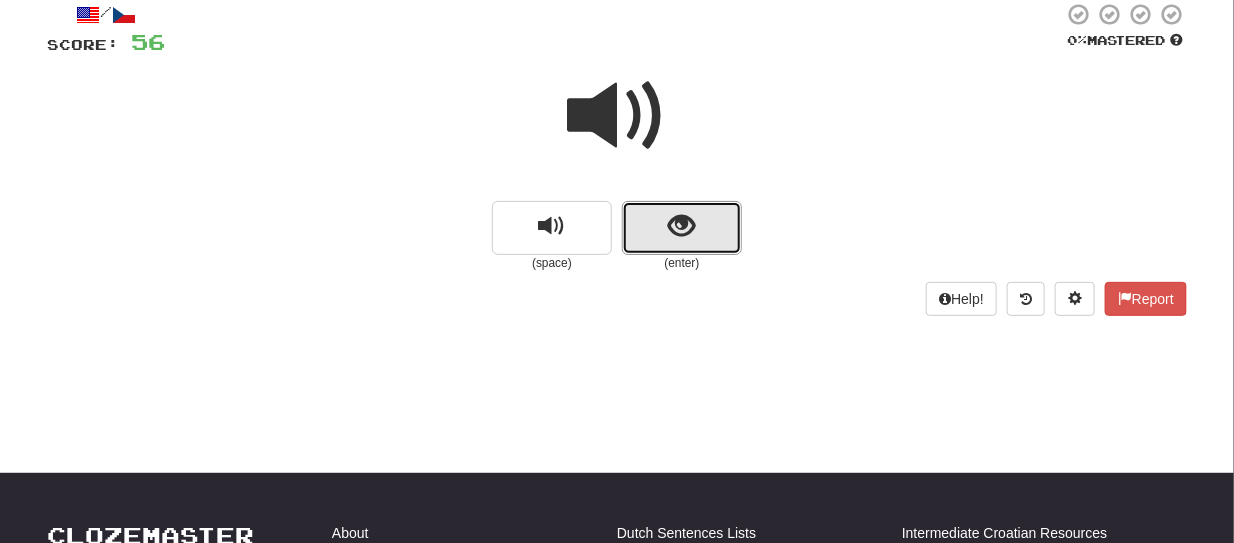 click at bounding box center [682, 228] 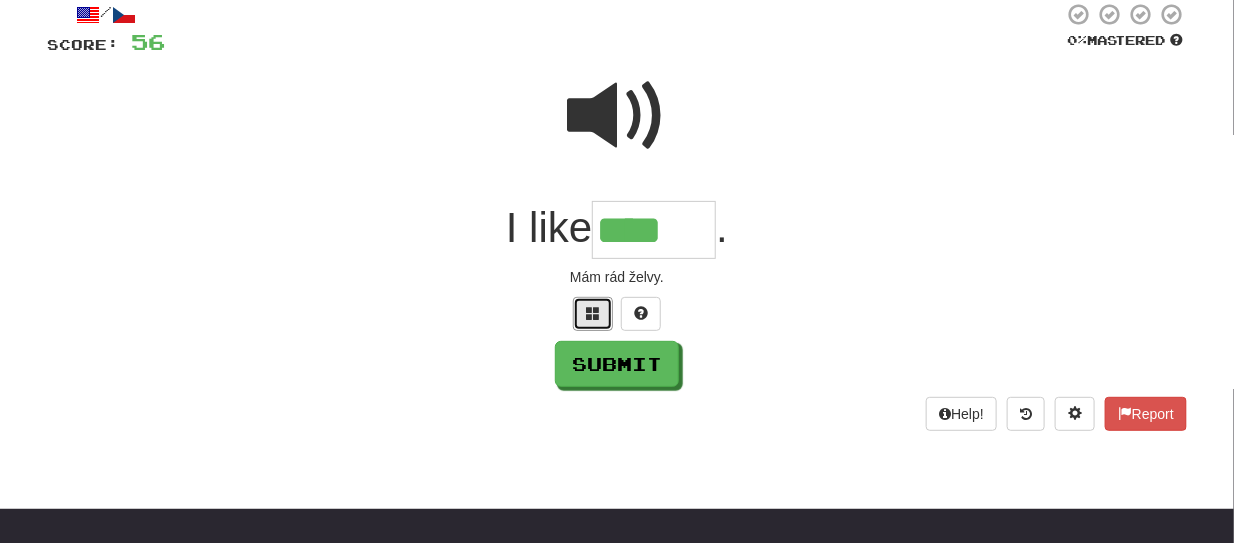 click at bounding box center (593, 313) 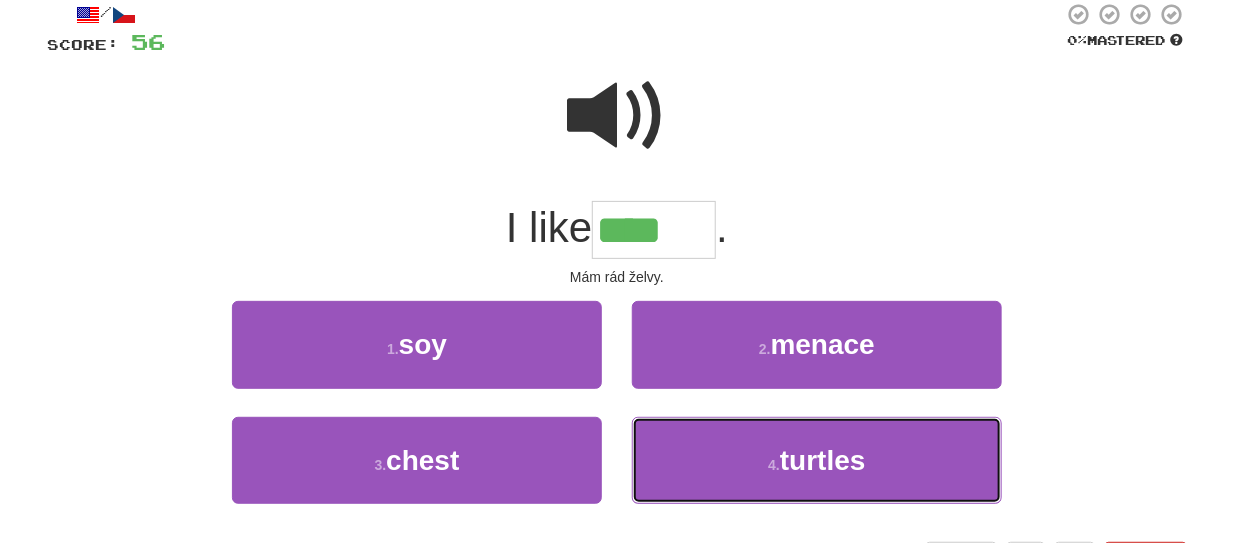 click on "turtles" at bounding box center (823, 460) 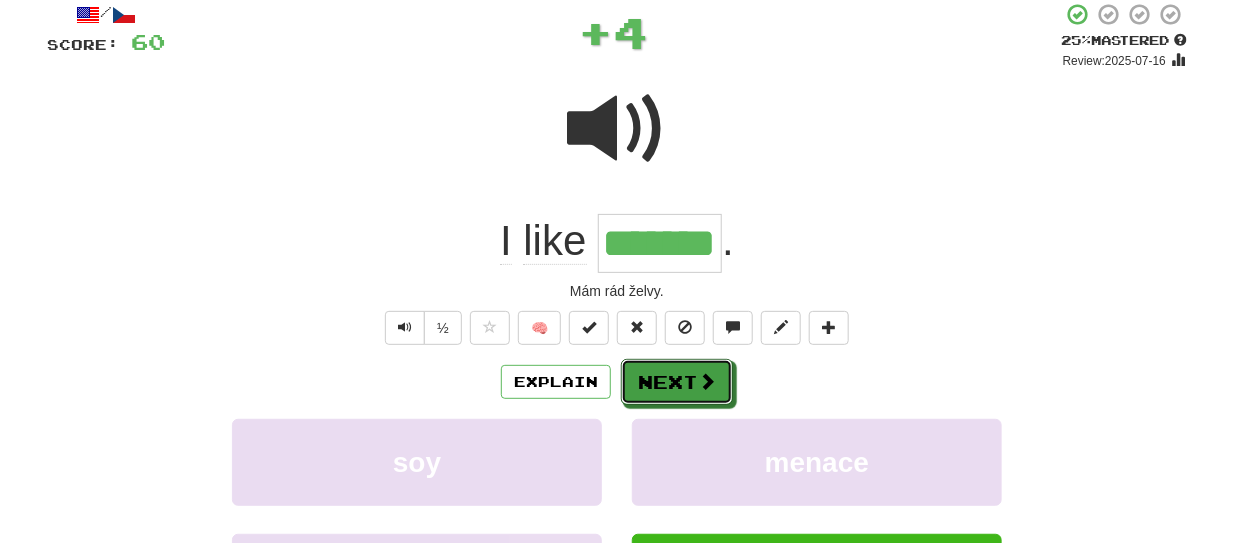 click on "Next" at bounding box center (677, 382) 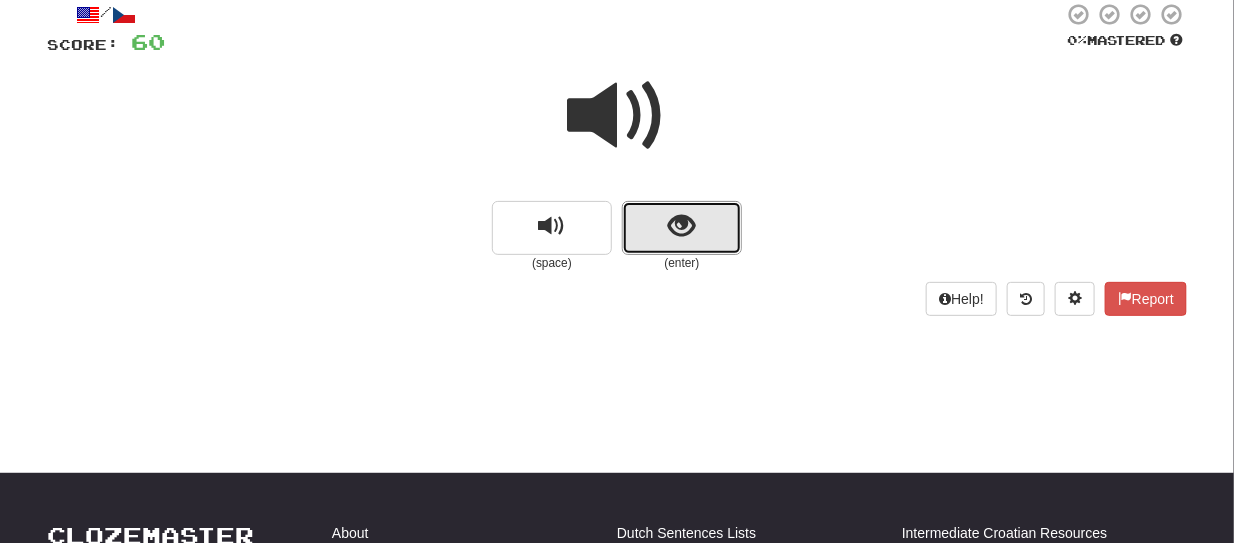 click at bounding box center [682, 228] 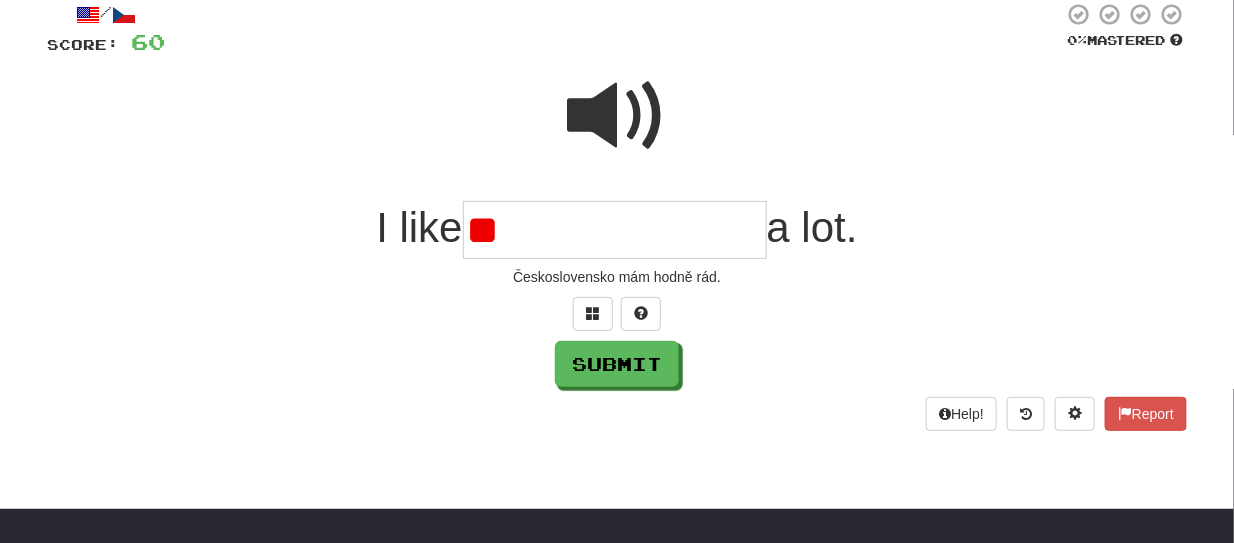 type on "*" 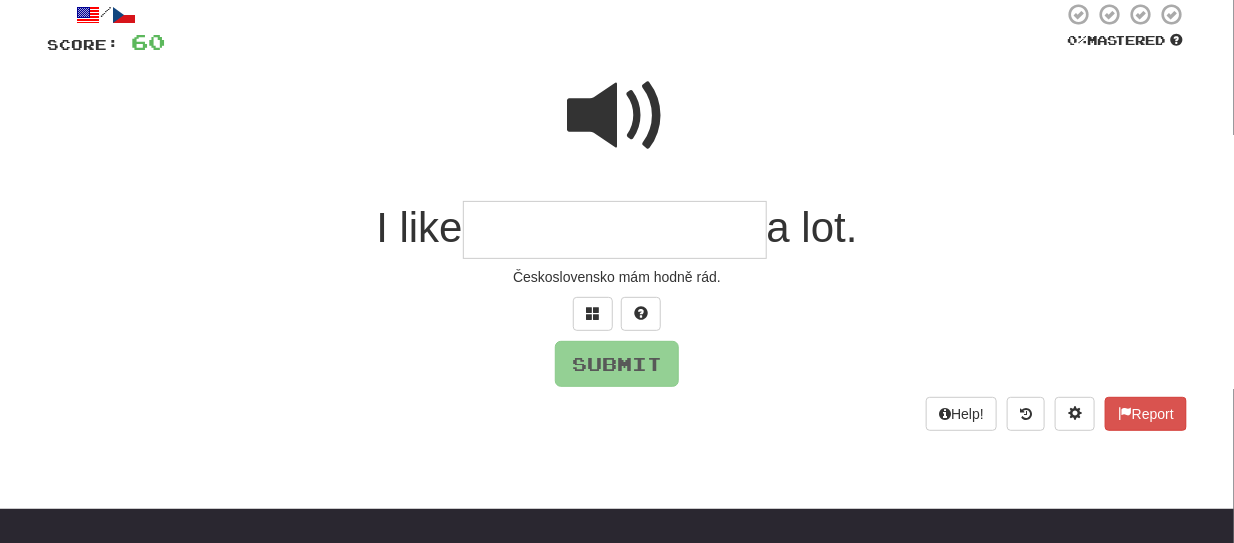 click at bounding box center (617, 116) 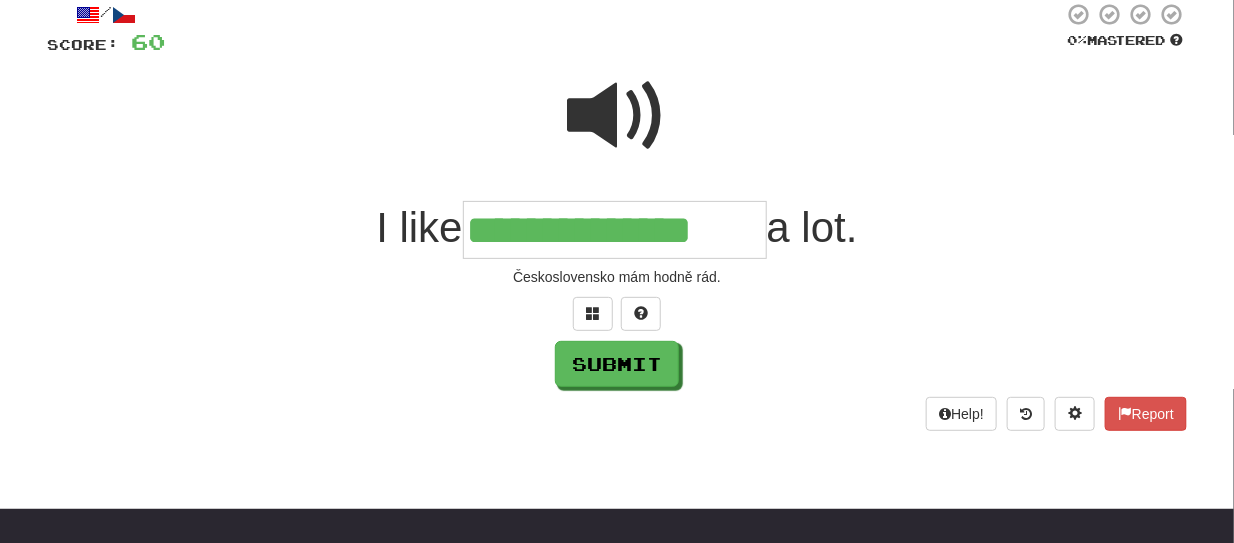 drag, startPoint x: 750, startPoint y: 234, endPoint x: 474, endPoint y: 226, distance: 276.1159 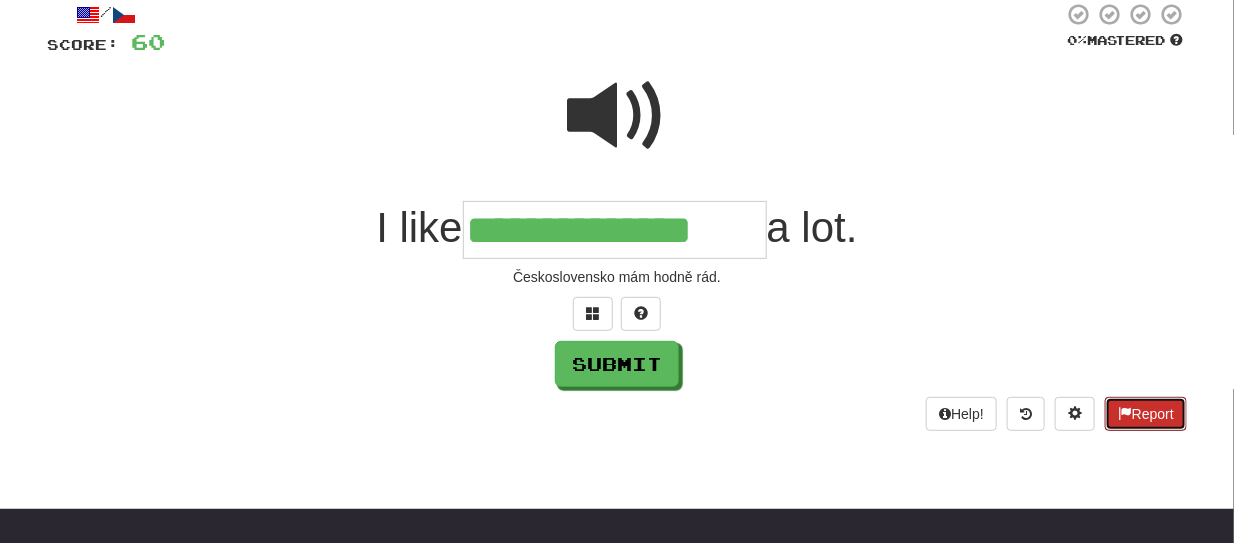 click at bounding box center [1125, 413] 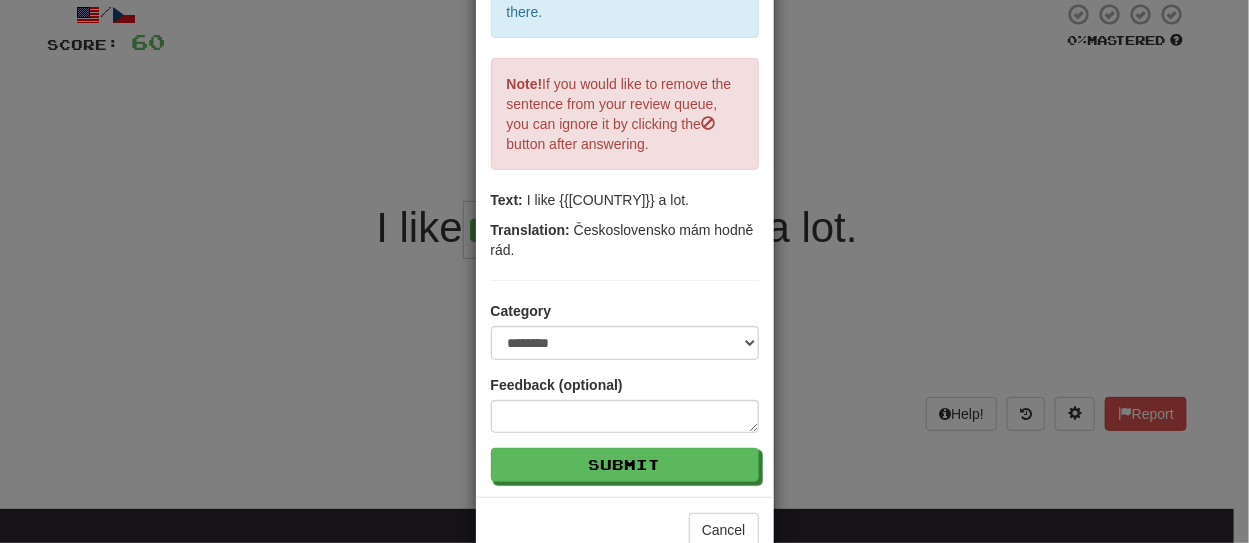 scroll, scrollTop: 226, scrollLeft: 0, axis: vertical 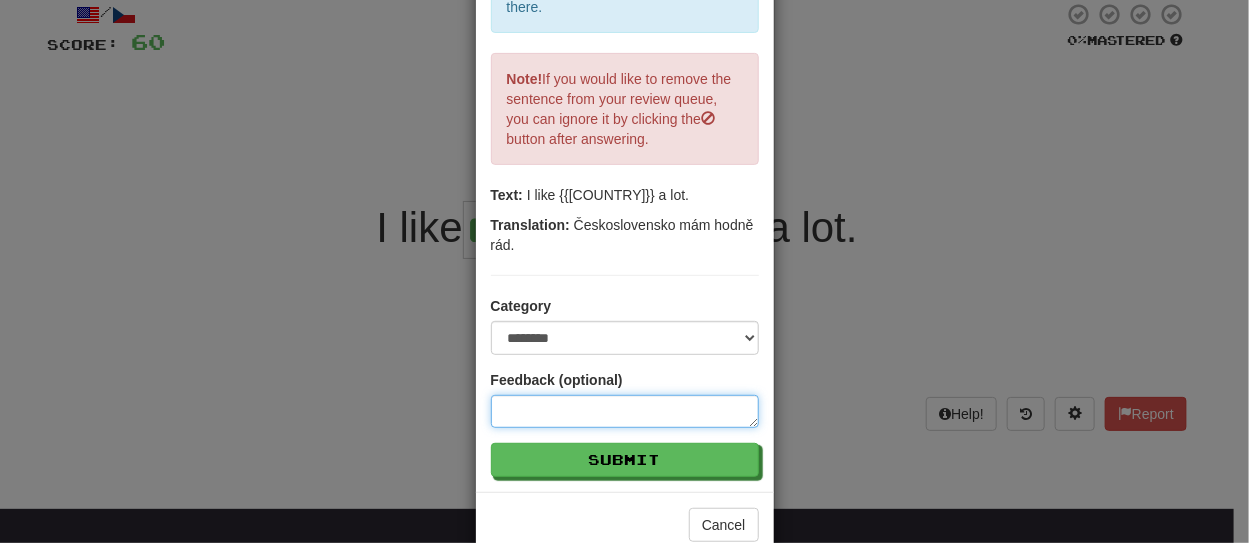 click at bounding box center [625, 411] 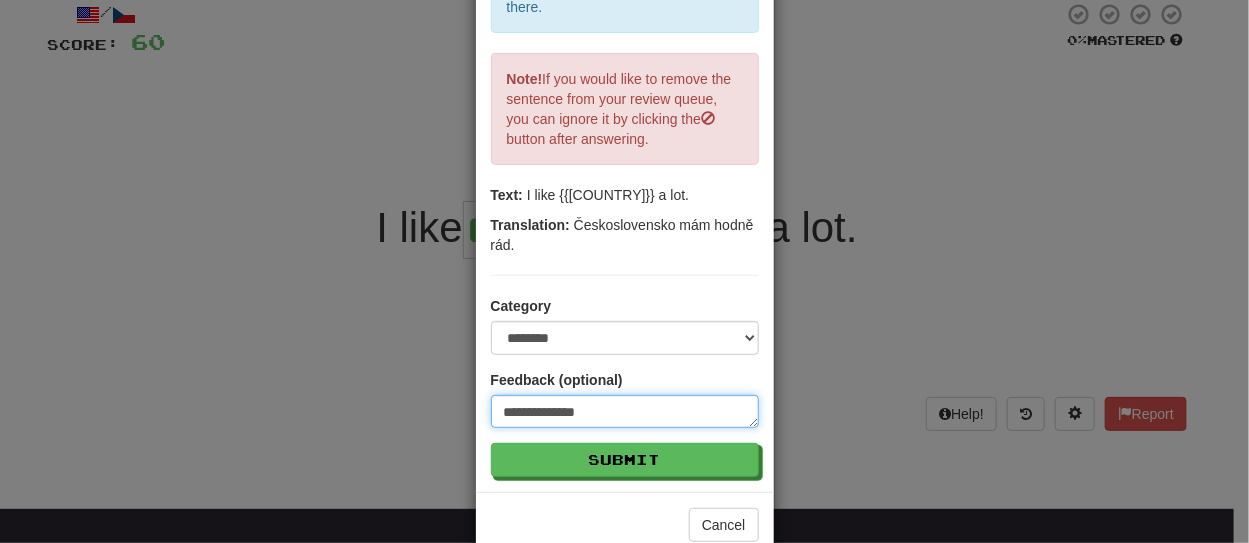type on "*" 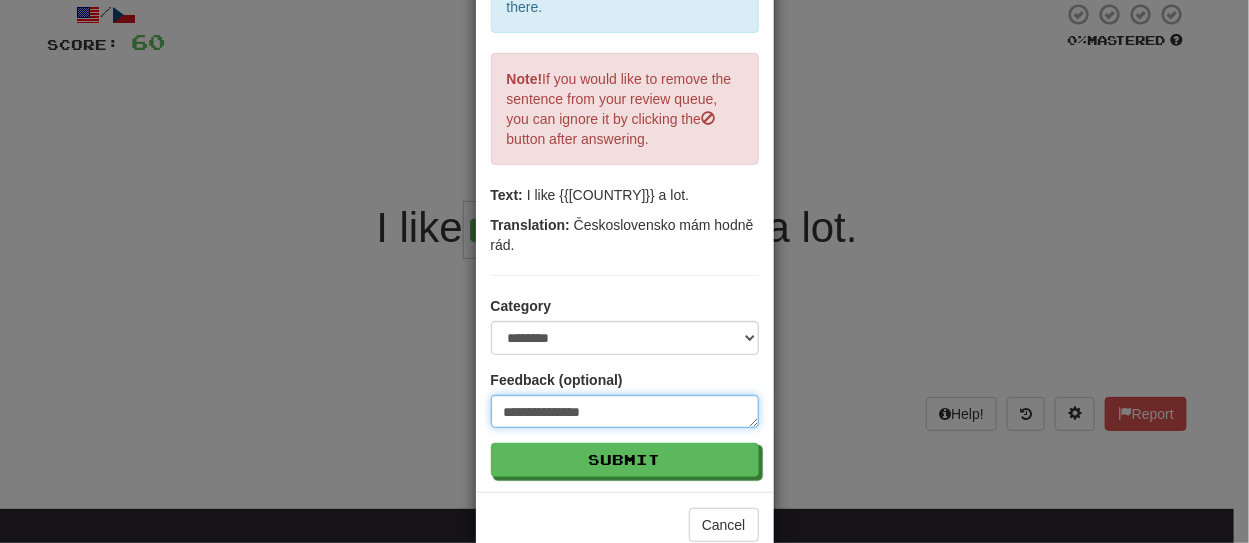 type on "**********" 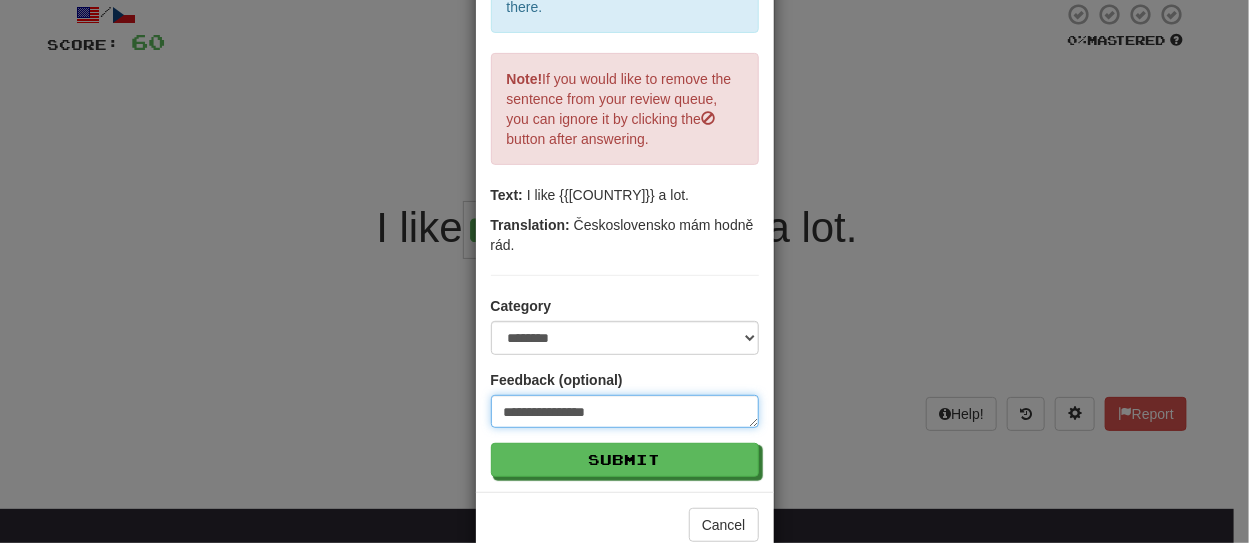 type on "**********" 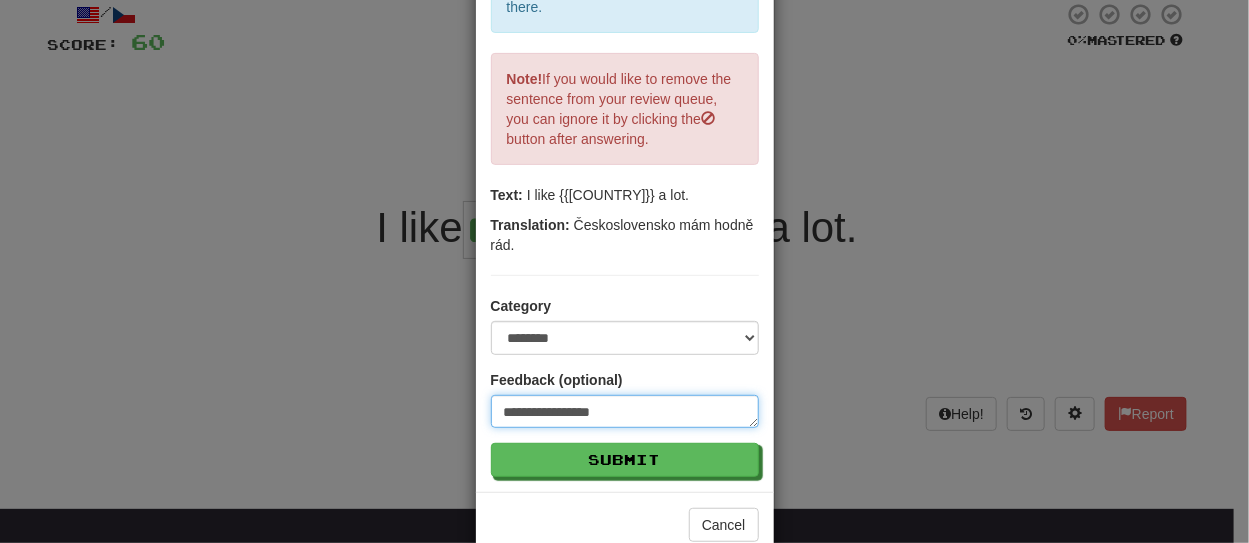 type on "*" 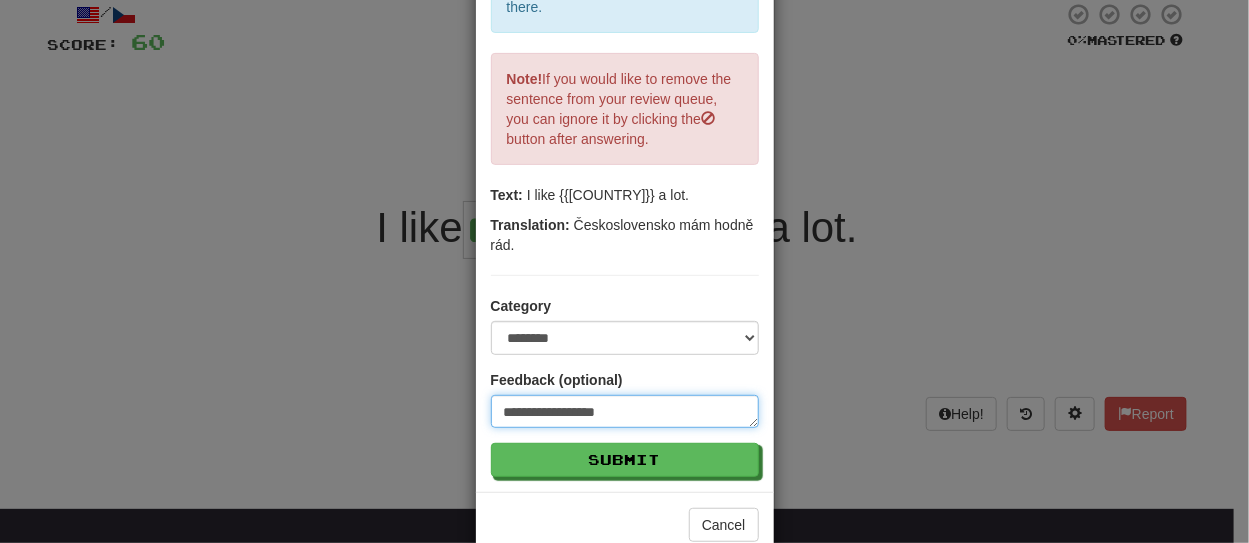 type on "**********" 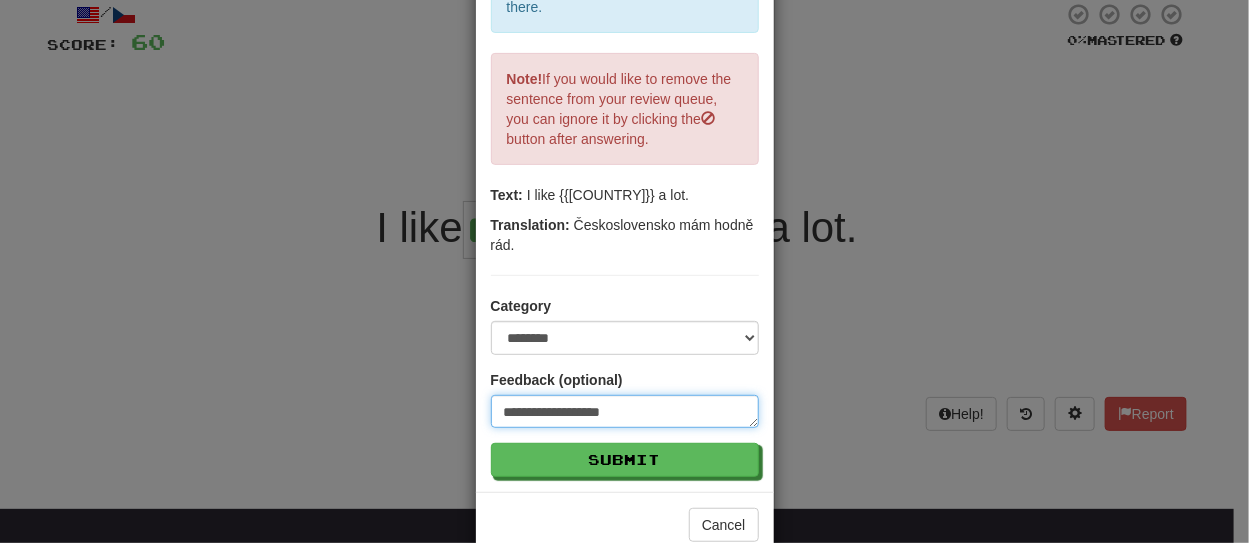 type on "**********" 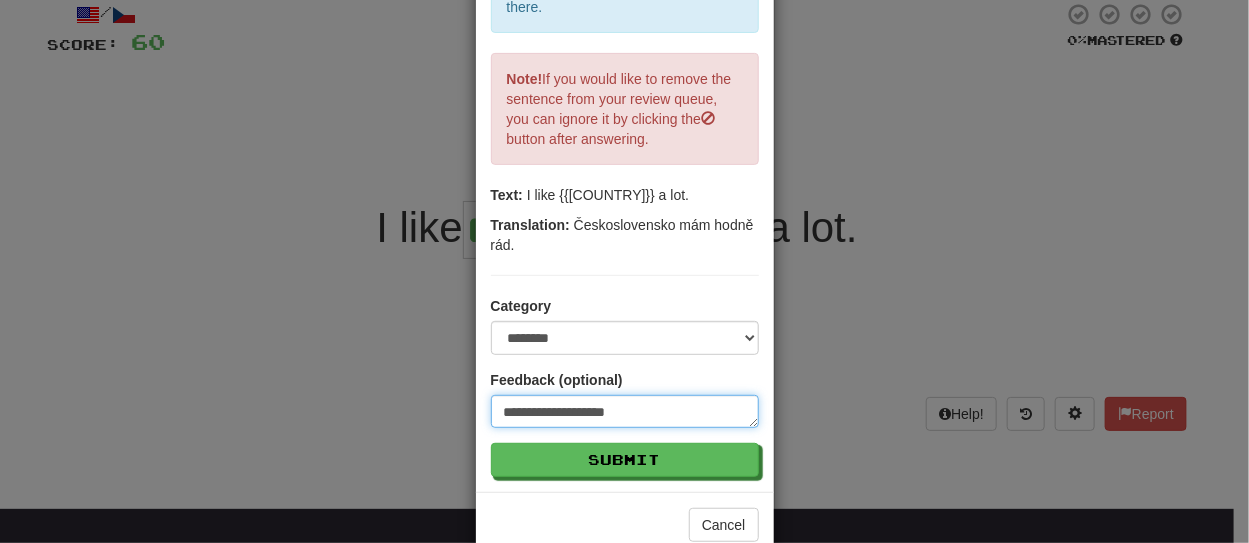 type on "**********" 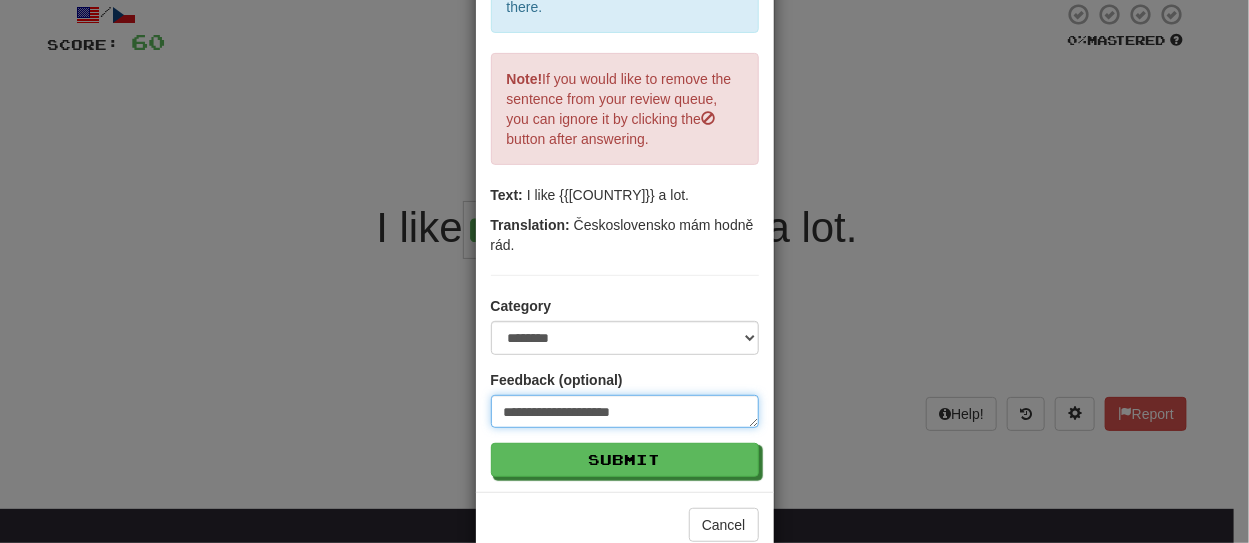 type on "*" 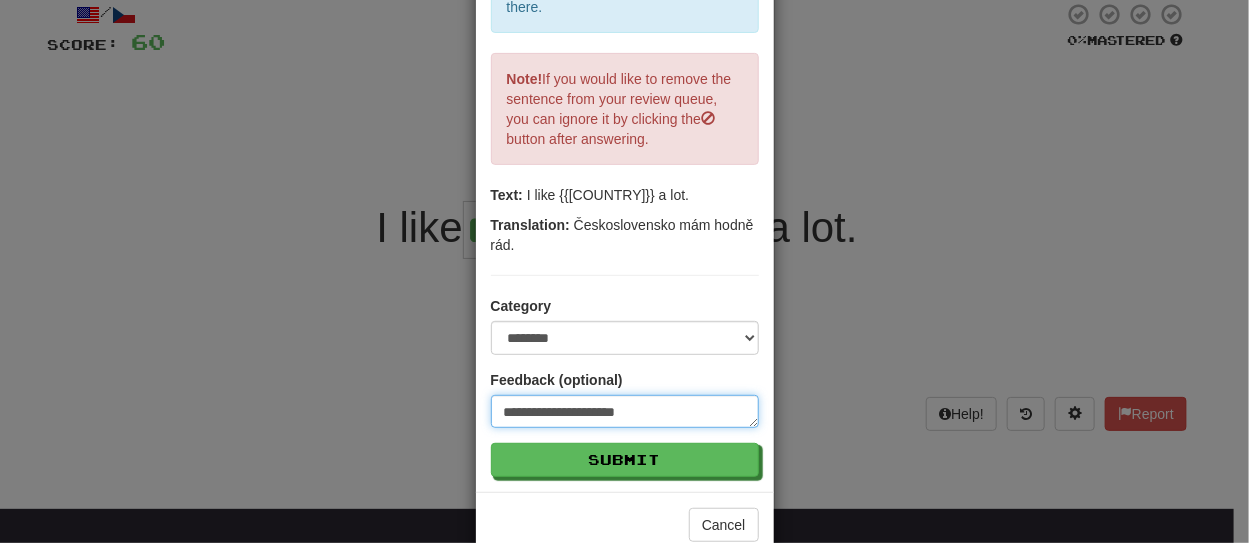 type on "**********" 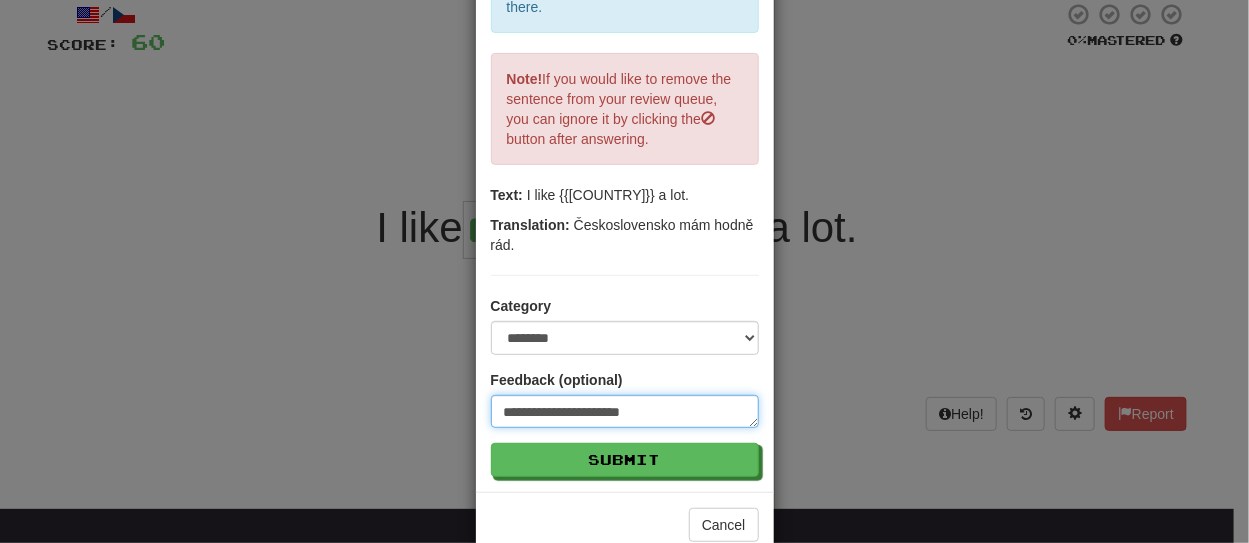 type on "**********" 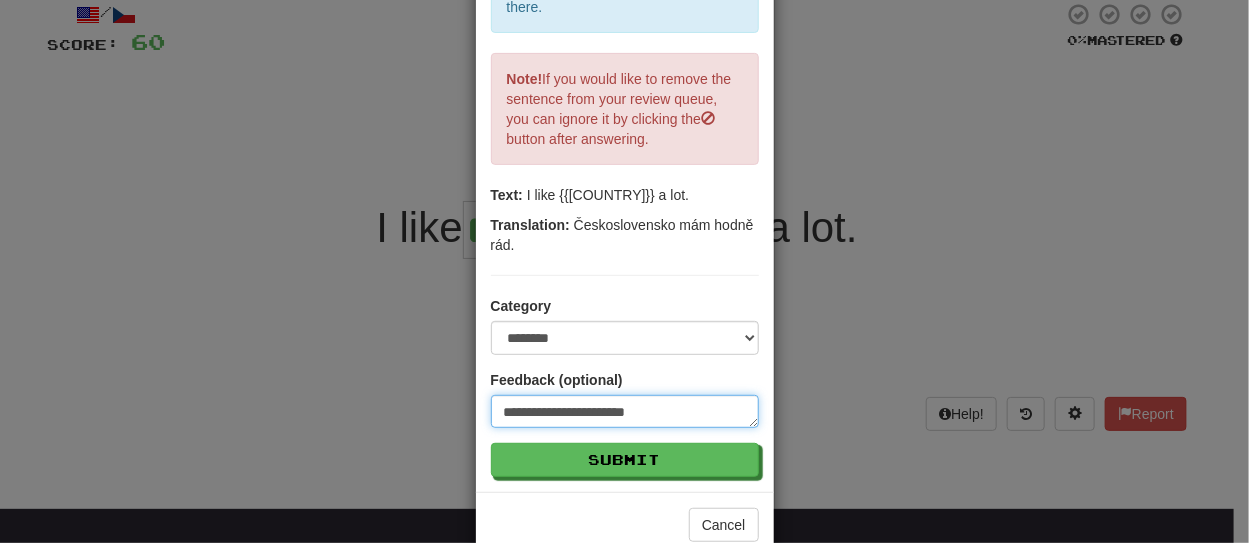 type on "**********" 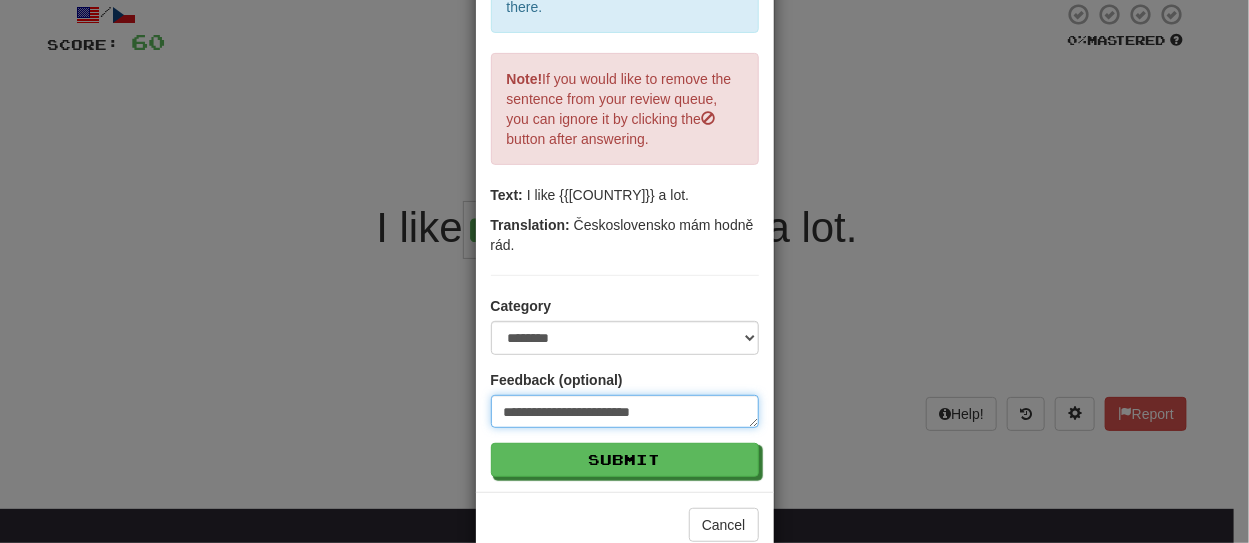 type on "**********" 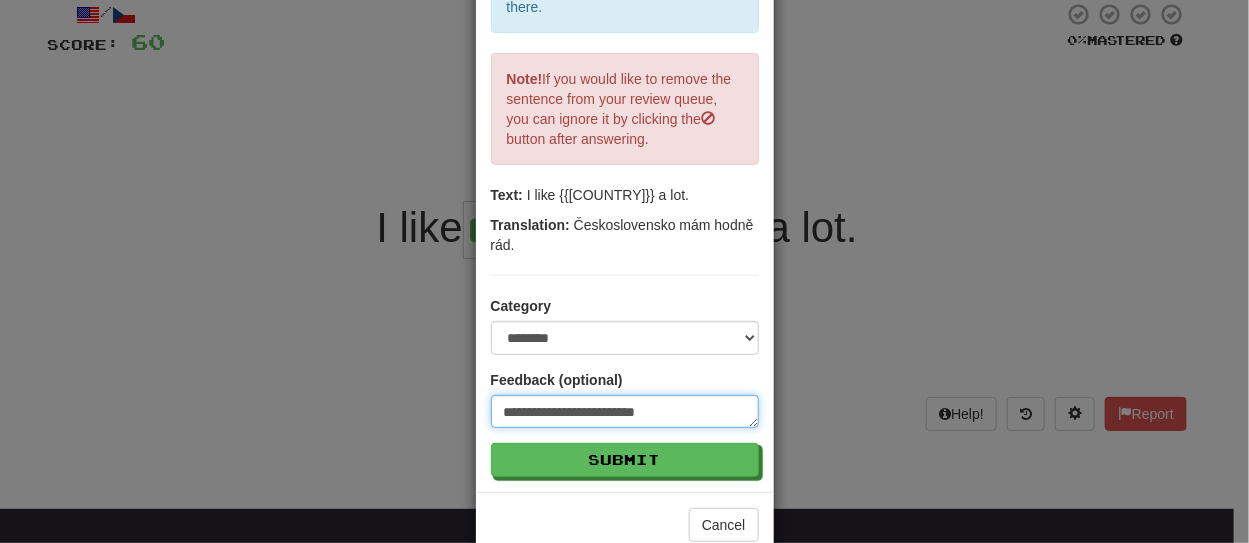 type on "**********" 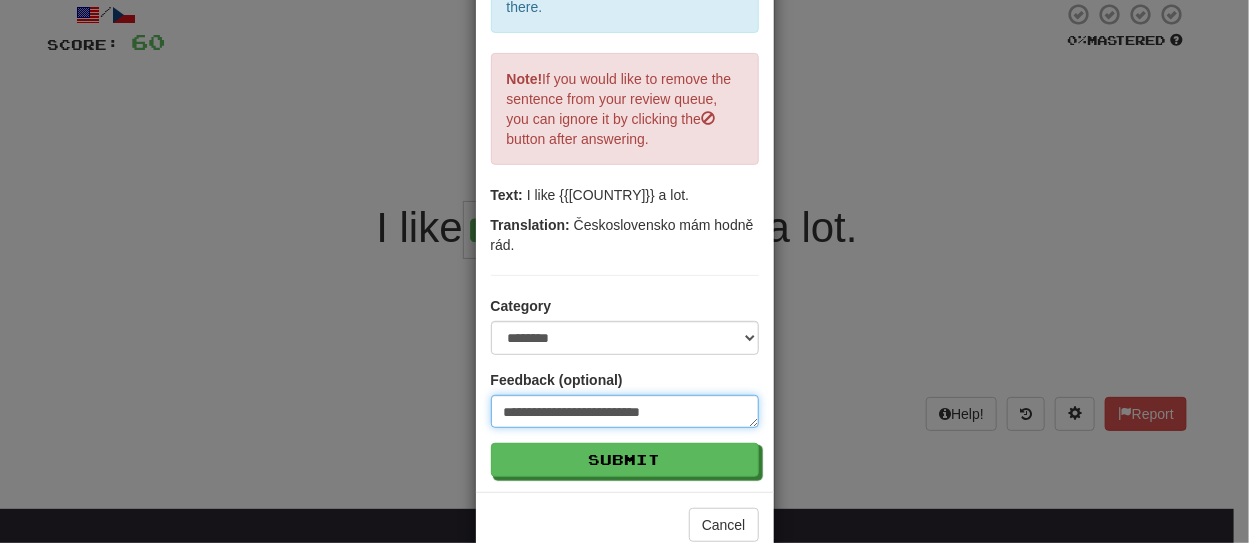 type on "**********" 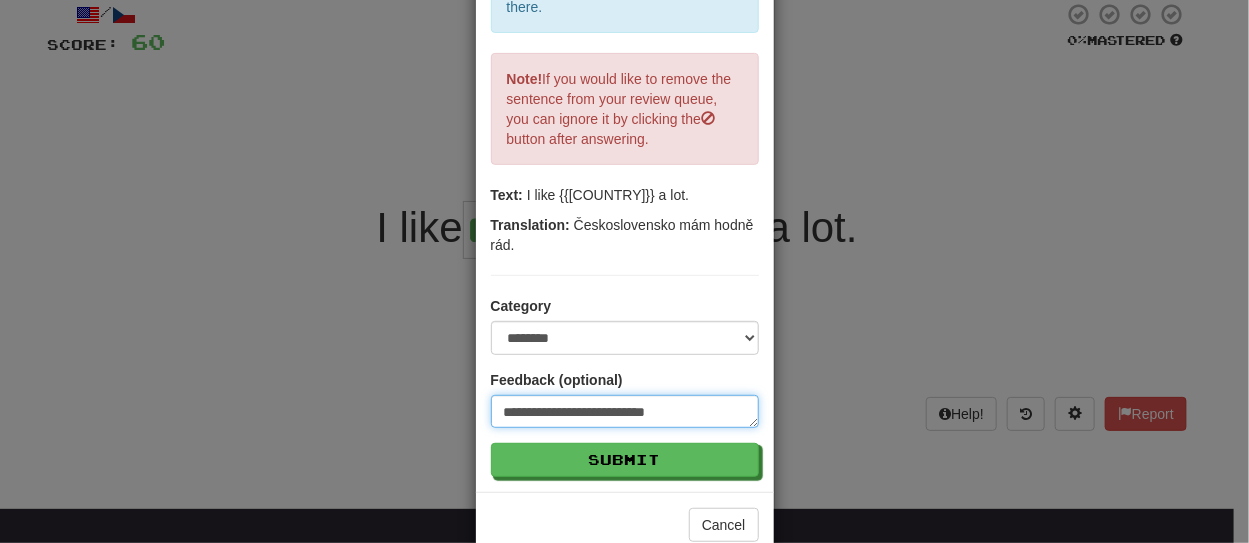 type on "**********" 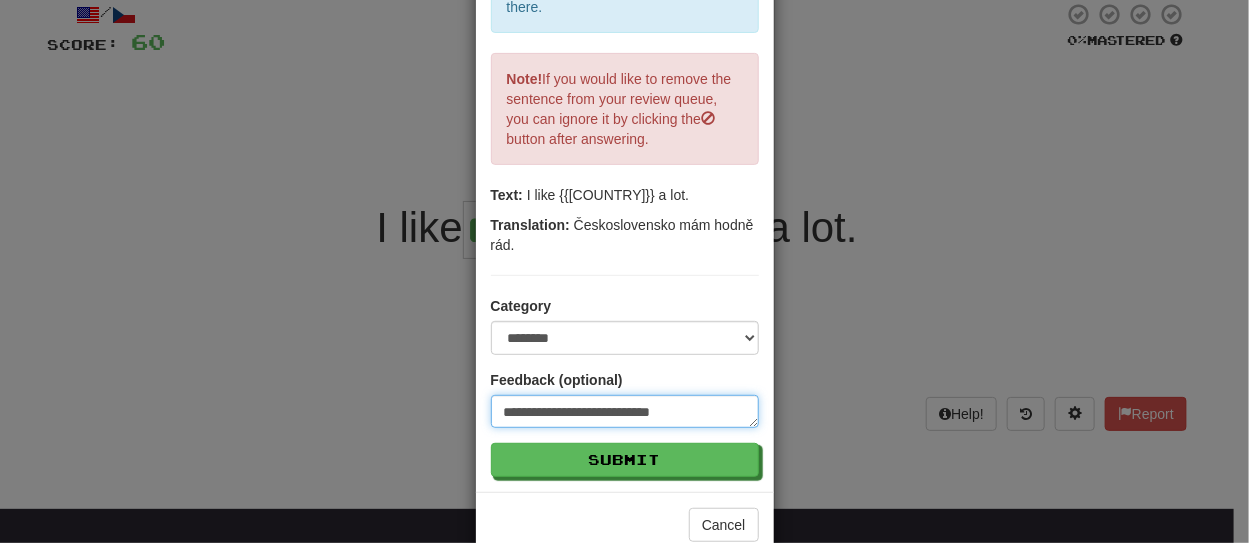 type on "*" 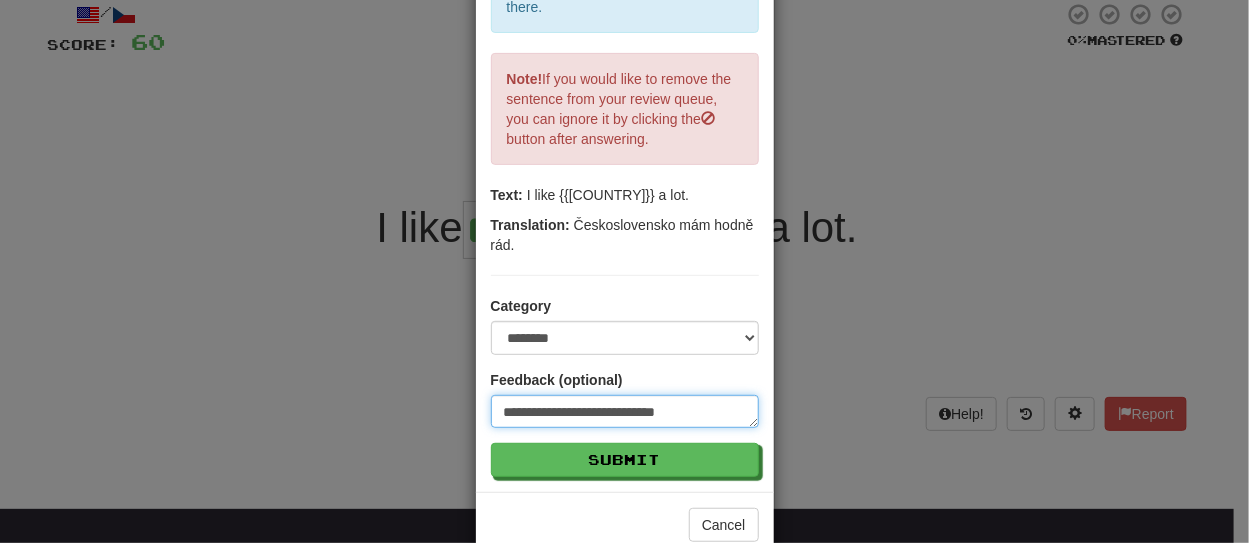 type on "**********" 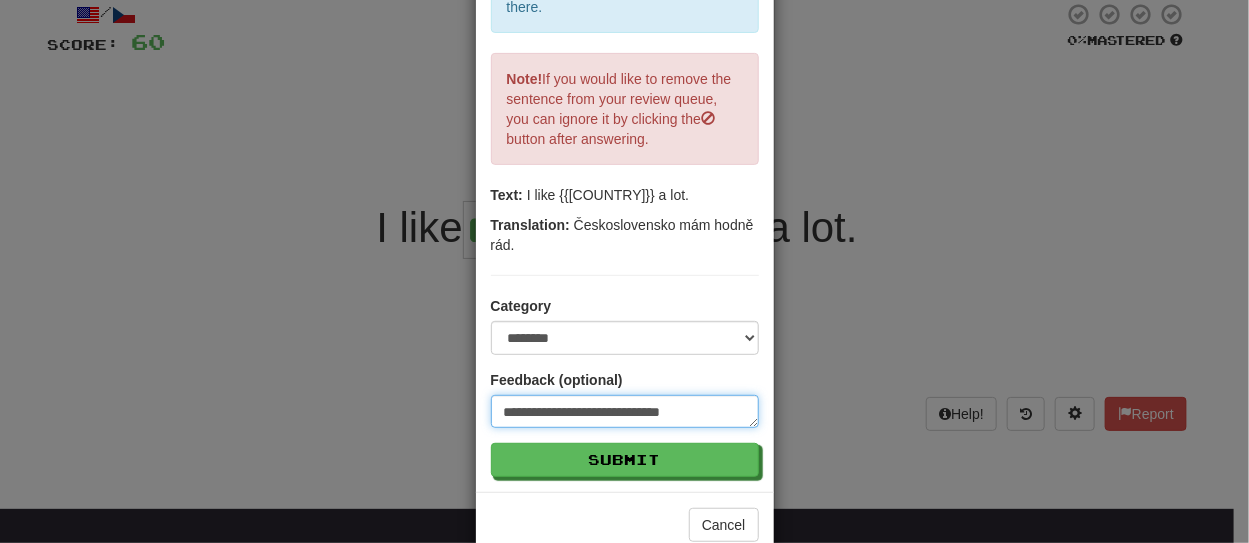 type on "**********" 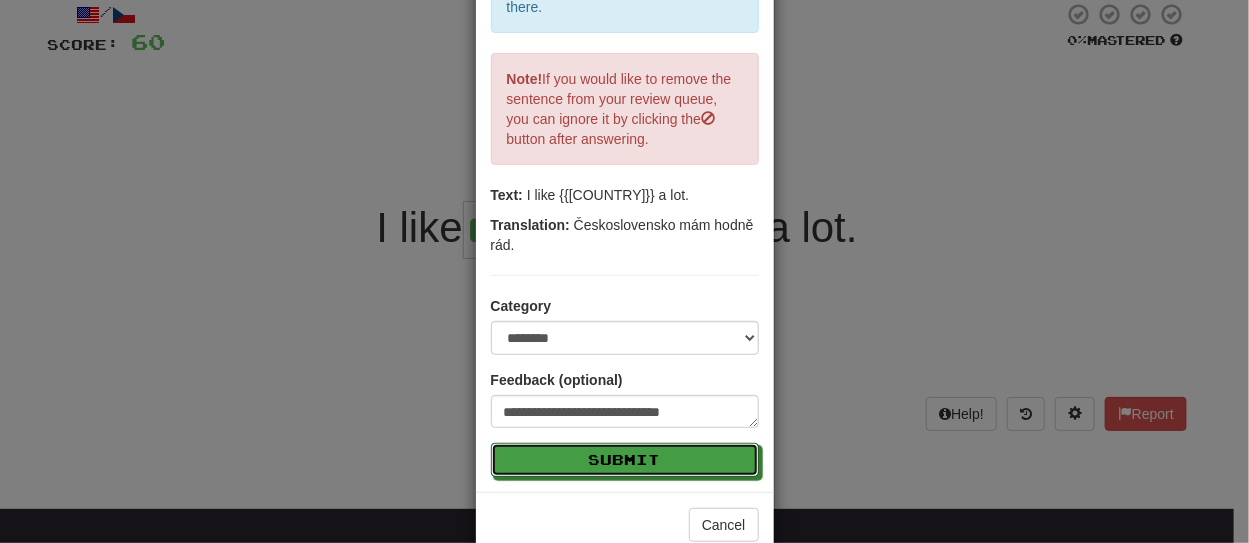 click on "Submit" at bounding box center [625, 460] 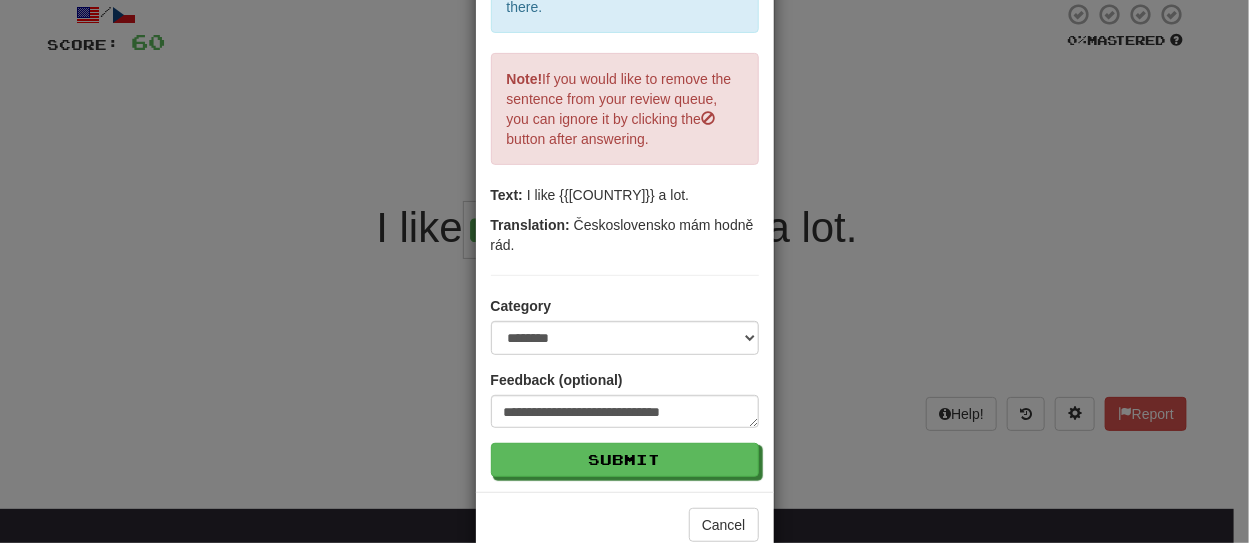 type on "*" 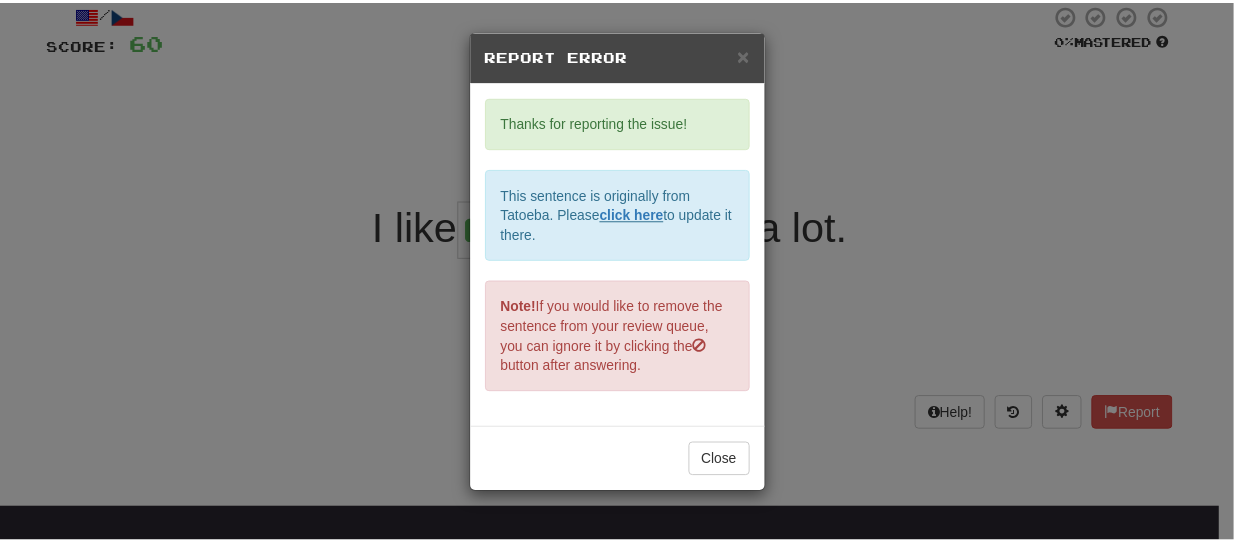 scroll, scrollTop: 0, scrollLeft: 0, axis: both 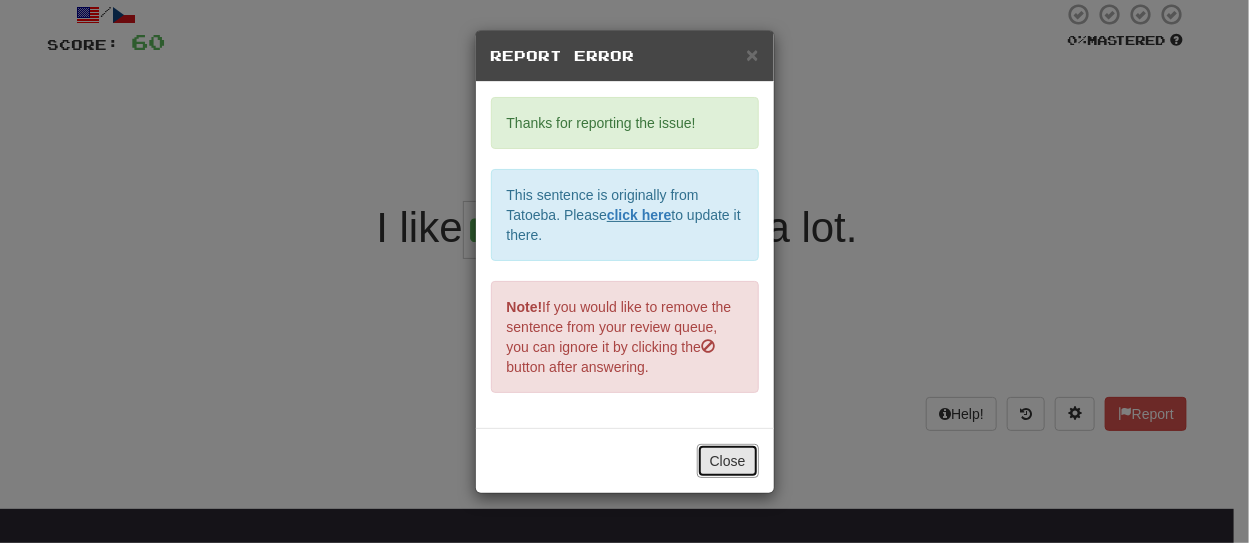 click on "Close" at bounding box center [728, 461] 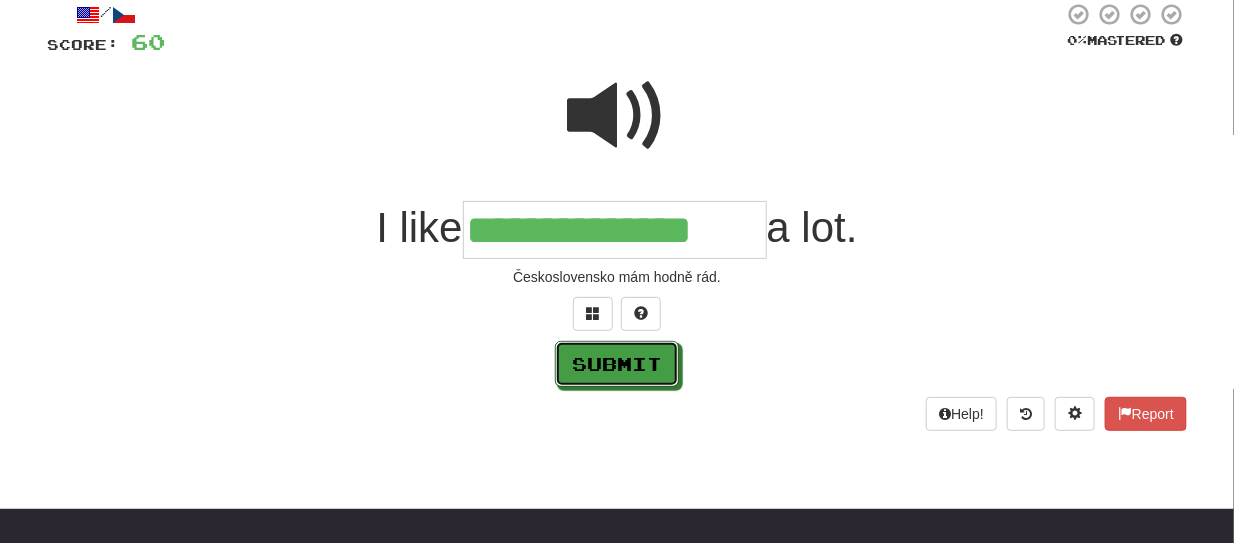 click on "Submit" at bounding box center (617, 364) 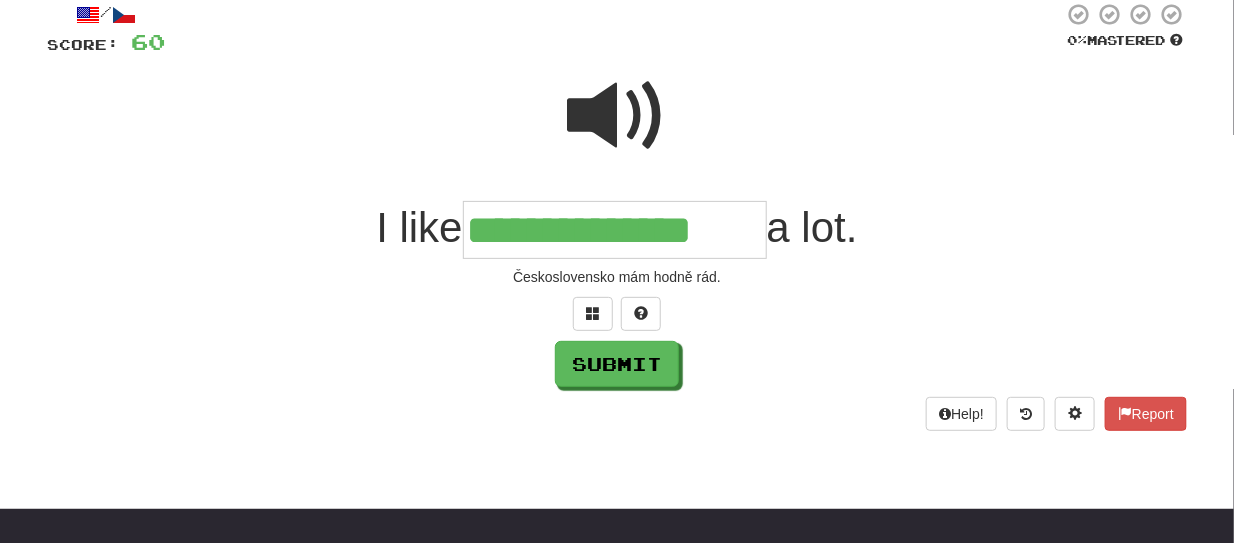 type on "**********" 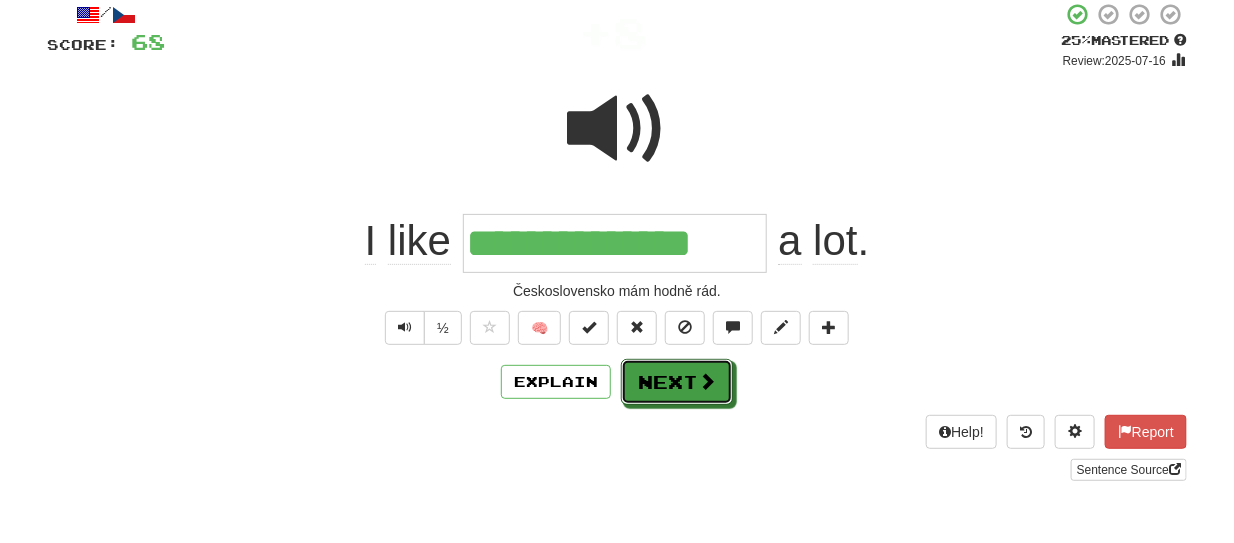 click on "Next" at bounding box center [677, 382] 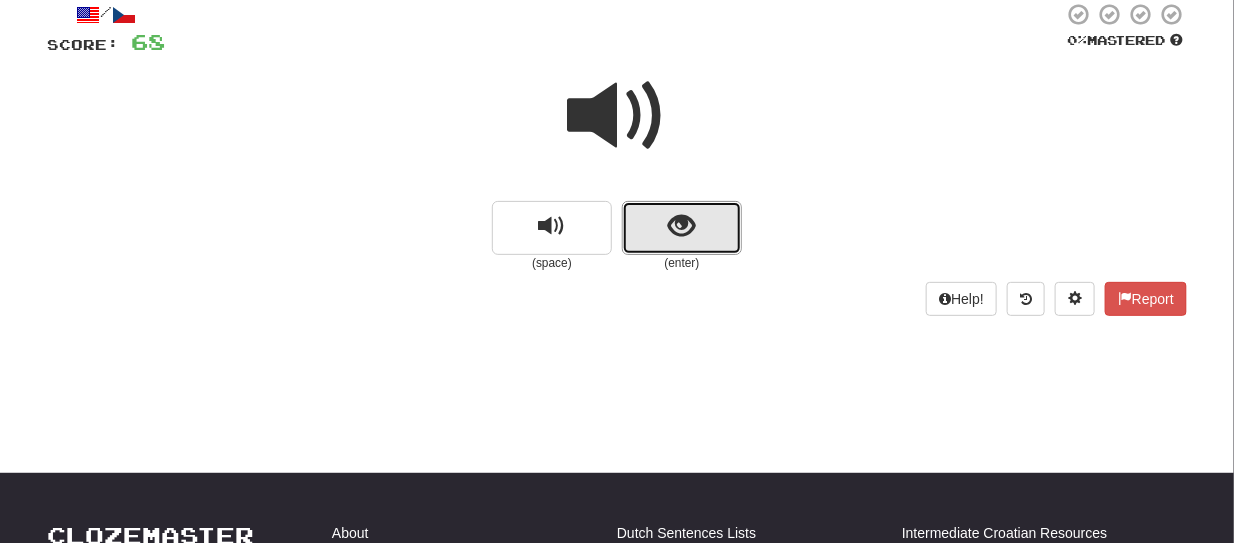 click at bounding box center (682, 228) 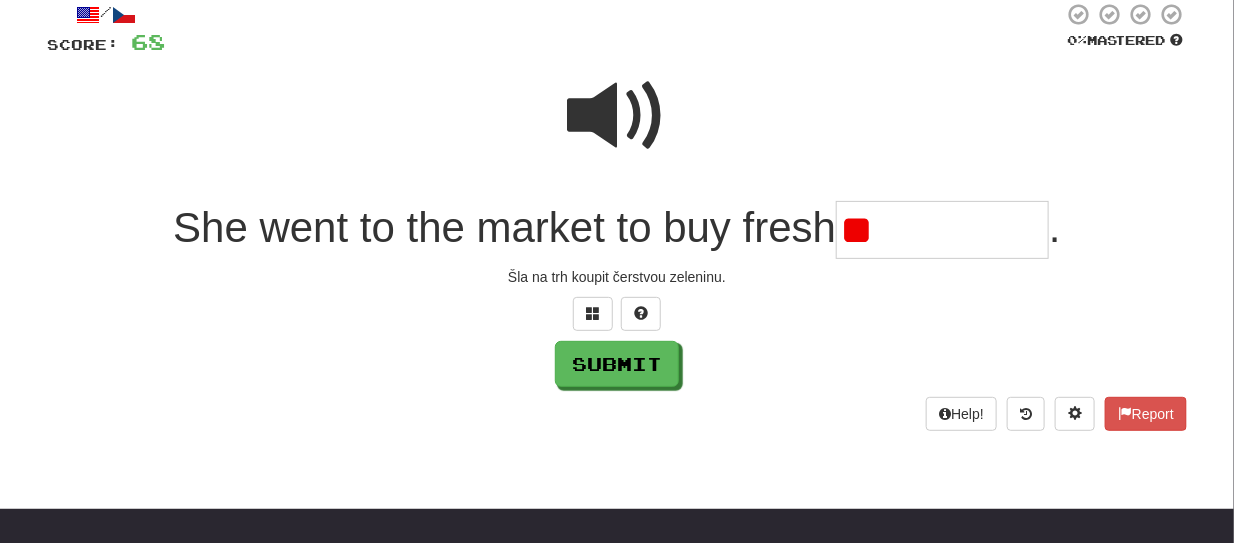 type on "*" 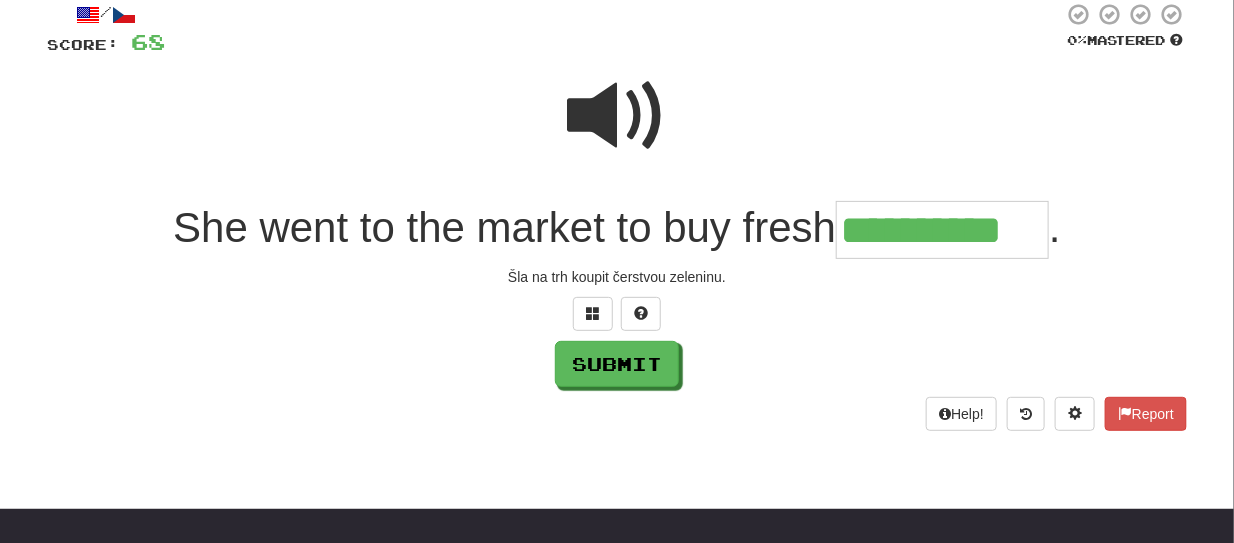 type on "**********" 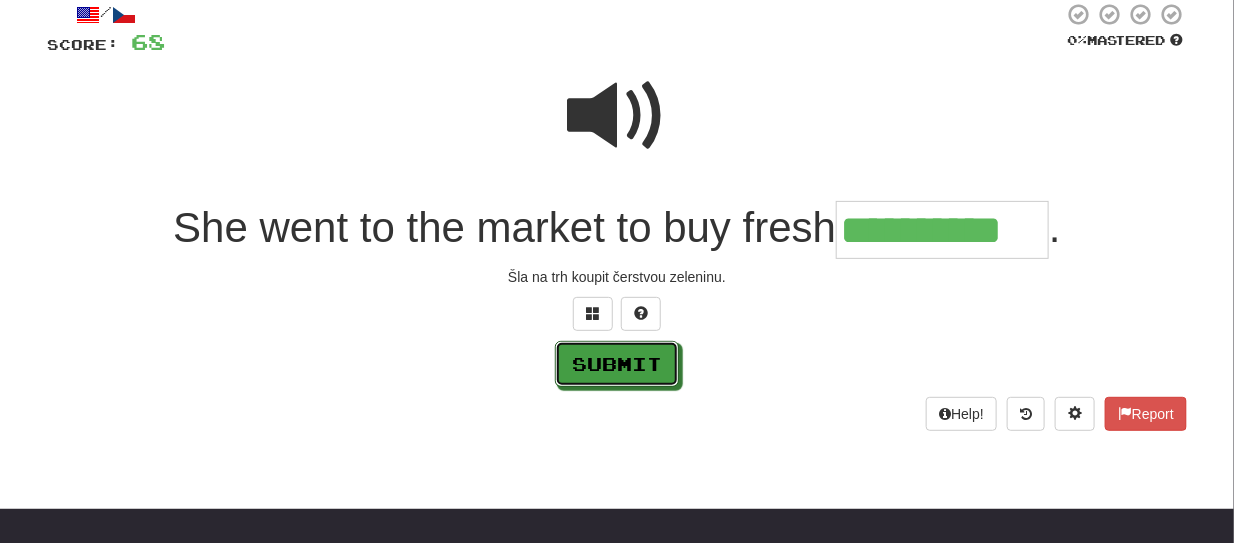 click on "Submit" at bounding box center (617, 364) 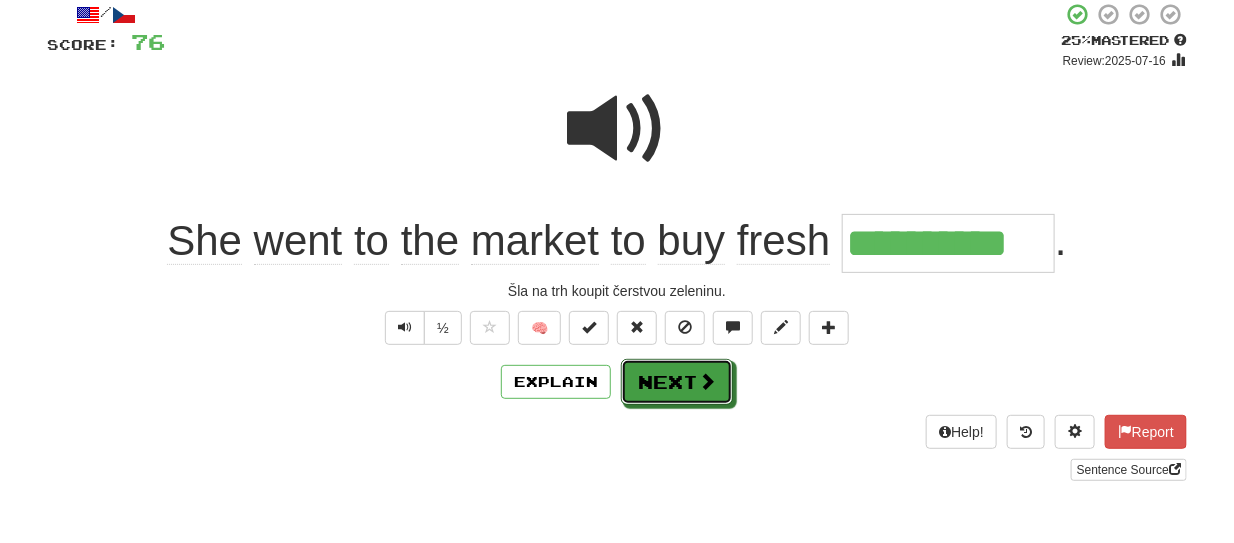 click on "Next" at bounding box center (677, 382) 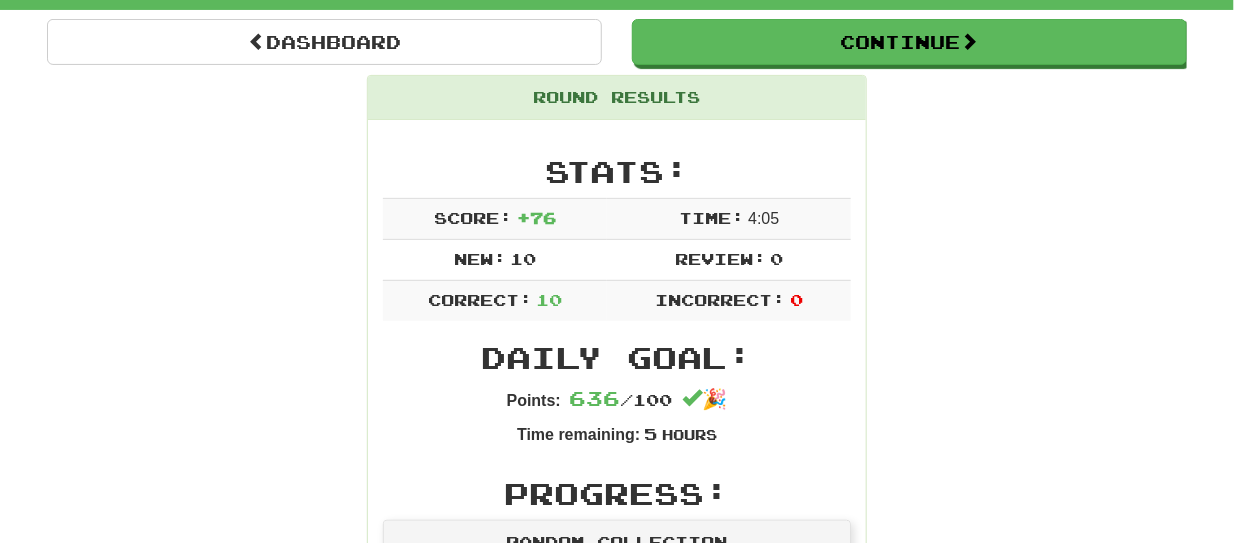 scroll, scrollTop: 207, scrollLeft: 0, axis: vertical 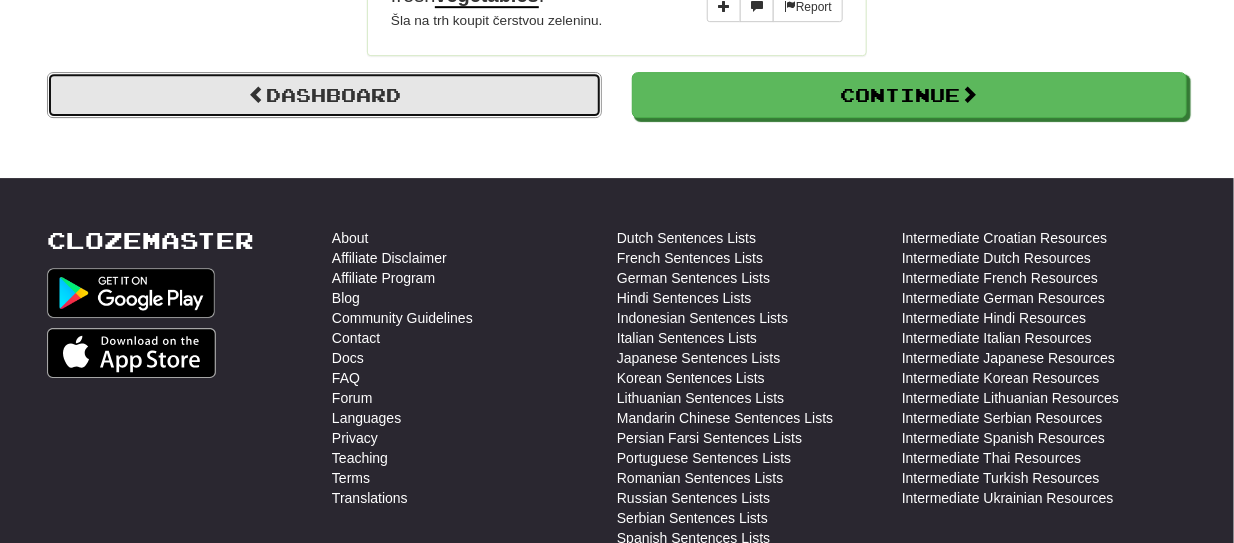 click on "Dashboard" at bounding box center (324, 95) 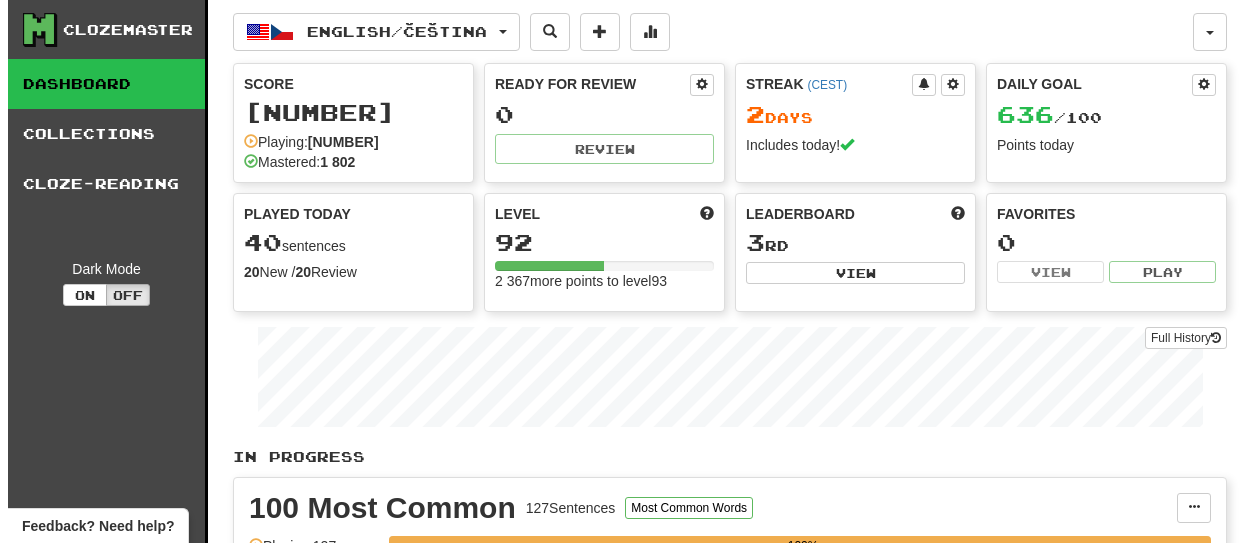 scroll, scrollTop: 0, scrollLeft: 0, axis: both 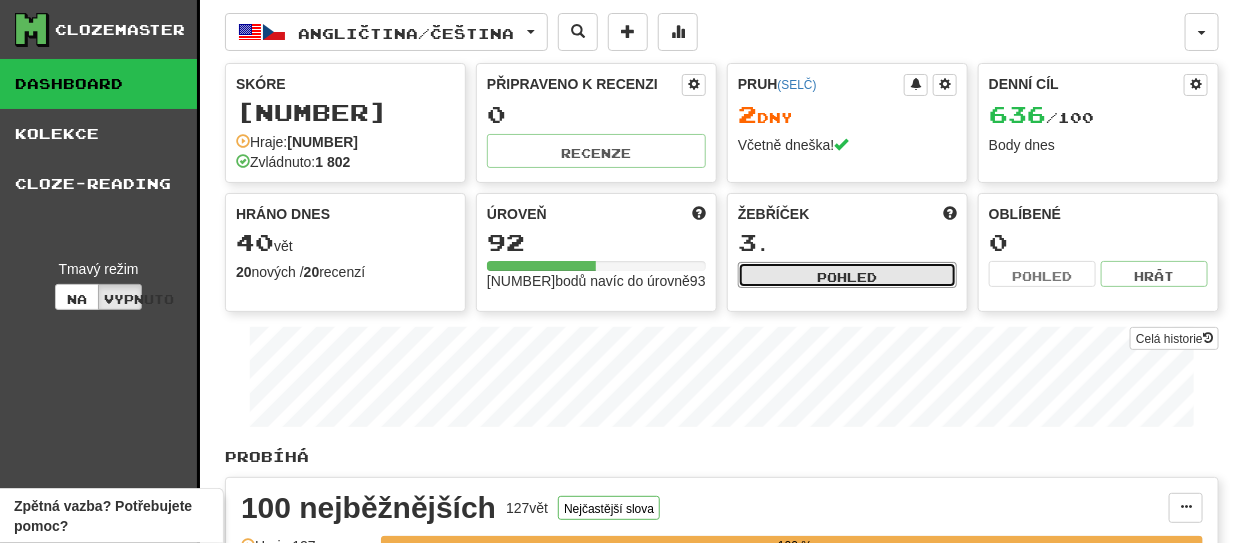 click on "Pohled" at bounding box center [847, 275] 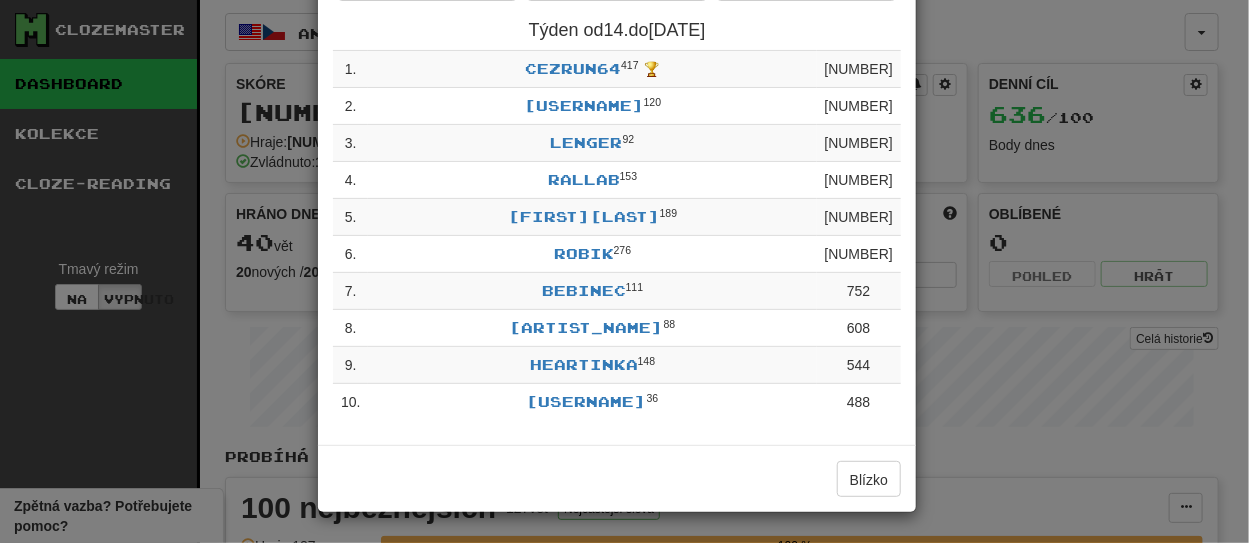 scroll, scrollTop: 273, scrollLeft: 0, axis: vertical 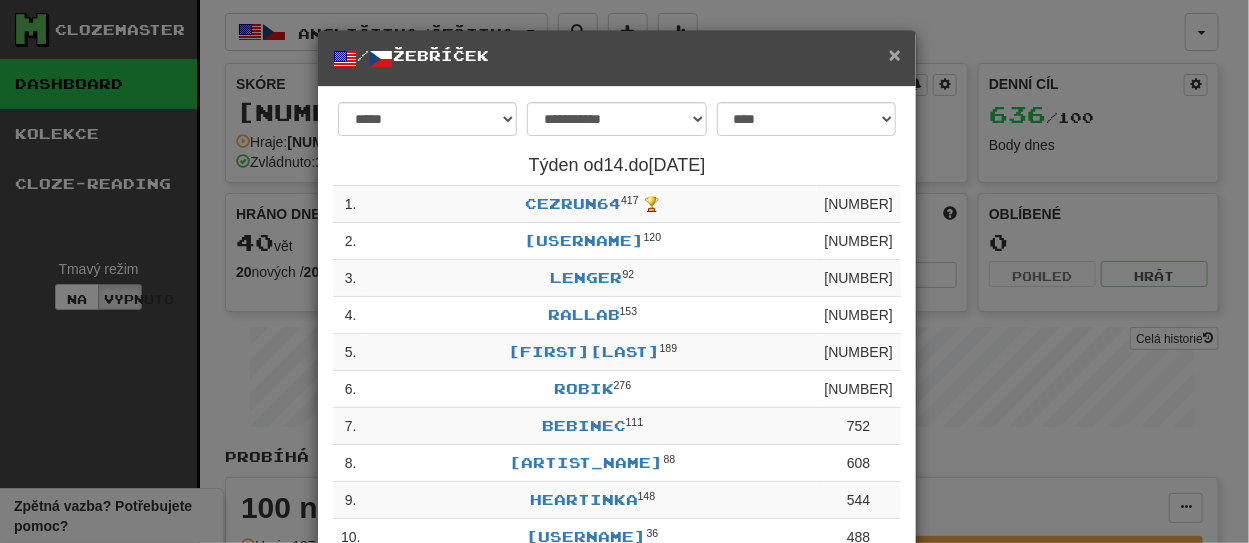 click on "×" at bounding box center [895, 54] 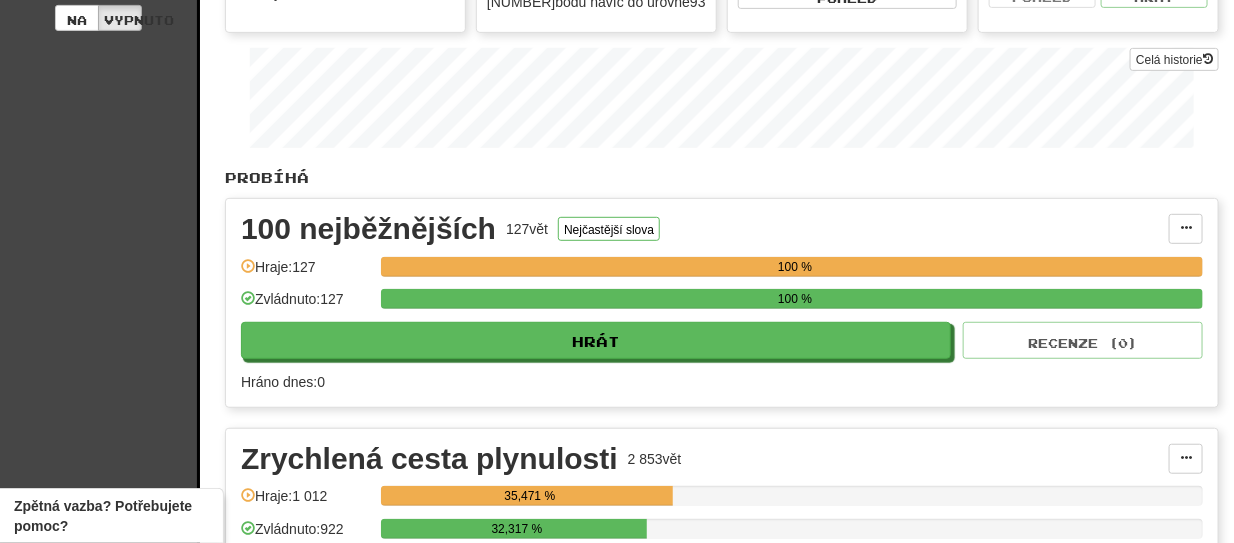 scroll, scrollTop: 280, scrollLeft: 0, axis: vertical 